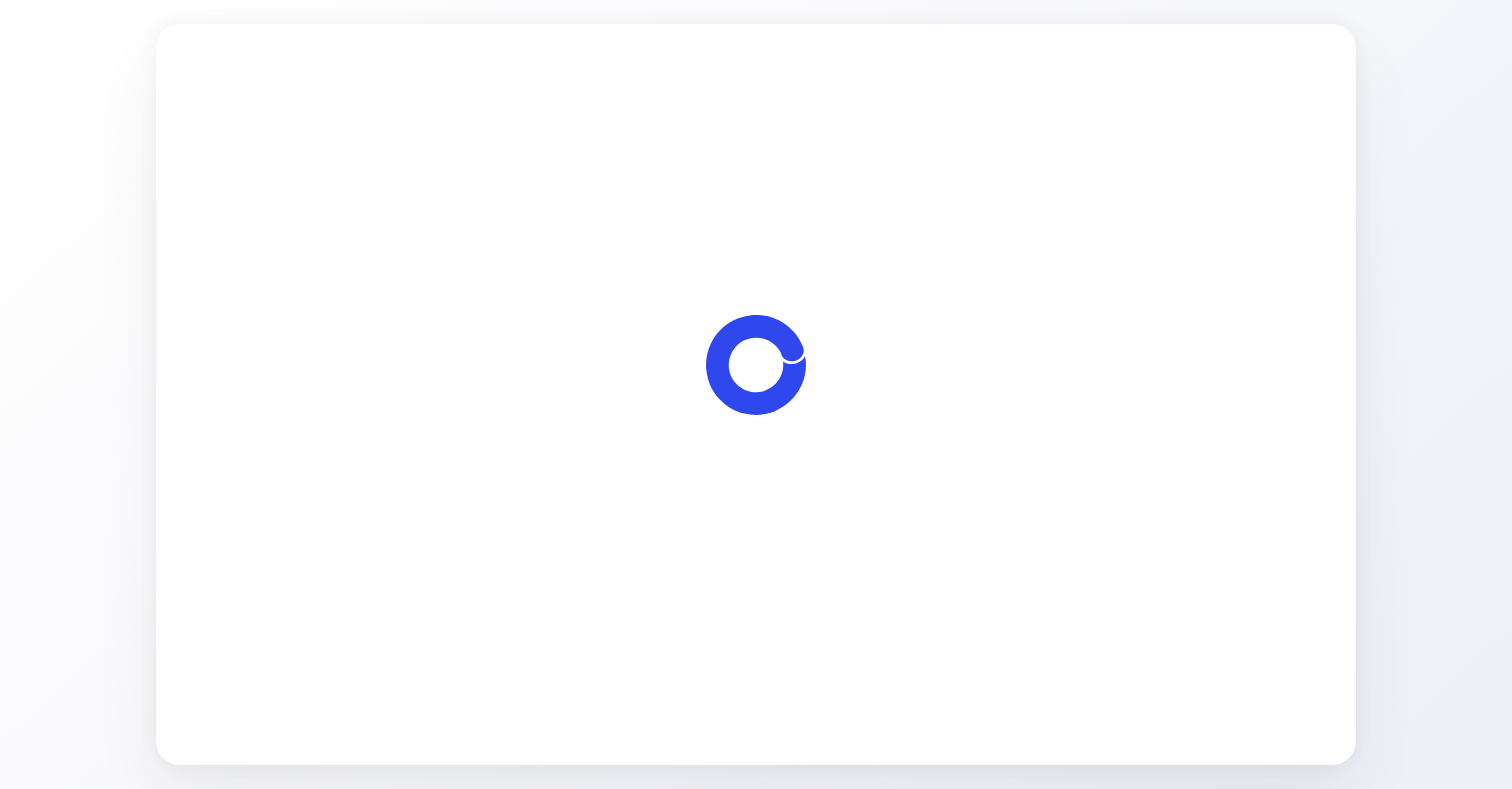 scroll, scrollTop: 0, scrollLeft: 0, axis: both 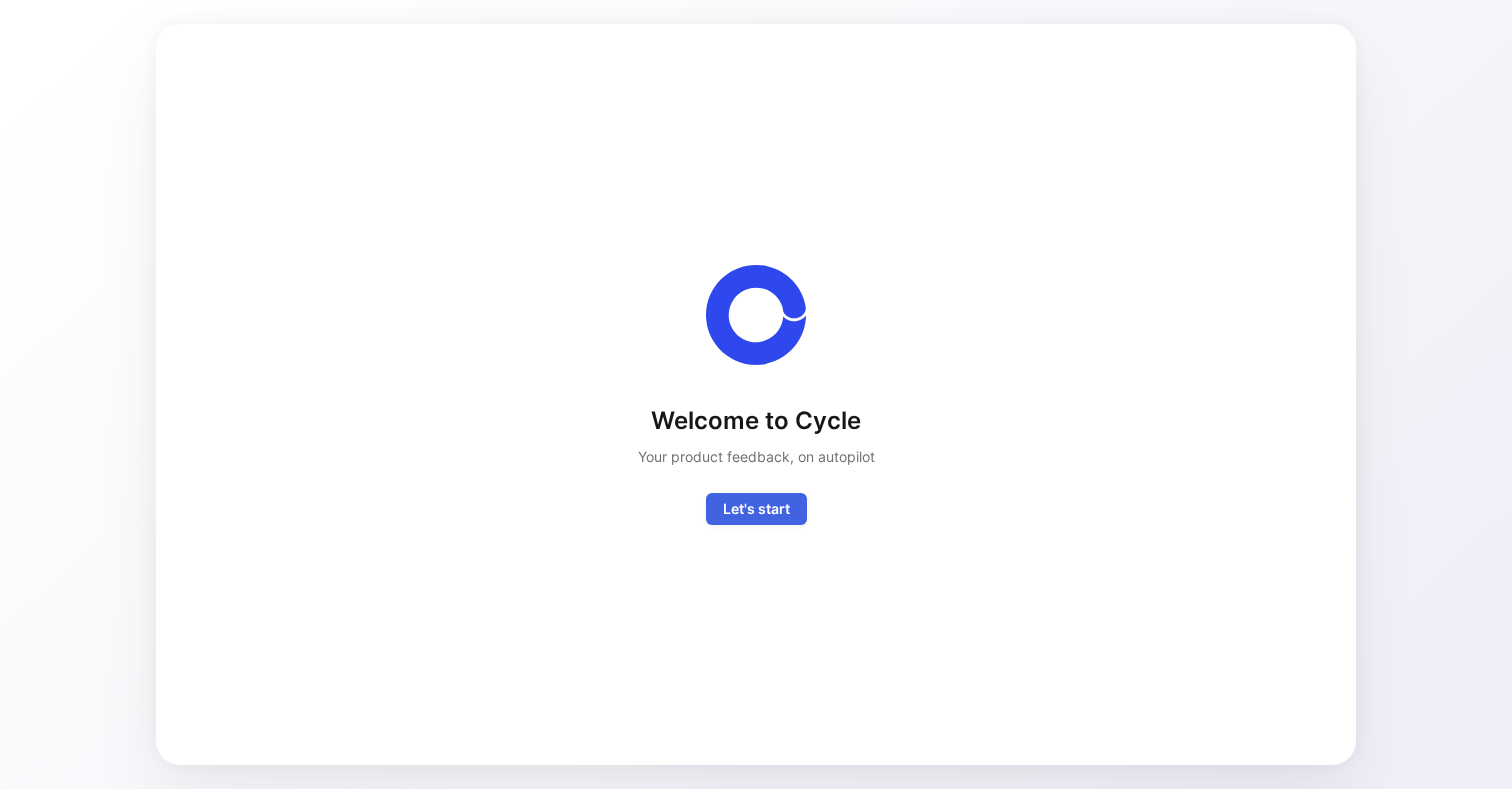 click on "Let's start" at bounding box center [756, 509] 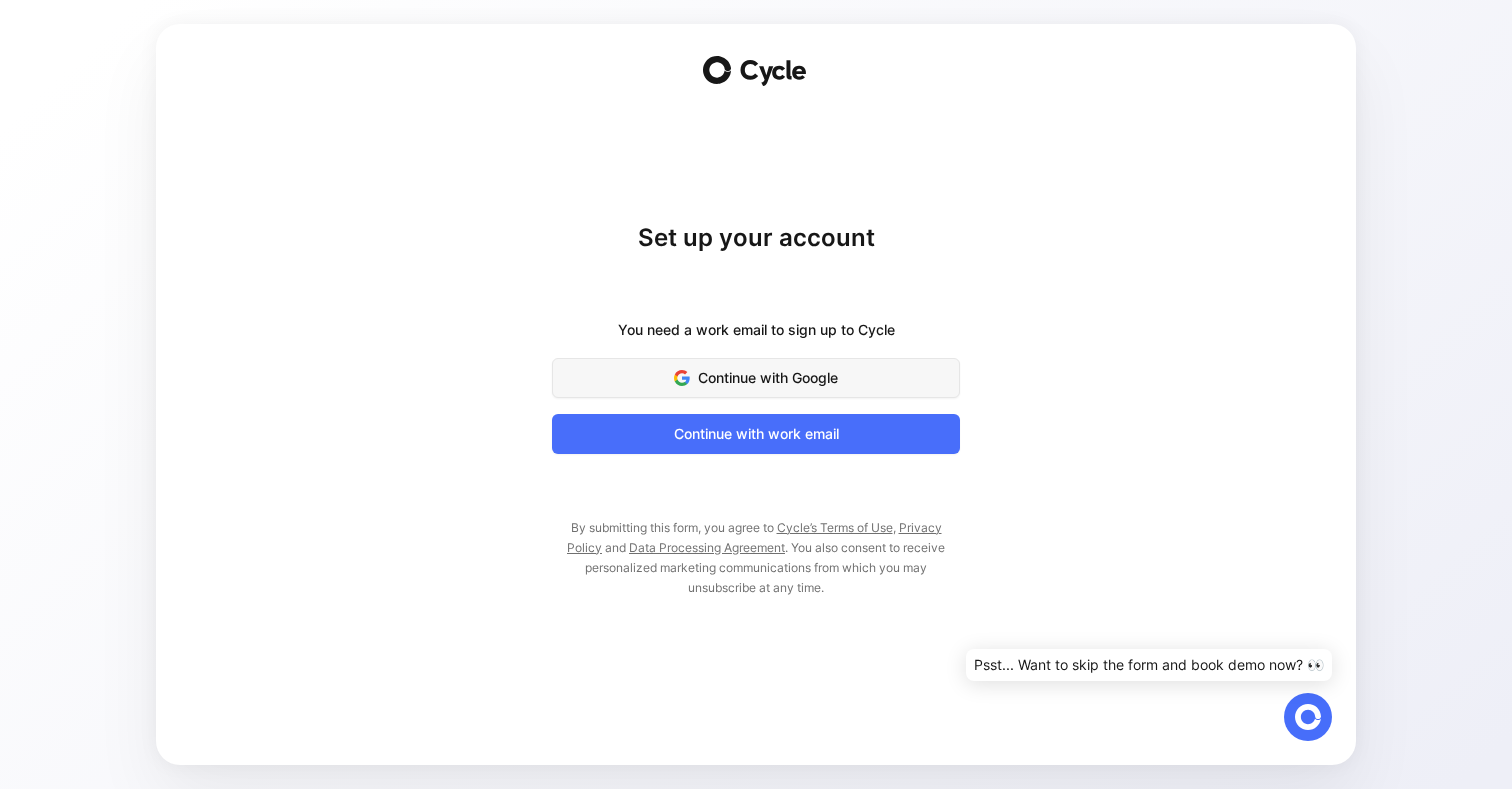 click on "Continue with Google" at bounding box center (756, 378) 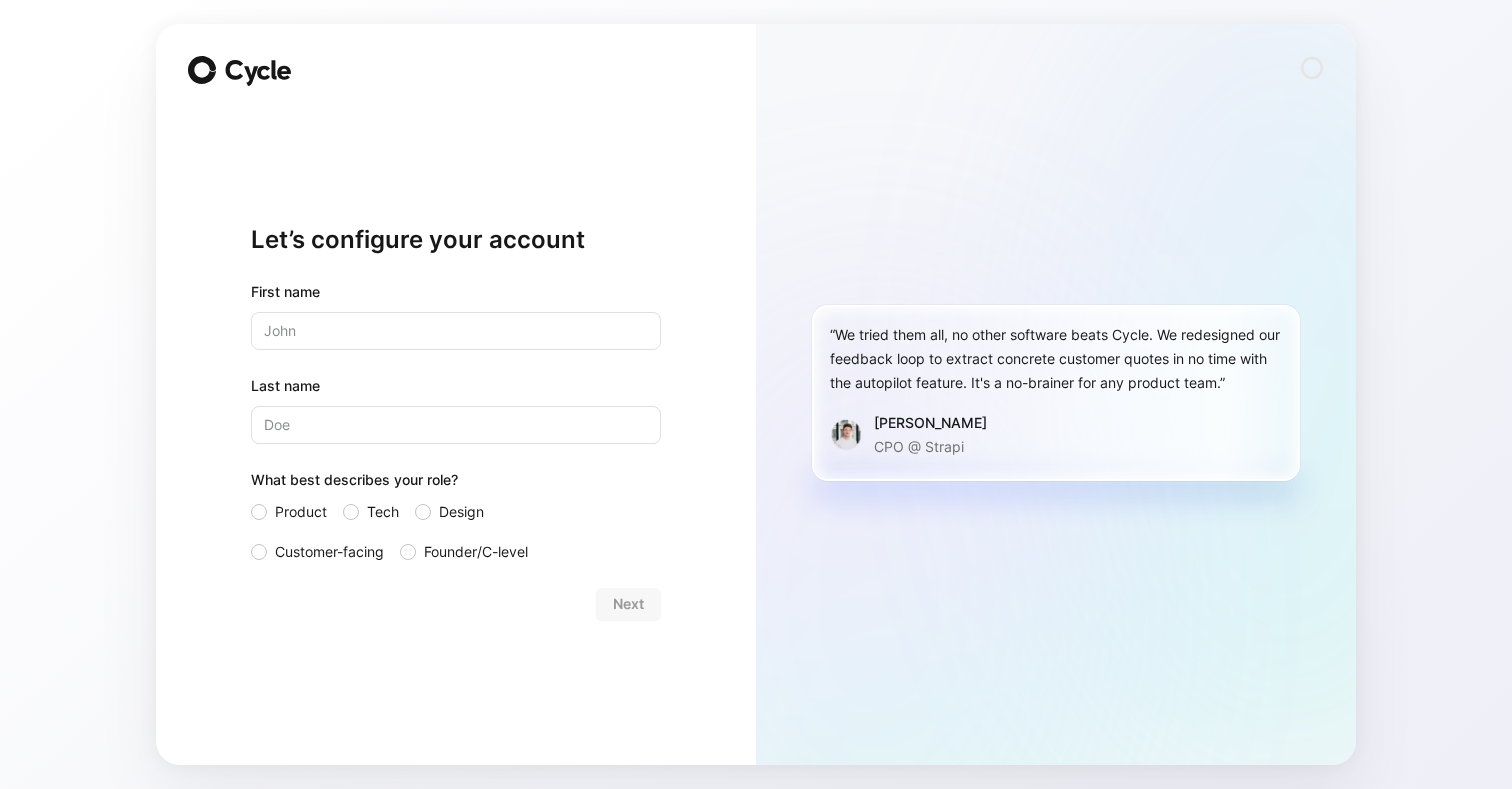 scroll, scrollTop: 0, scrollLeft: 0, axis: both 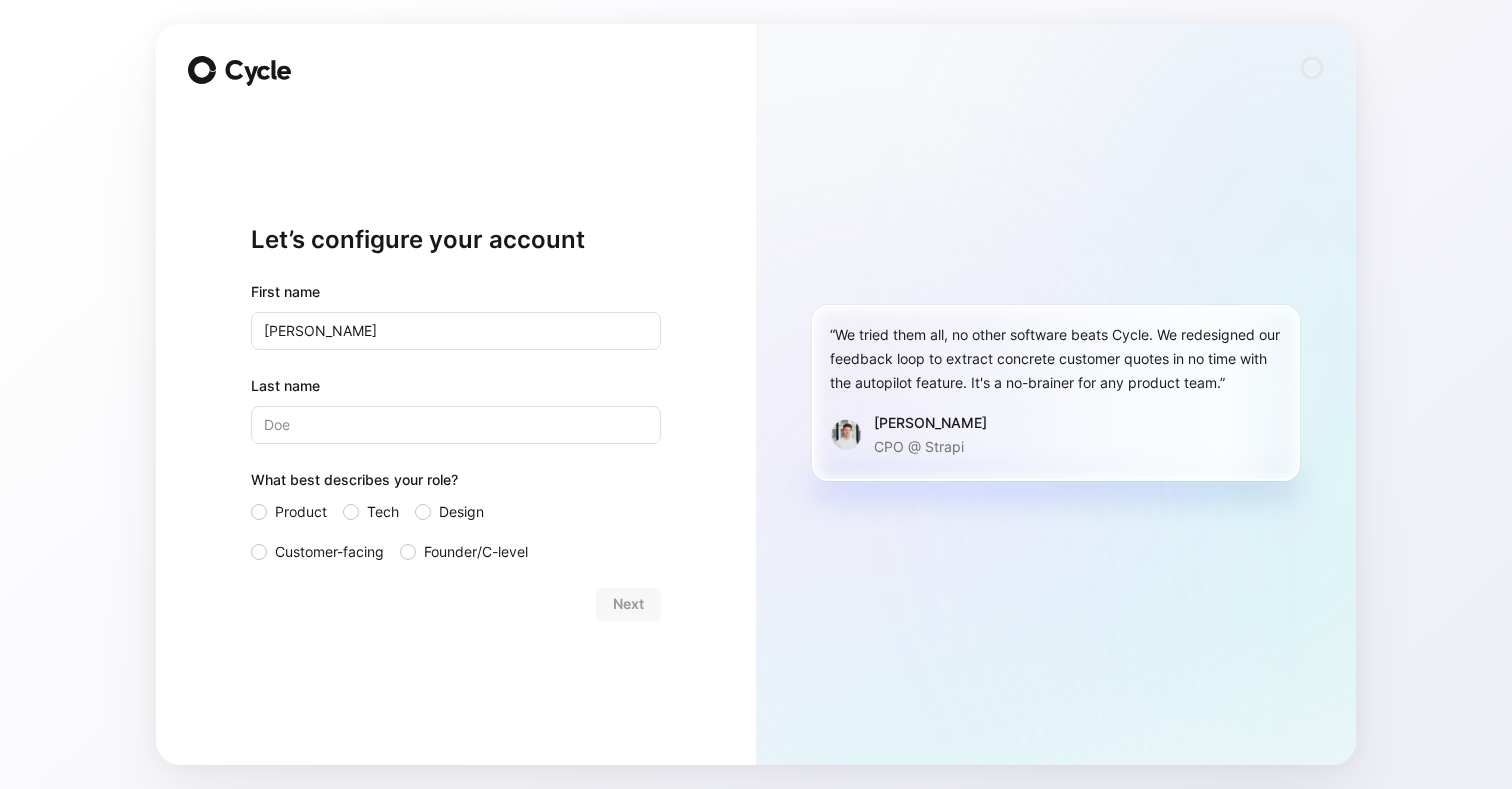 type on "[PERSON_NAME]" 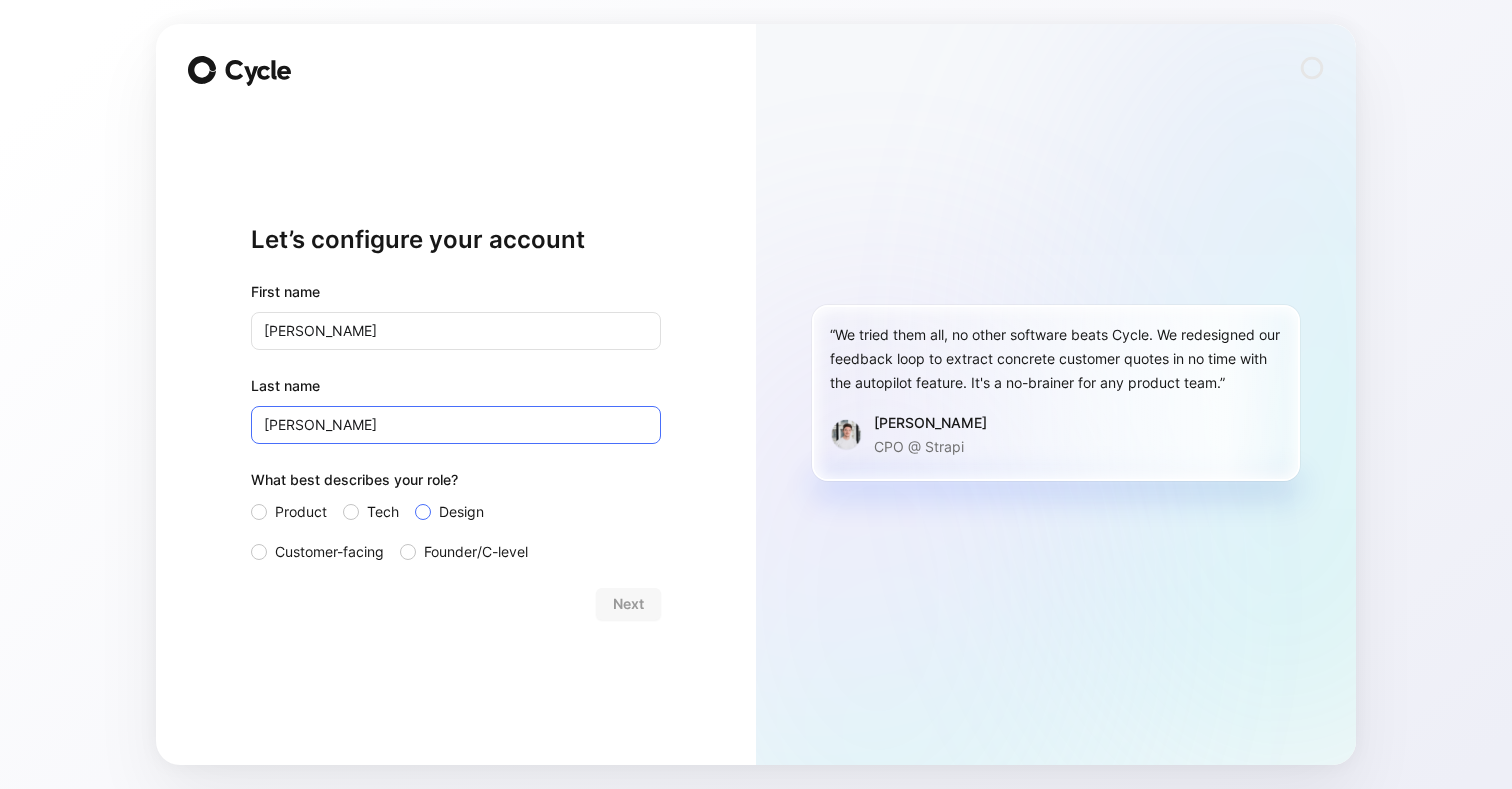 type on "[PERSON_NAME]" 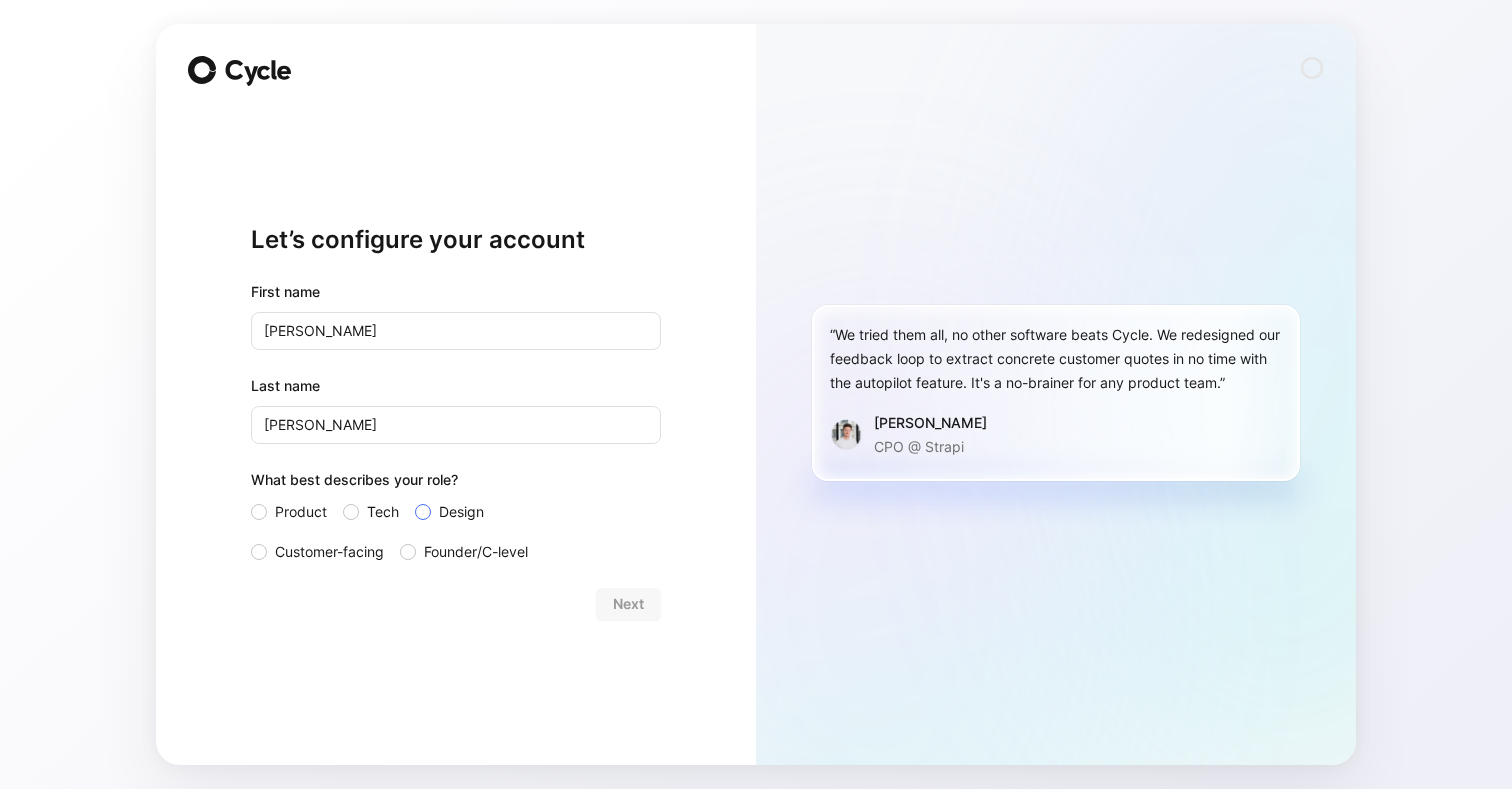 click at bounding box center (423, 512) 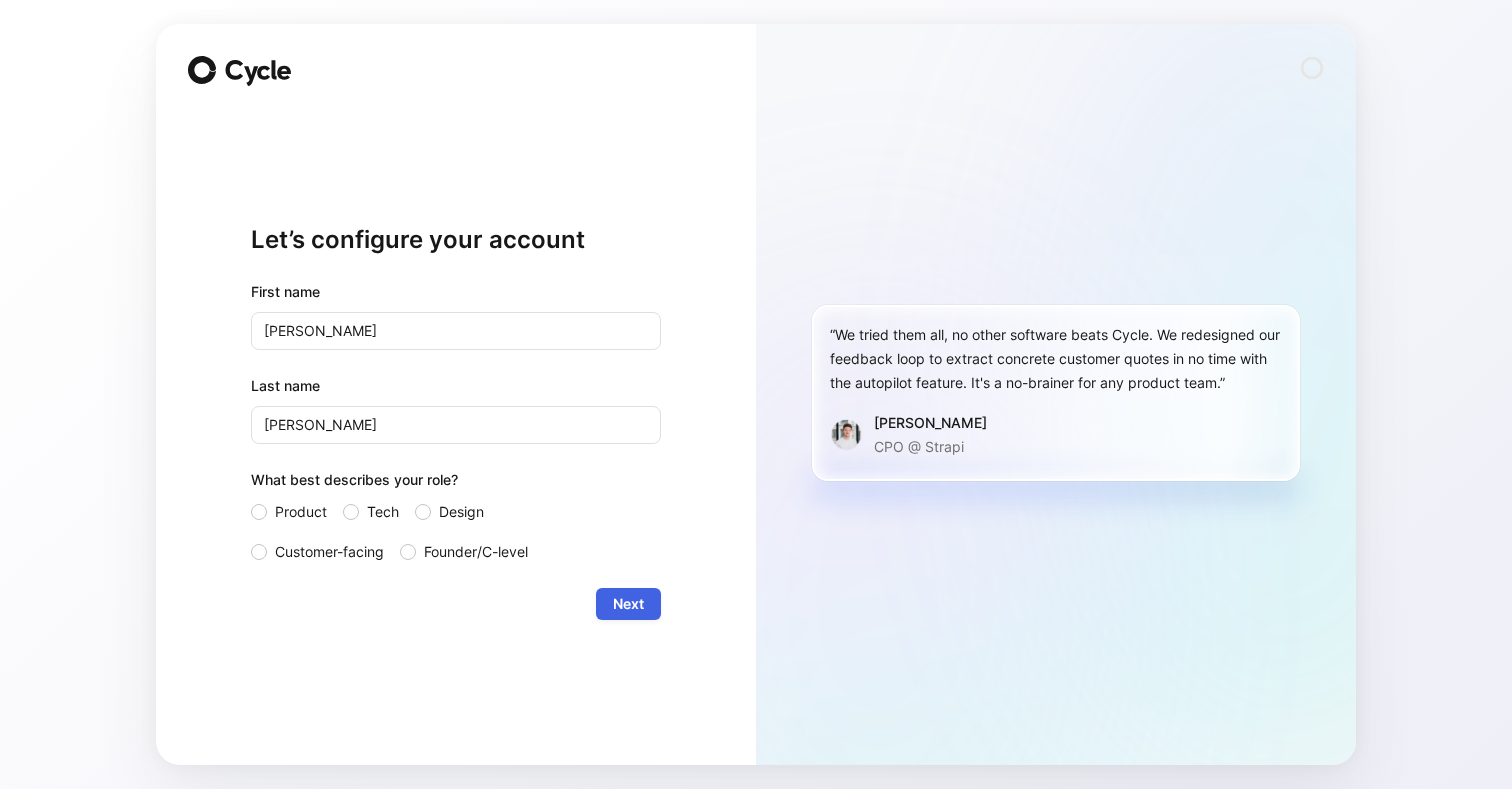 click on "Next" at bounding box center [628, 604] 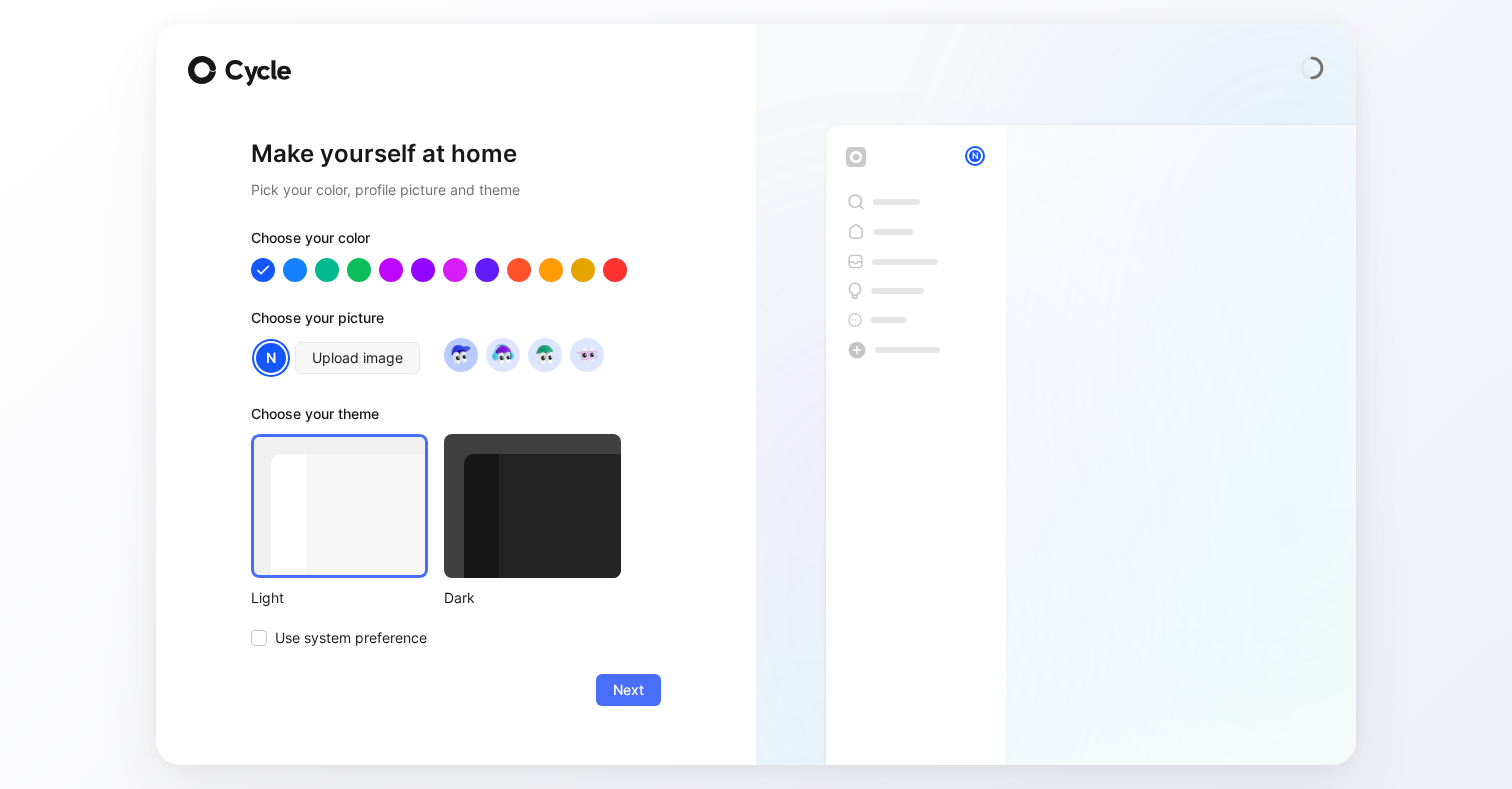 click at bounding box center [460, 354] 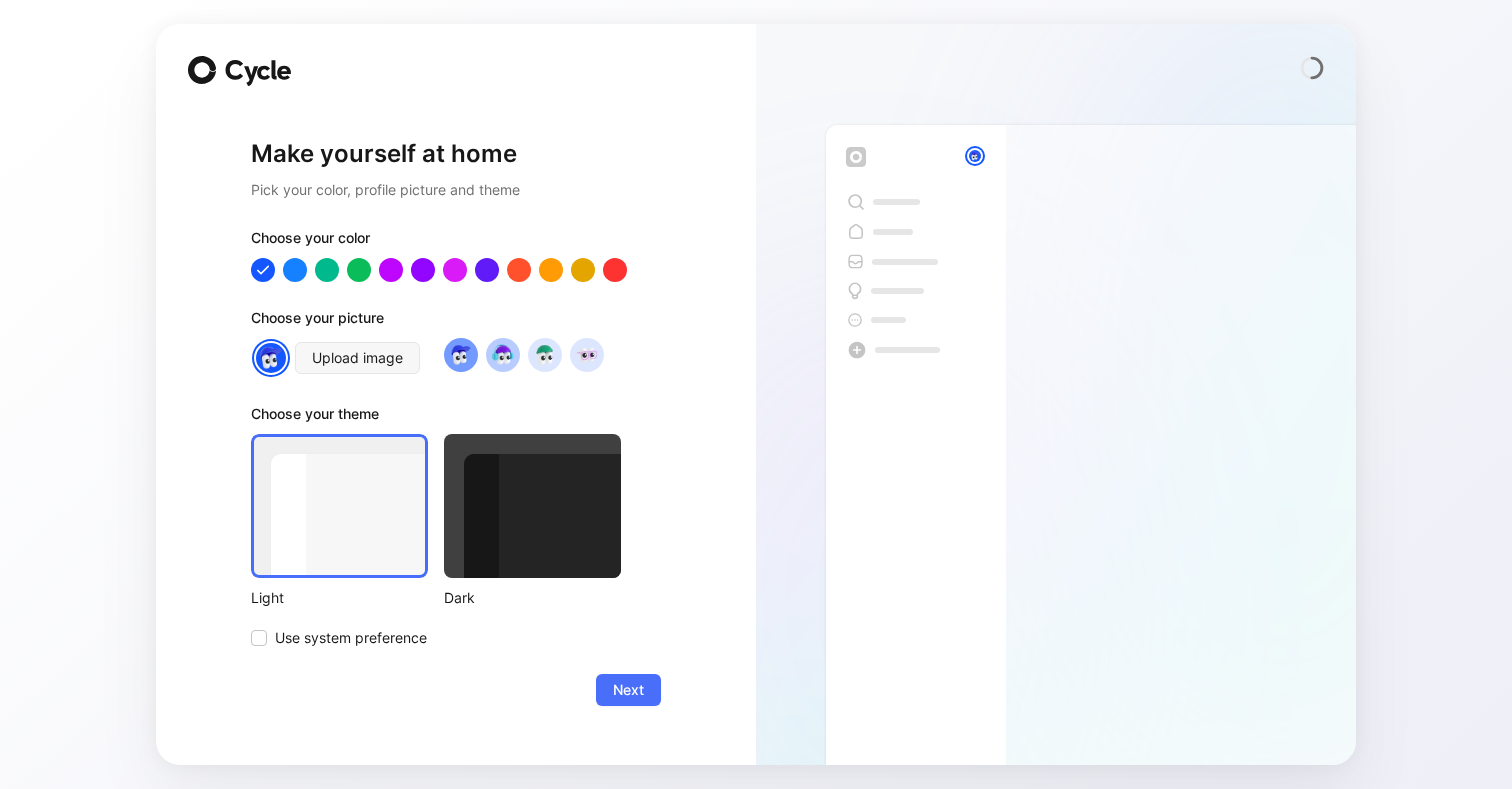 click at bounding box center (502, 354) 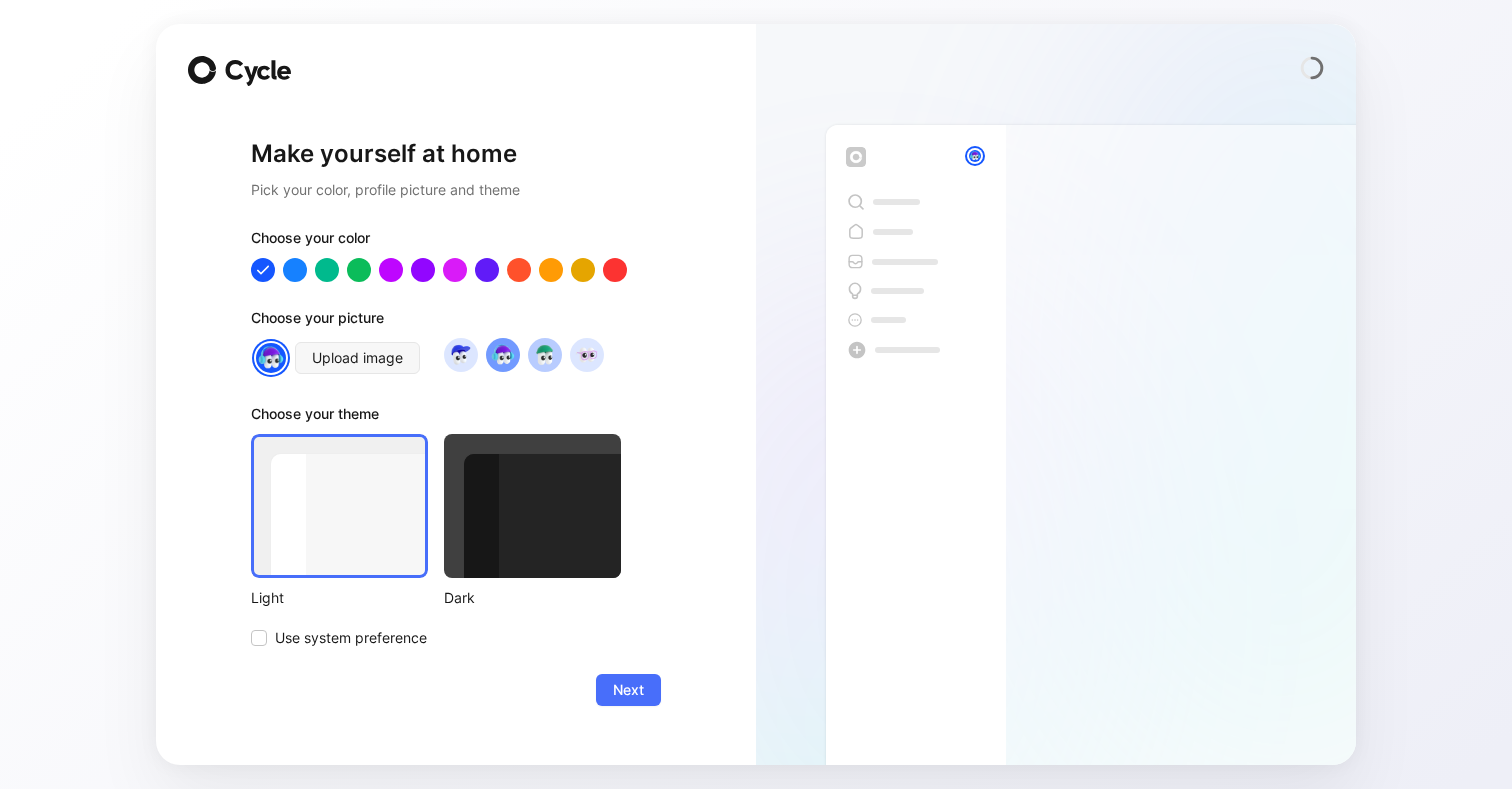 click at bounding box center (544, 354) 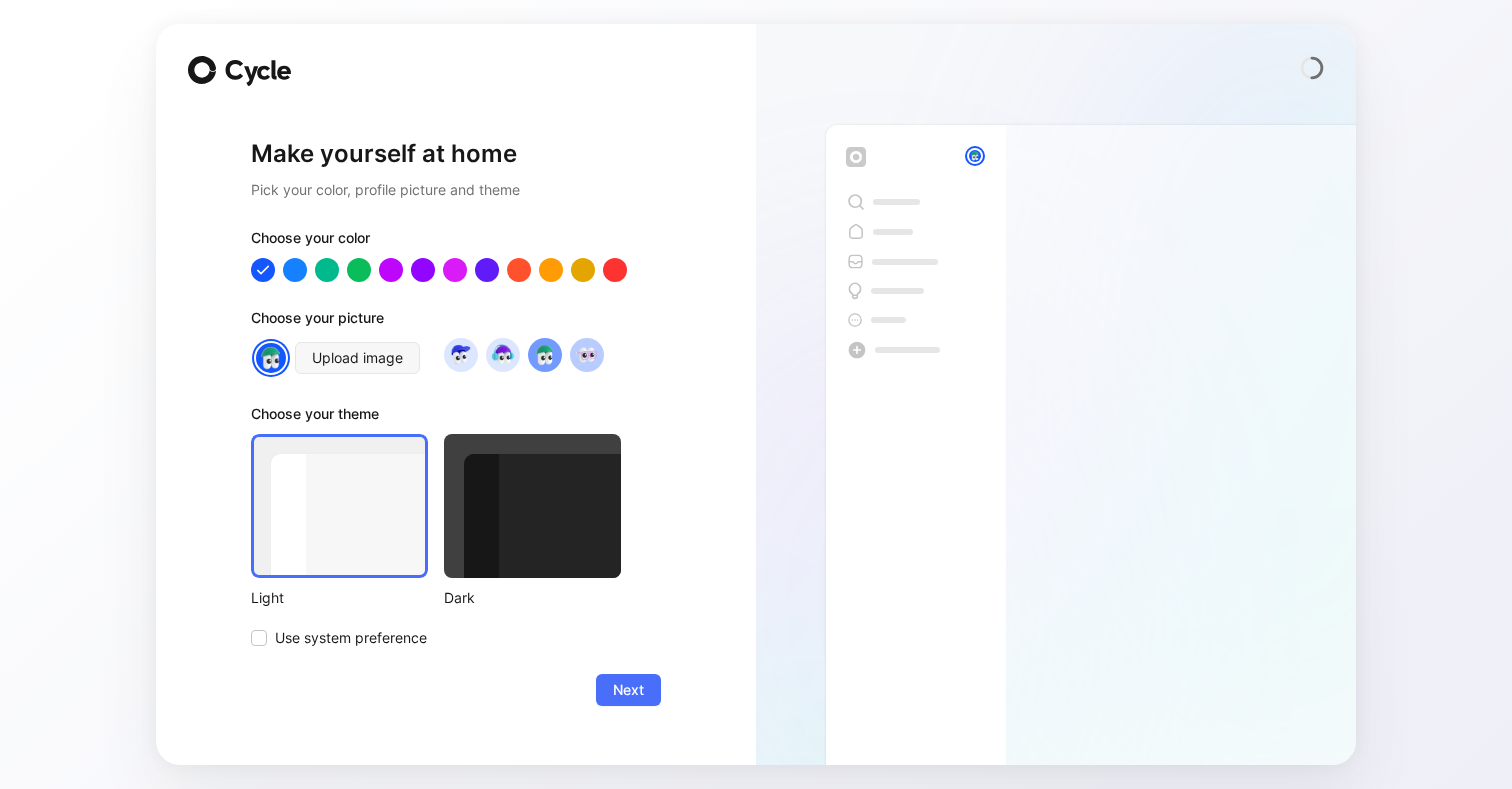 click at bounding box center [586, 354] 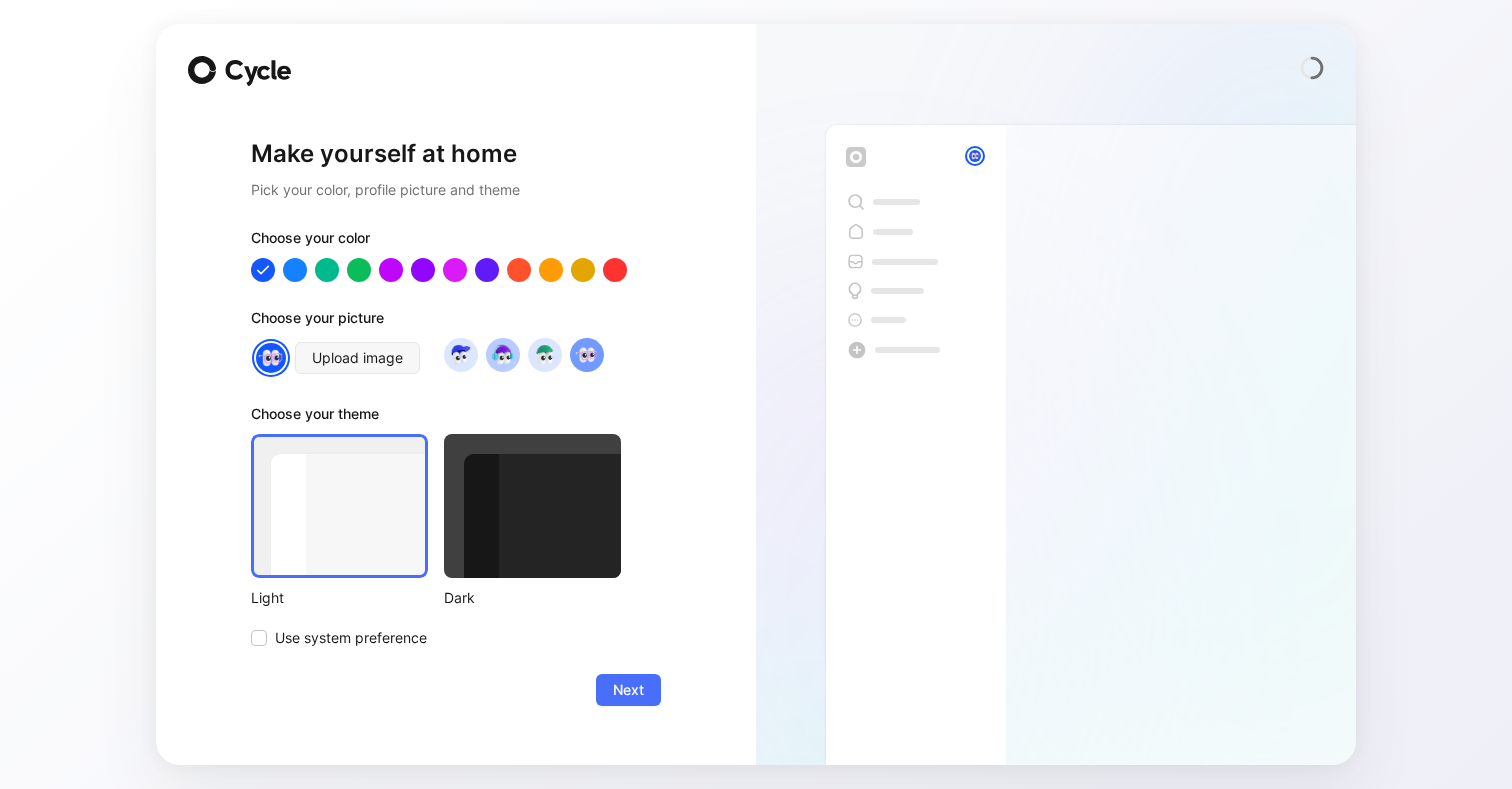 click at bounding box center [502, 354] 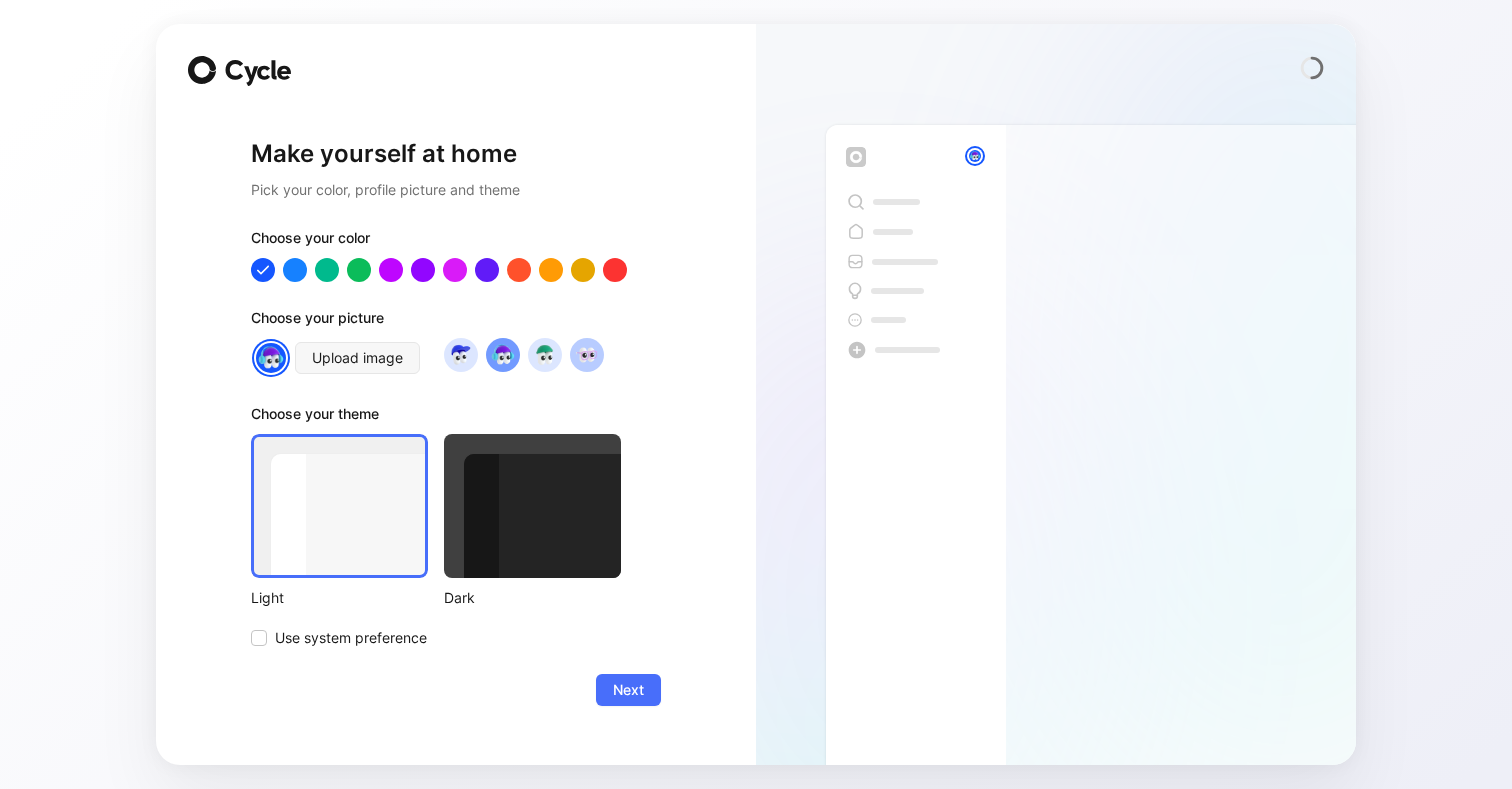 click at bounding box center [586, 354] 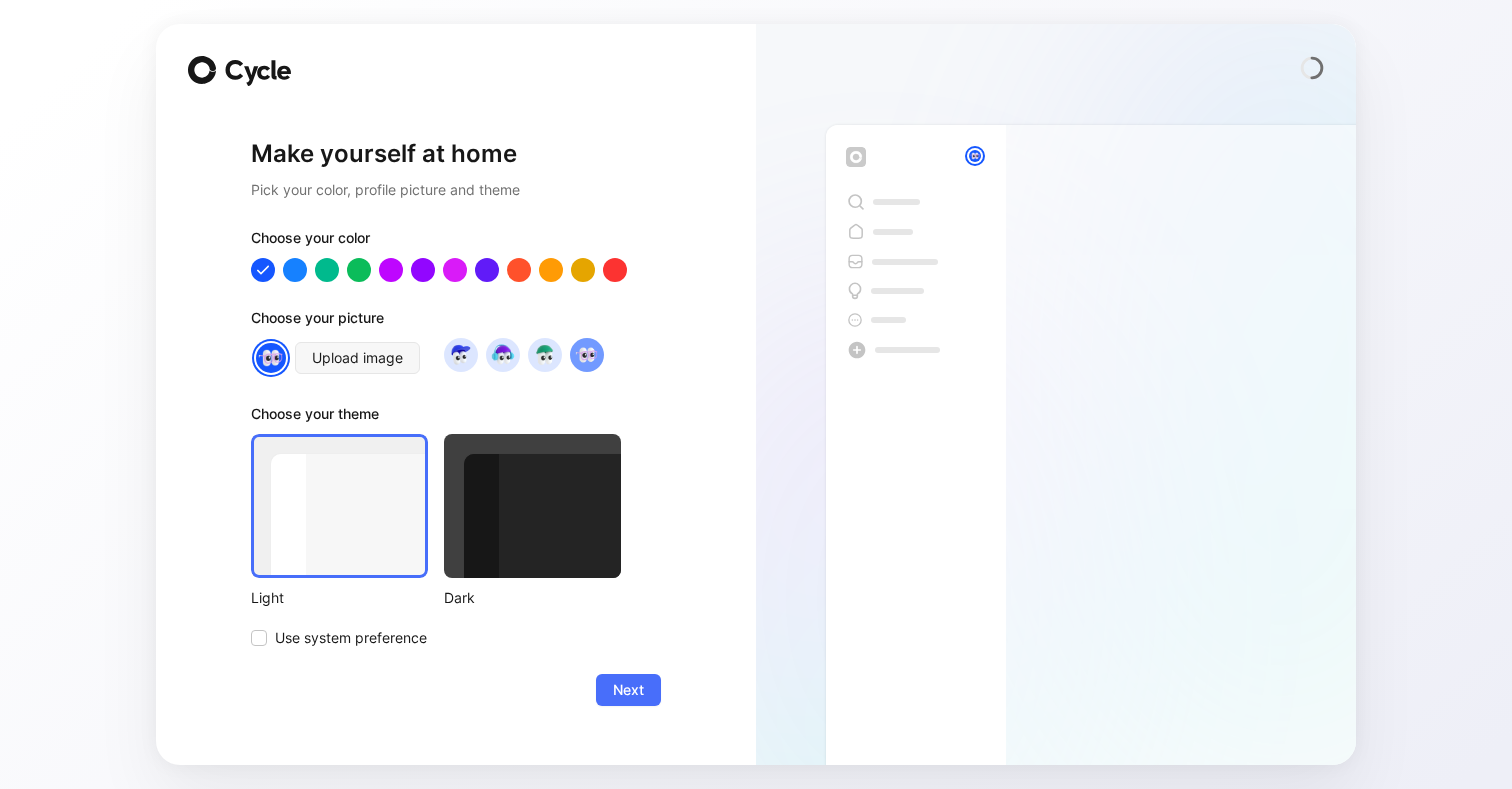 click at bounding box center (532, 506) 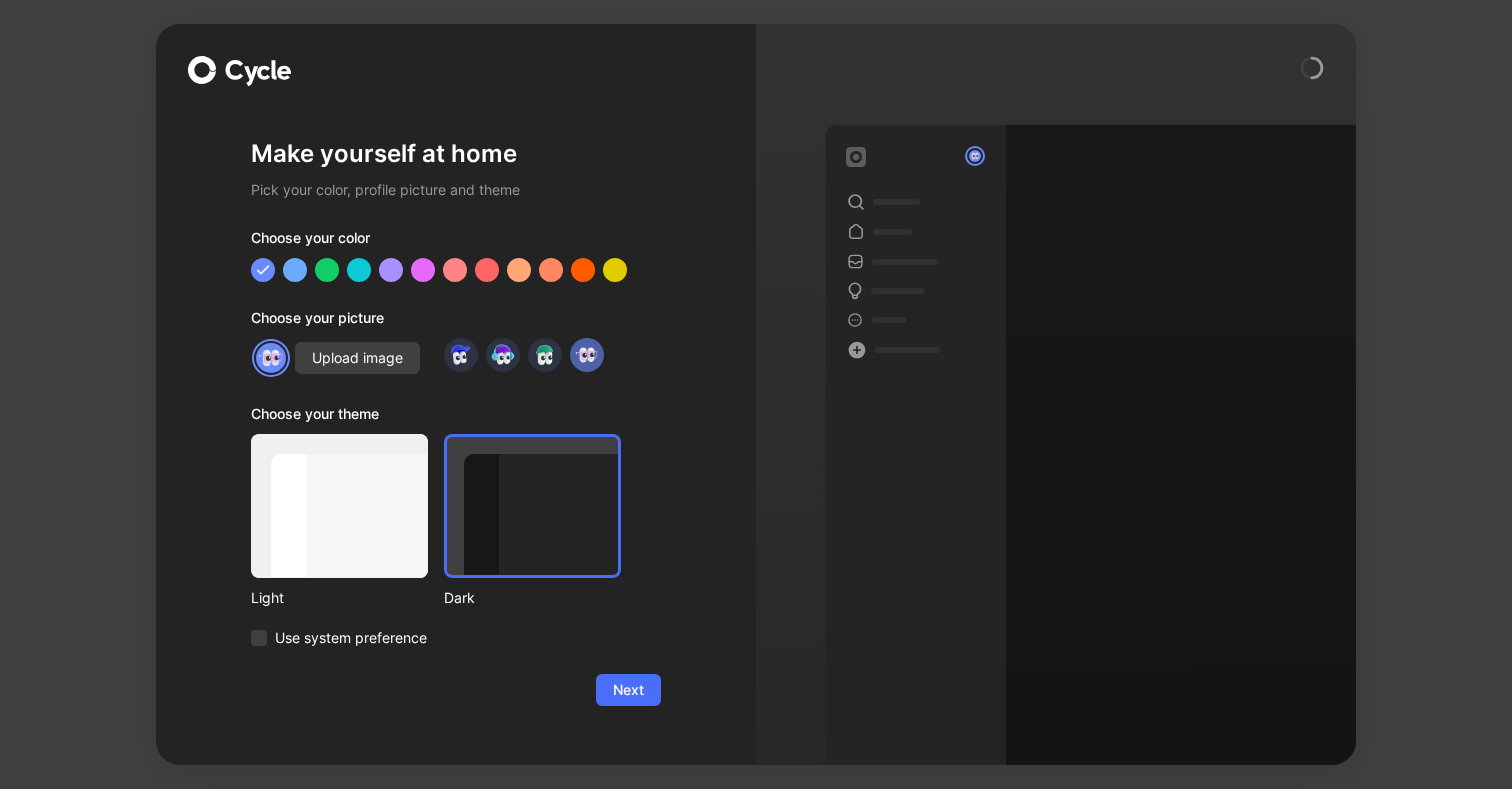 click at bounding box center [339, 506] 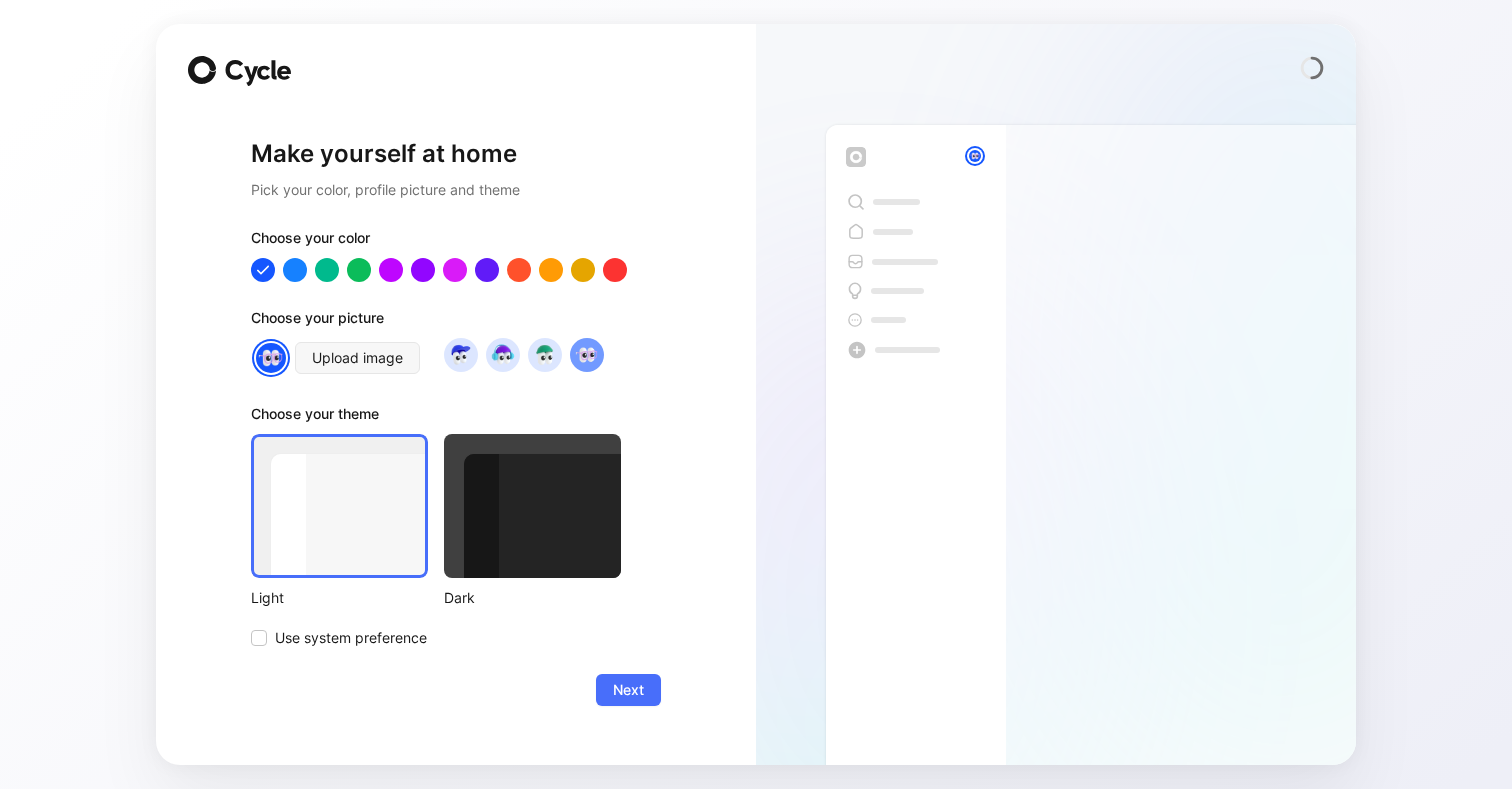 click at bounding box center (339, 506) 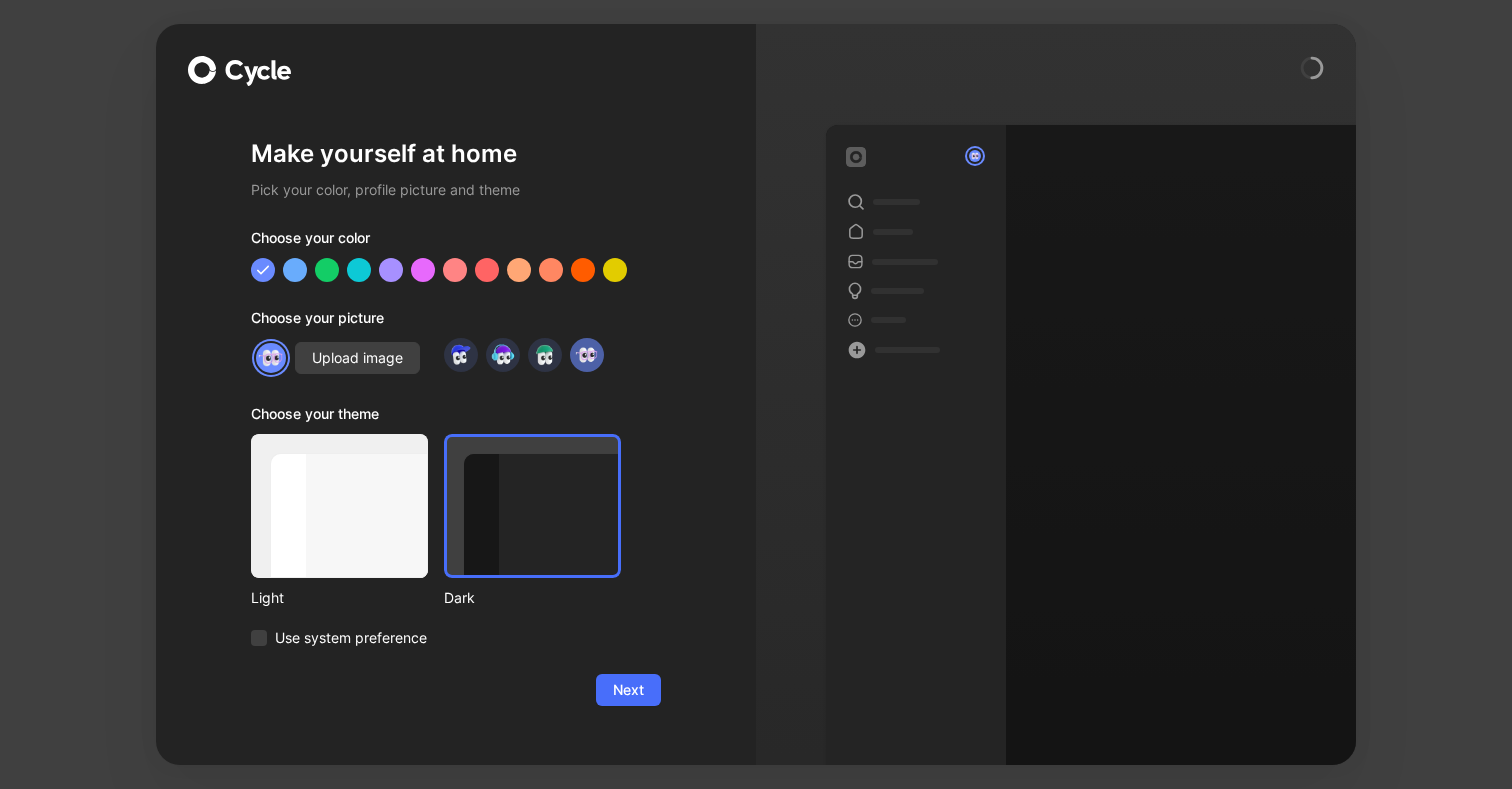click at bounding box center (339, 506) 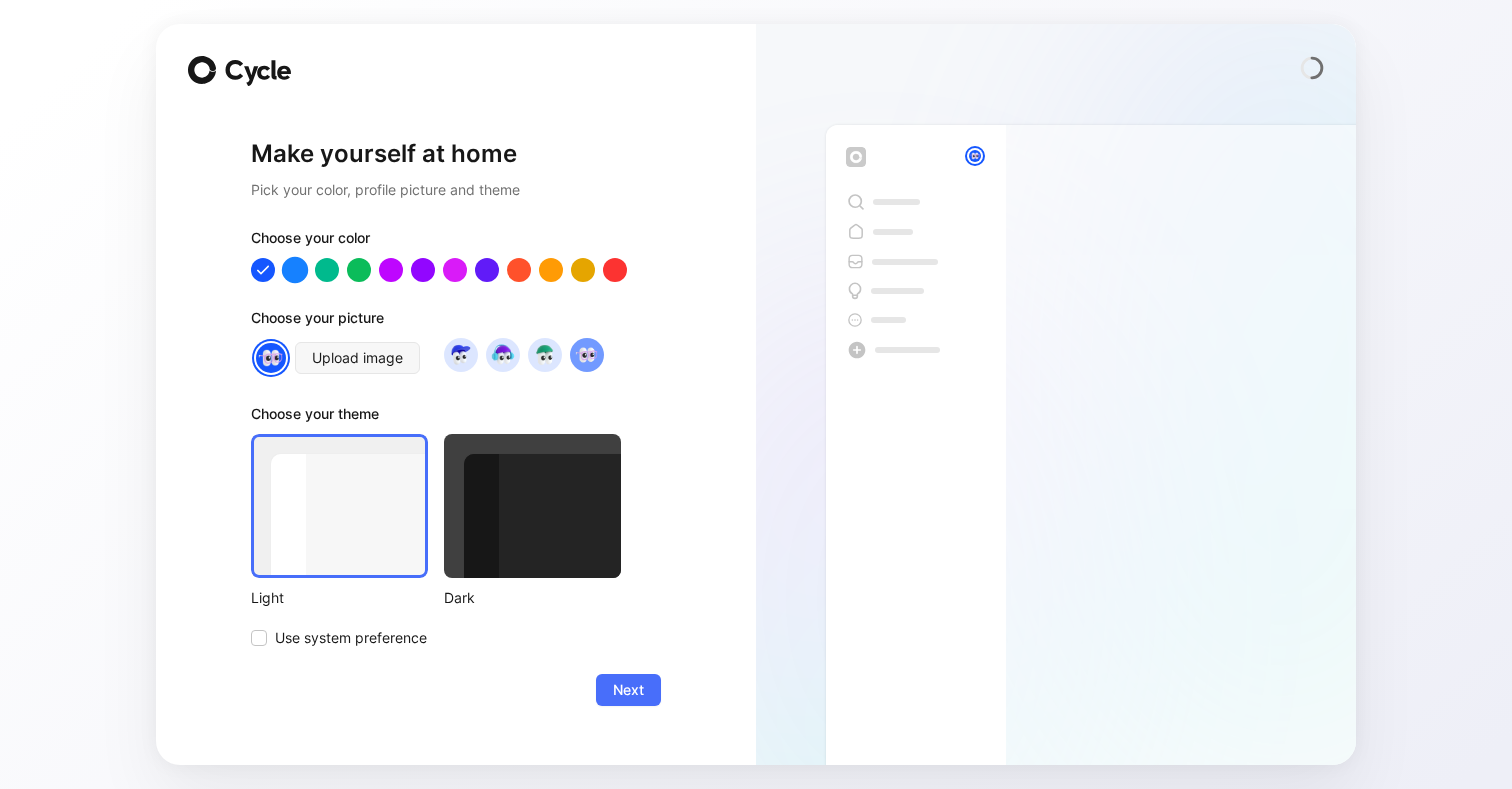 click at bounding box center [295, 269] 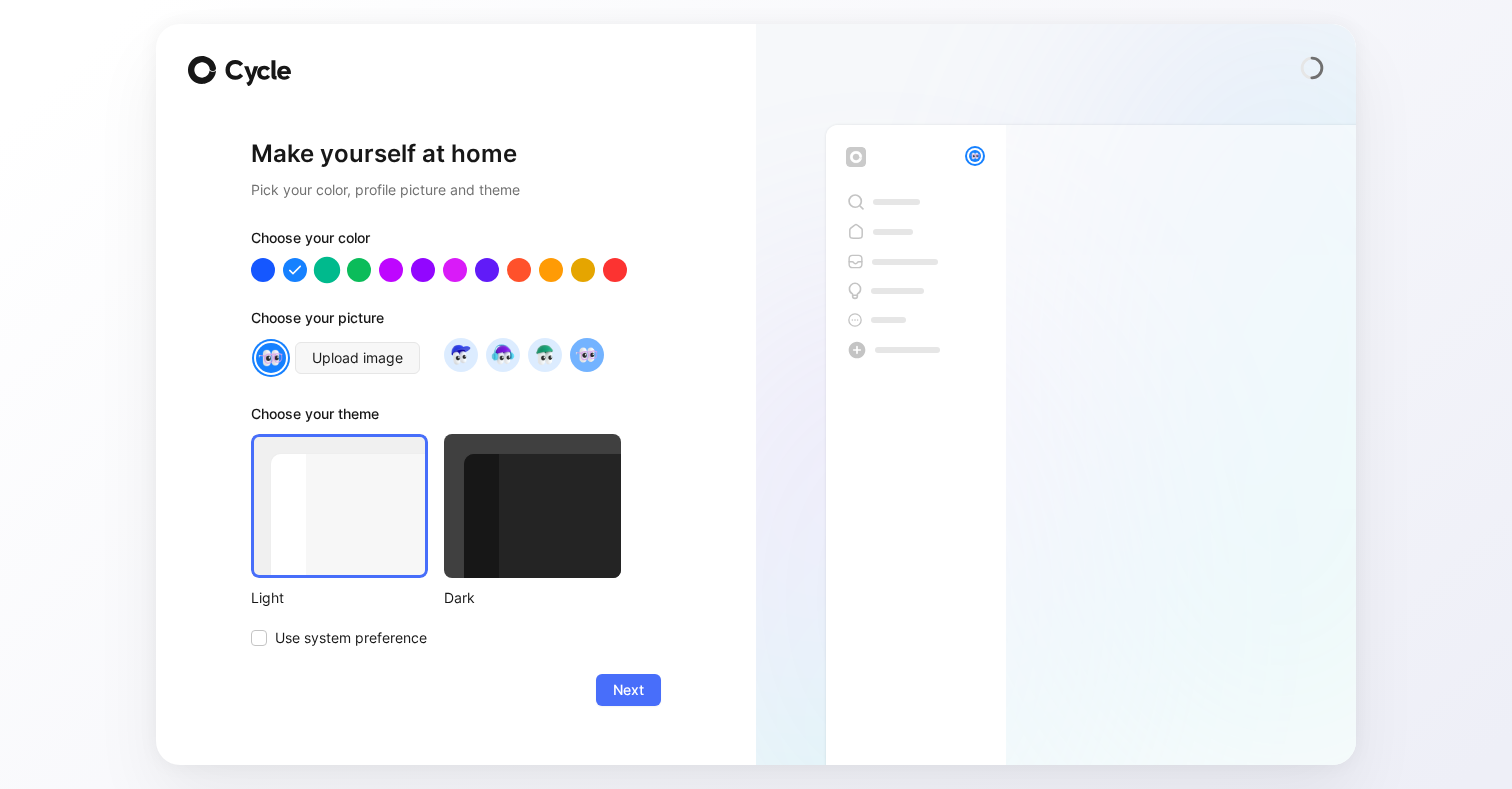 click at bounding box center [327, 269] 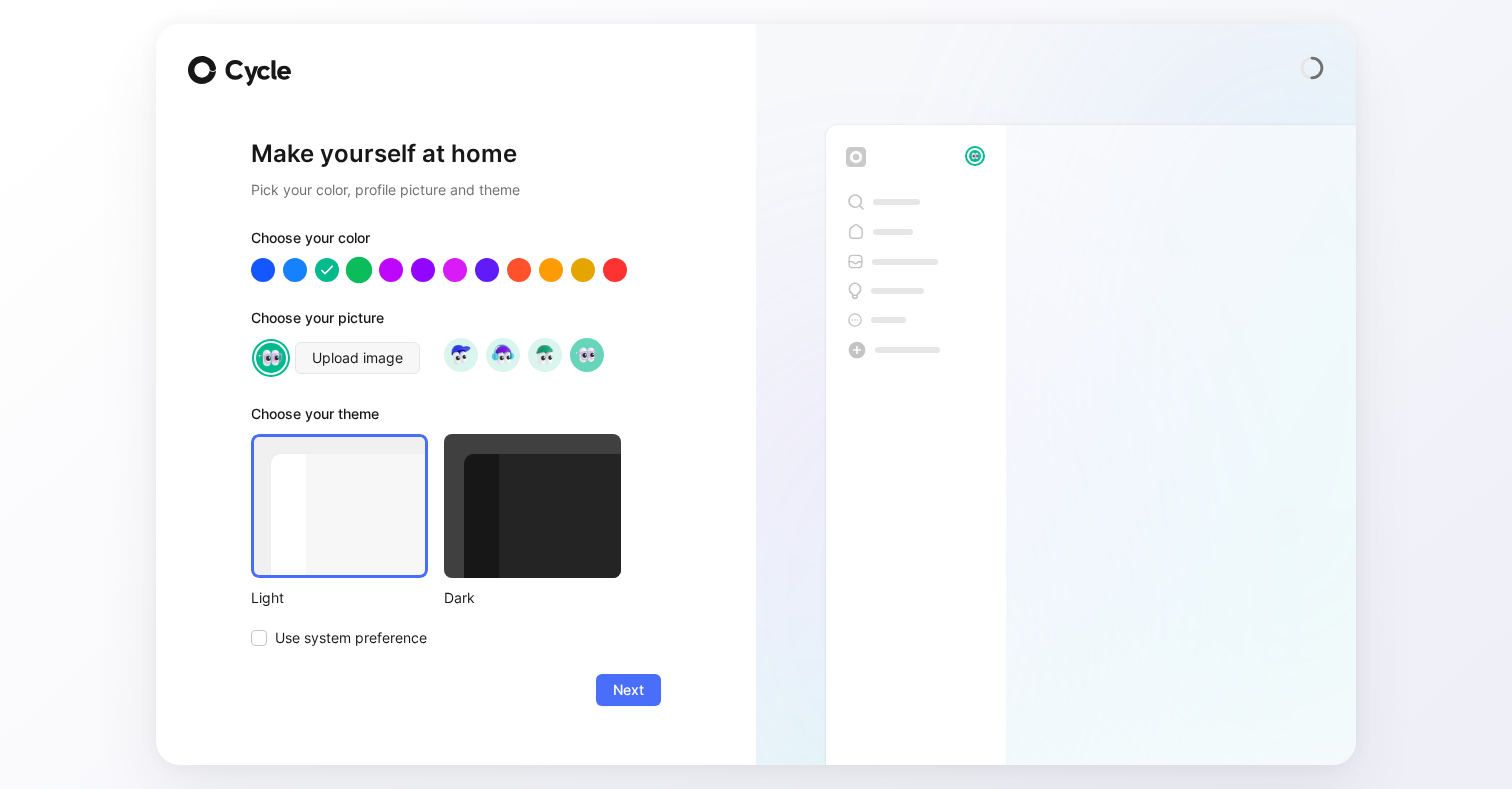 click at bounding box center (359, 269) 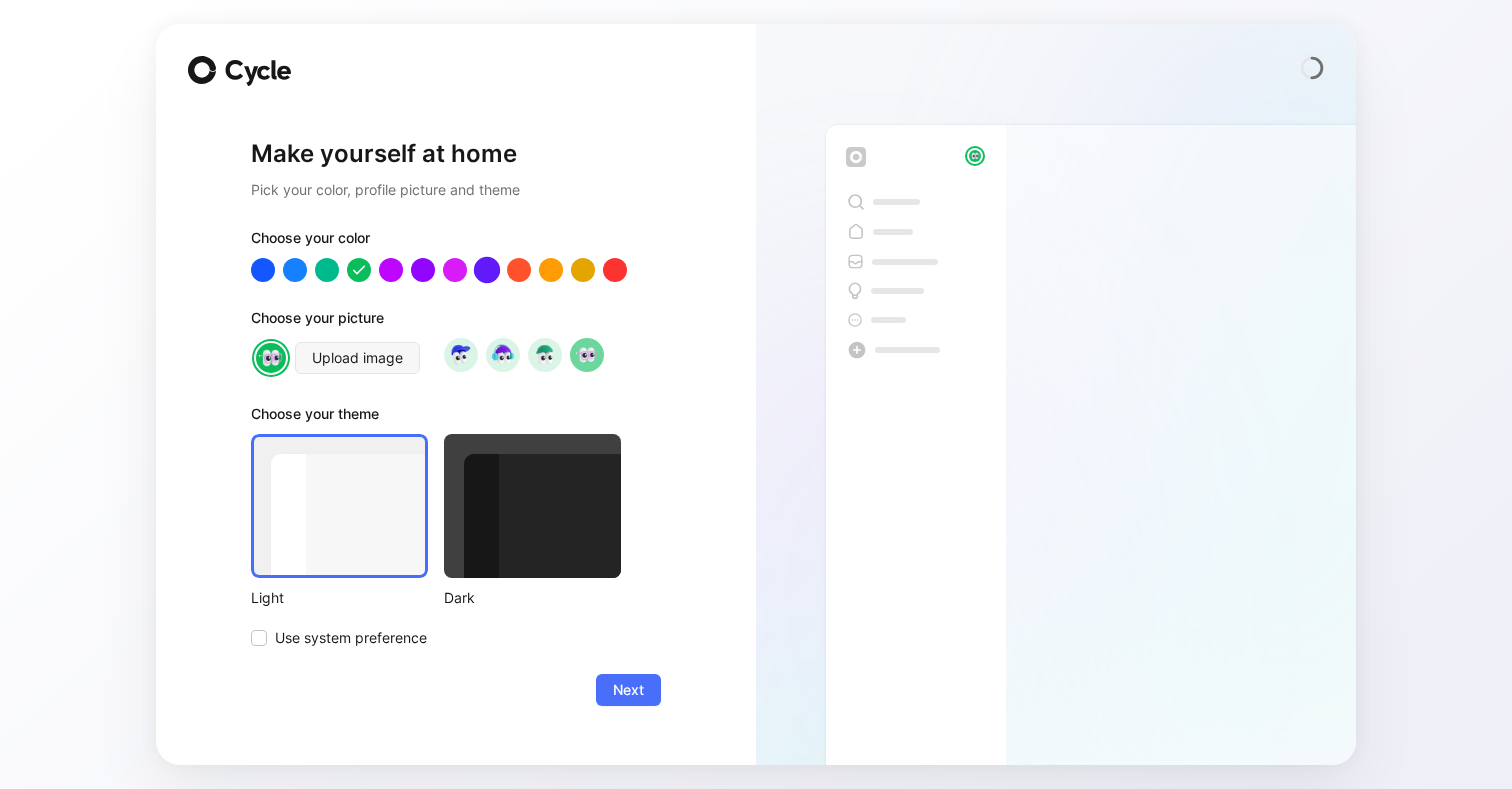 click at bounding box center [487, 269] 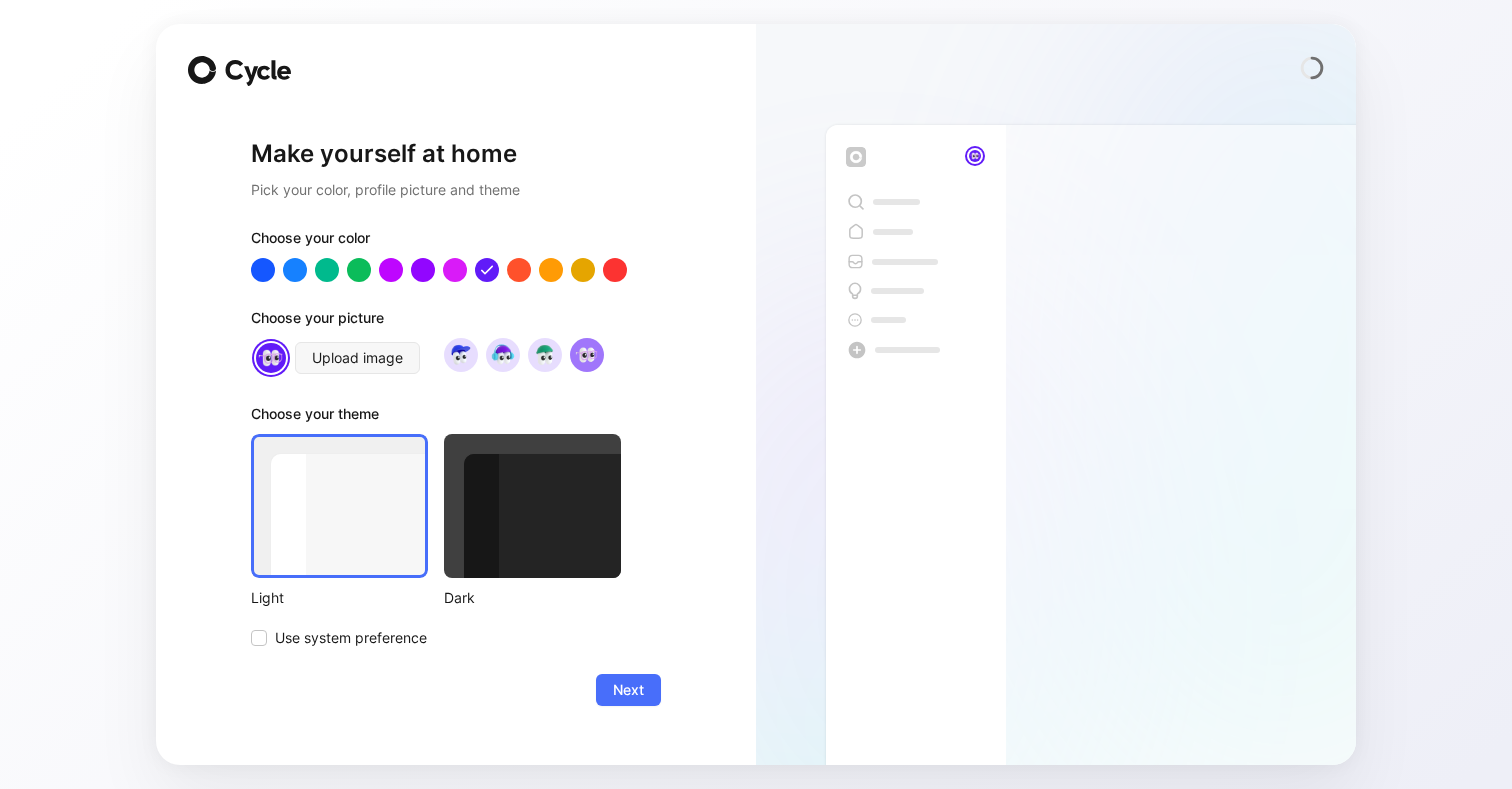 click at bounding box center [456, 270] 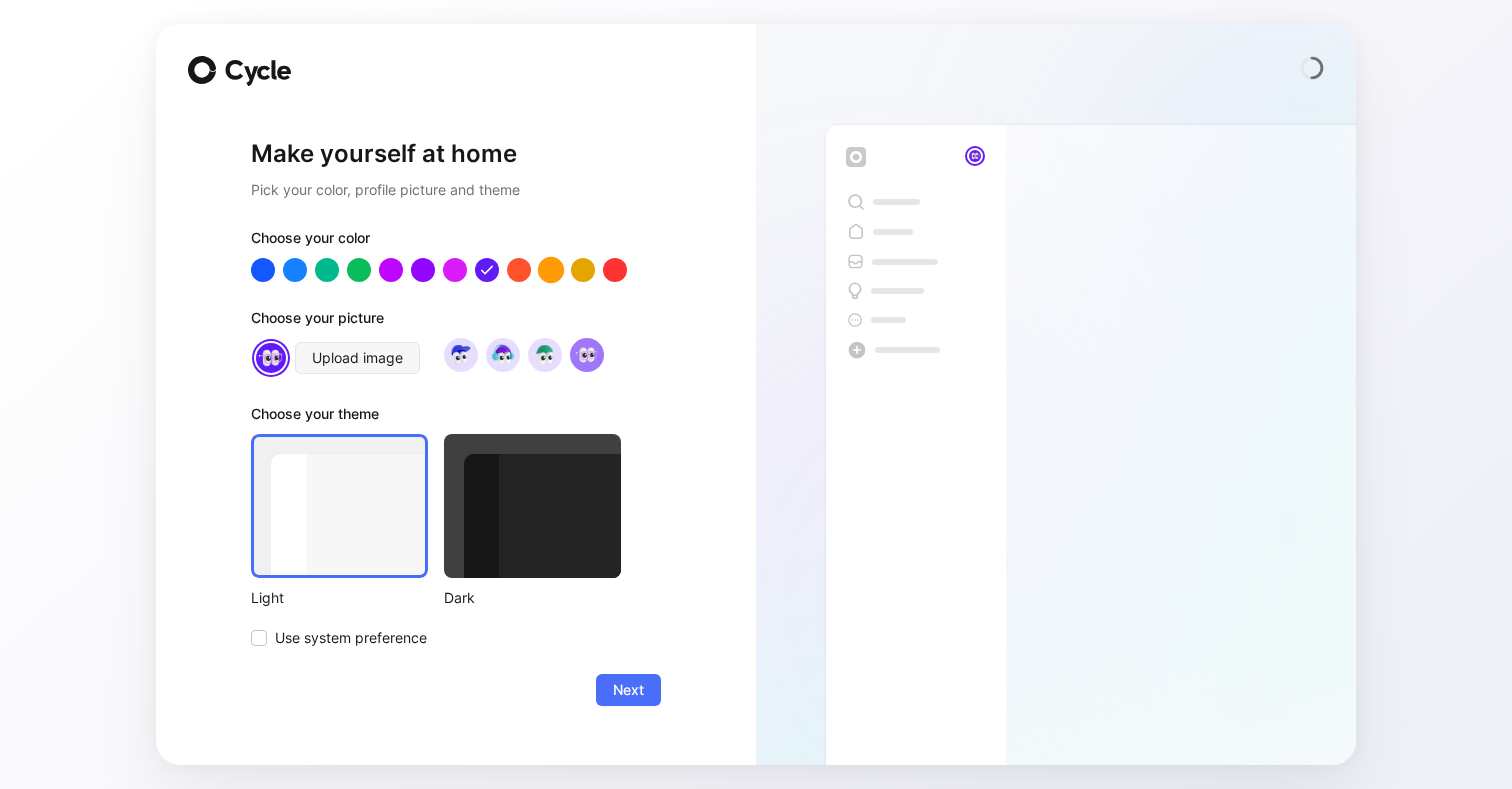 click at bounding box center [551, 269] 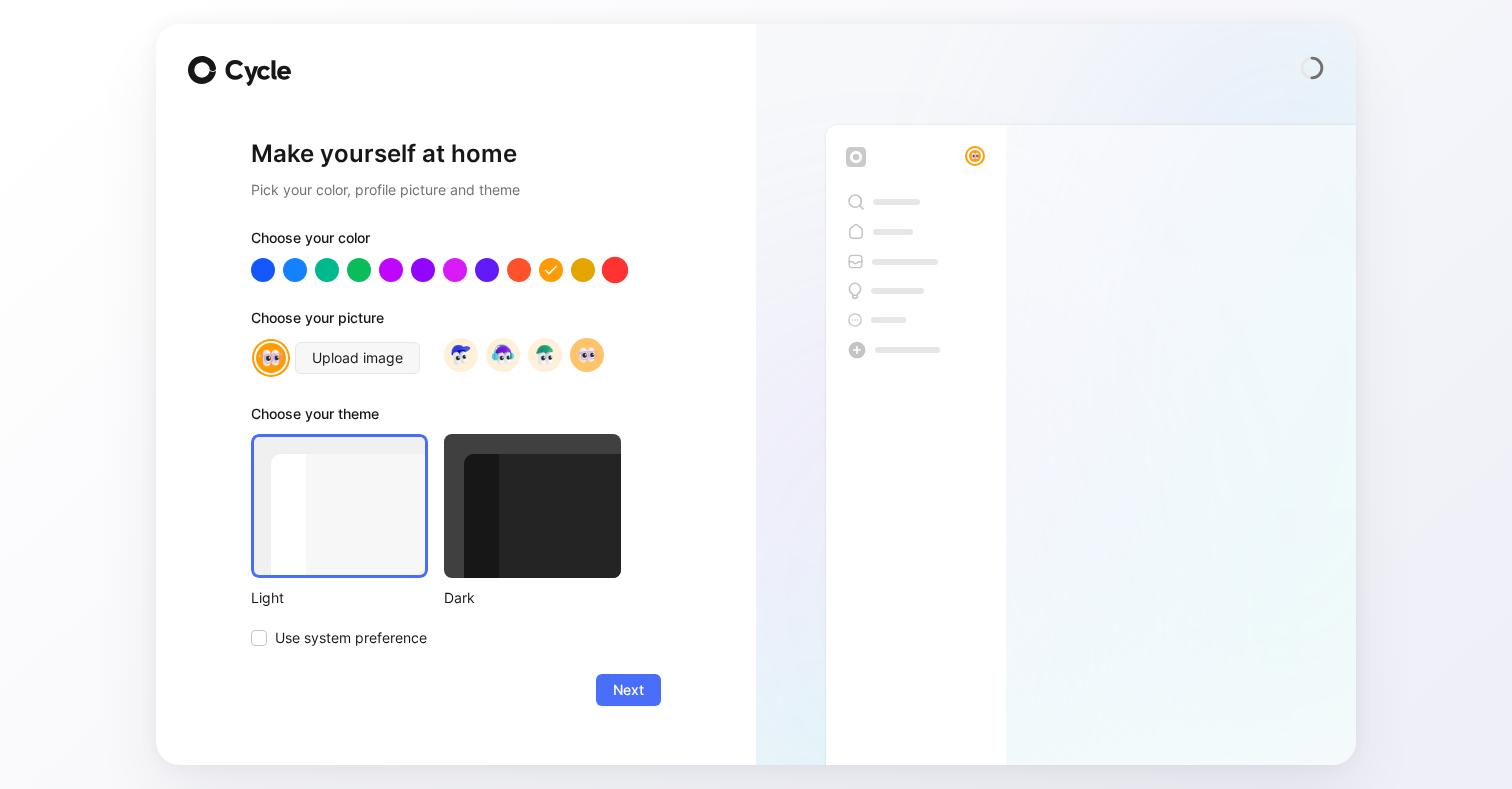 click at bounding box center (615, 269) 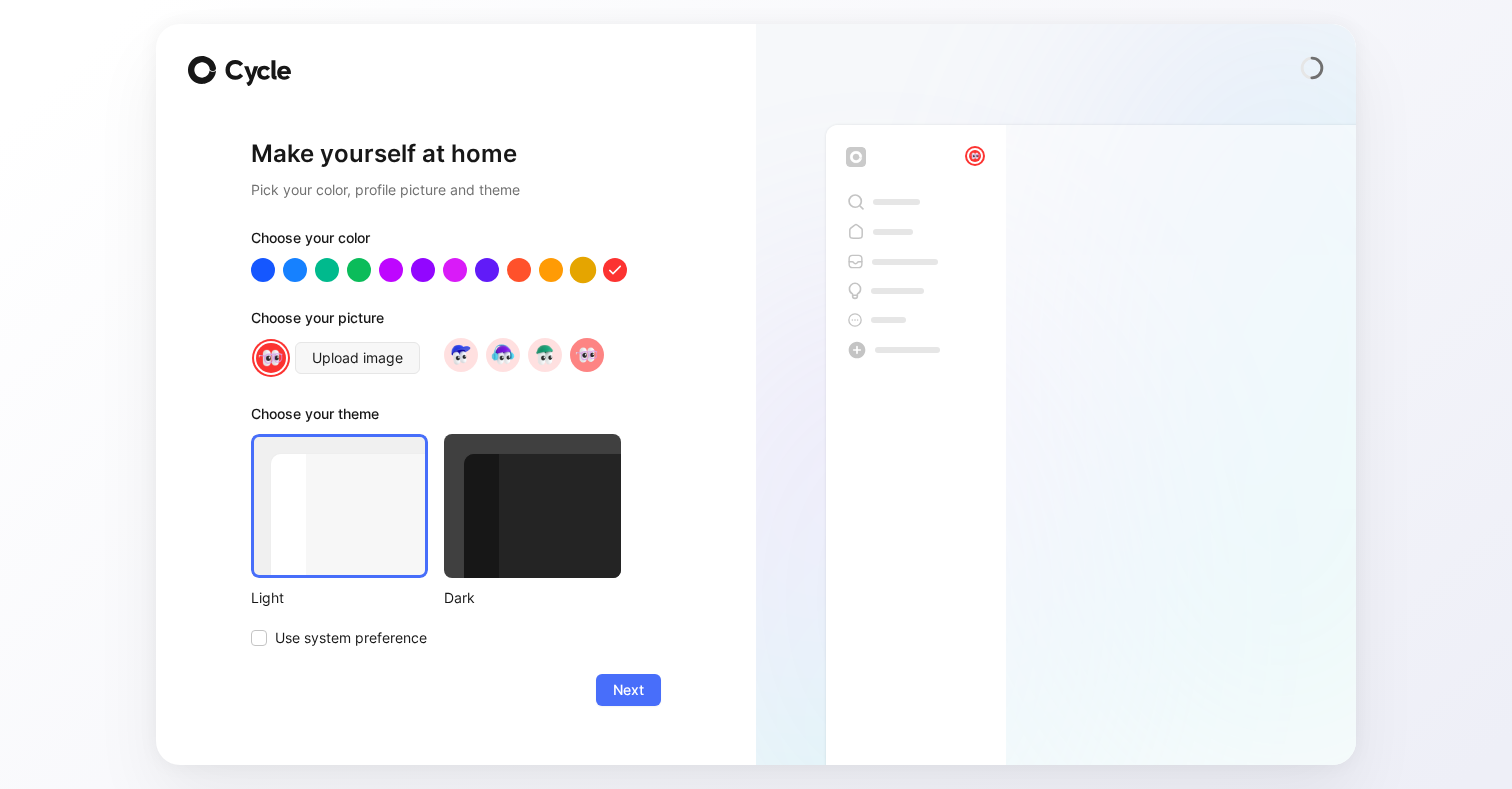 click at bounding box center (583, 269) 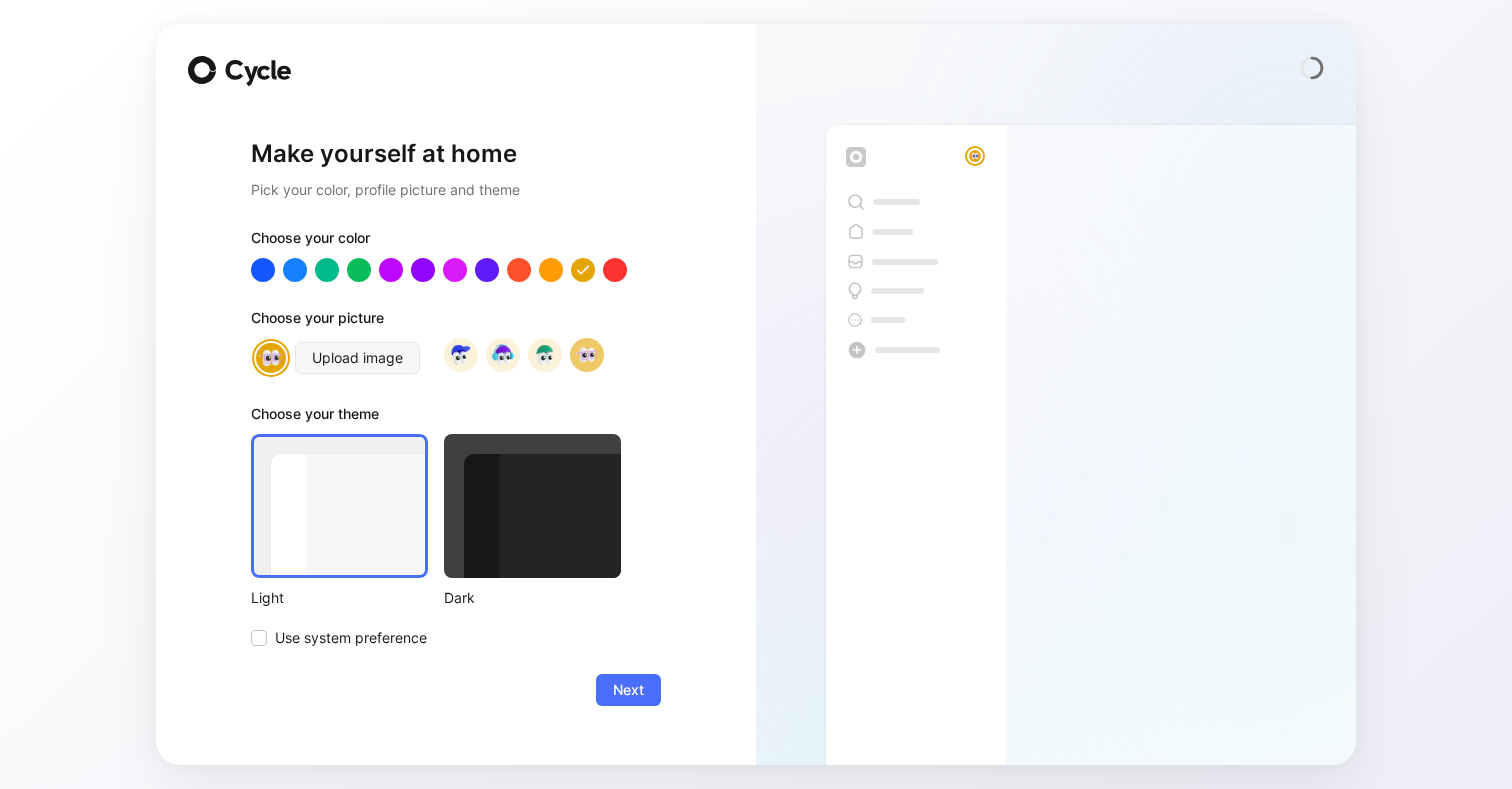 click at bounding box center [456, 270] 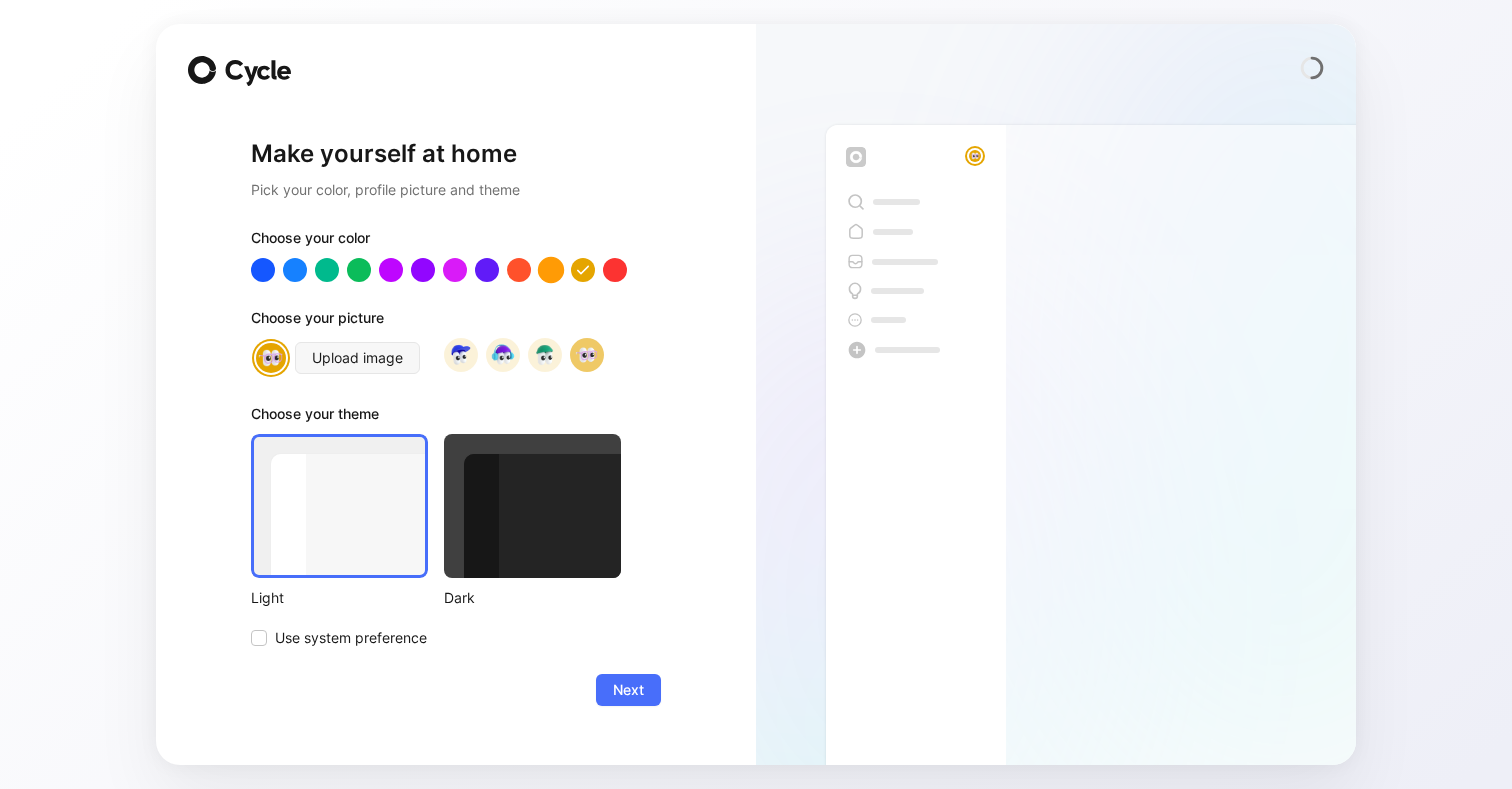 click at bounding box center (551, 269) 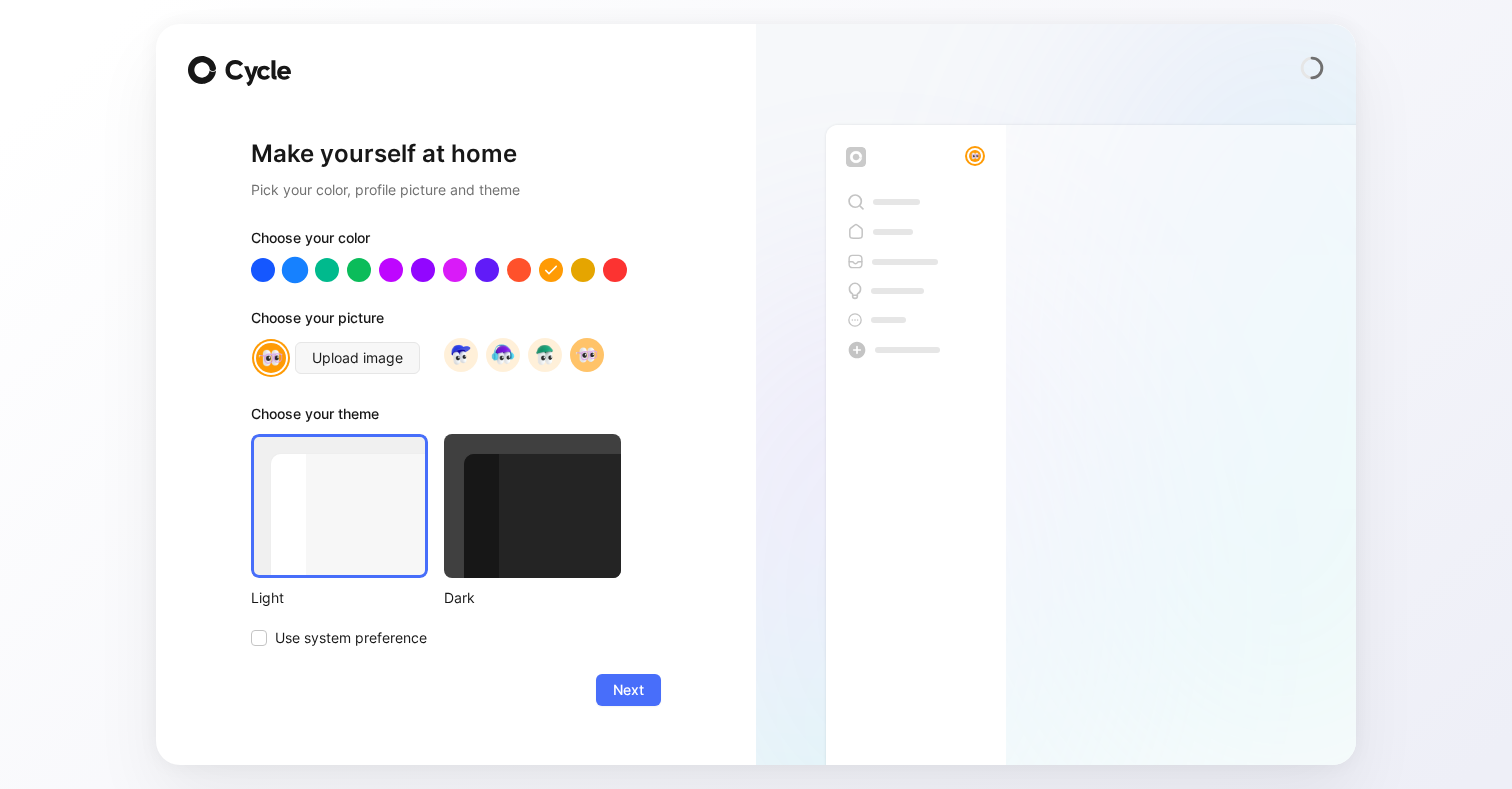 click at bounding box center [295, 269] 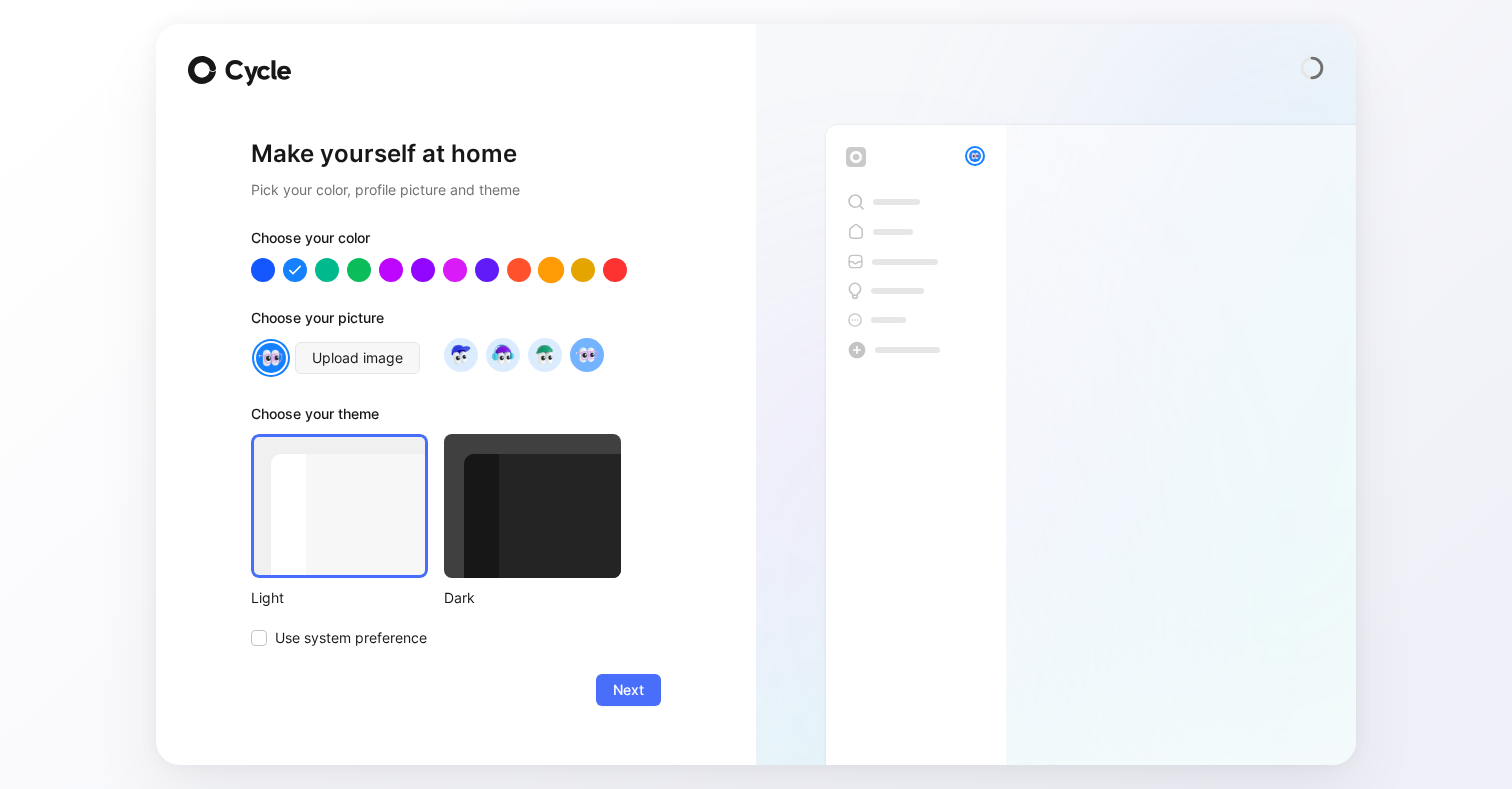 click at bounding box center (551, 269) 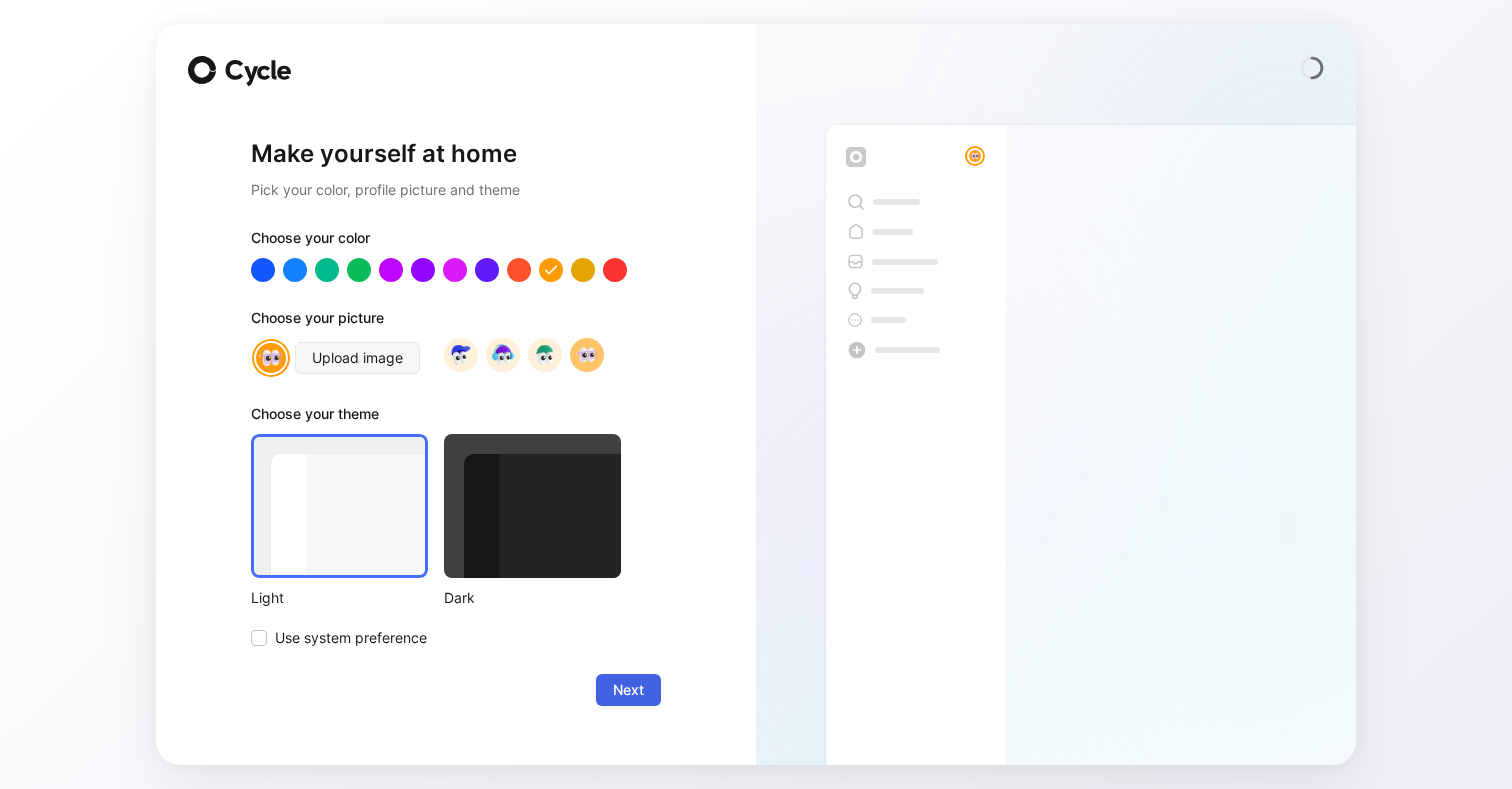 click on "Next" at bounding box center (628, 690) 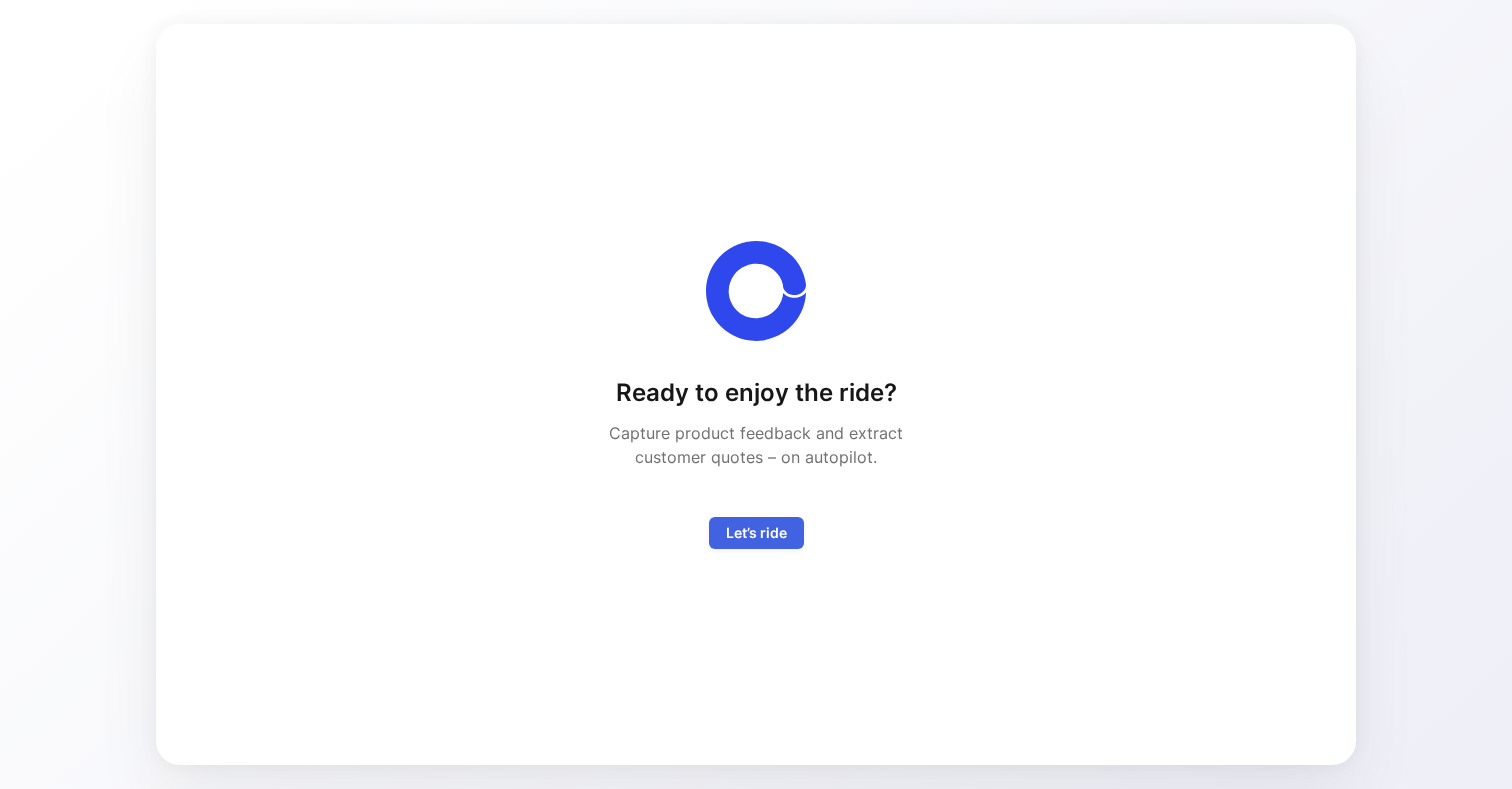 click on "Let’s ride" at bounding box center [756, 533] 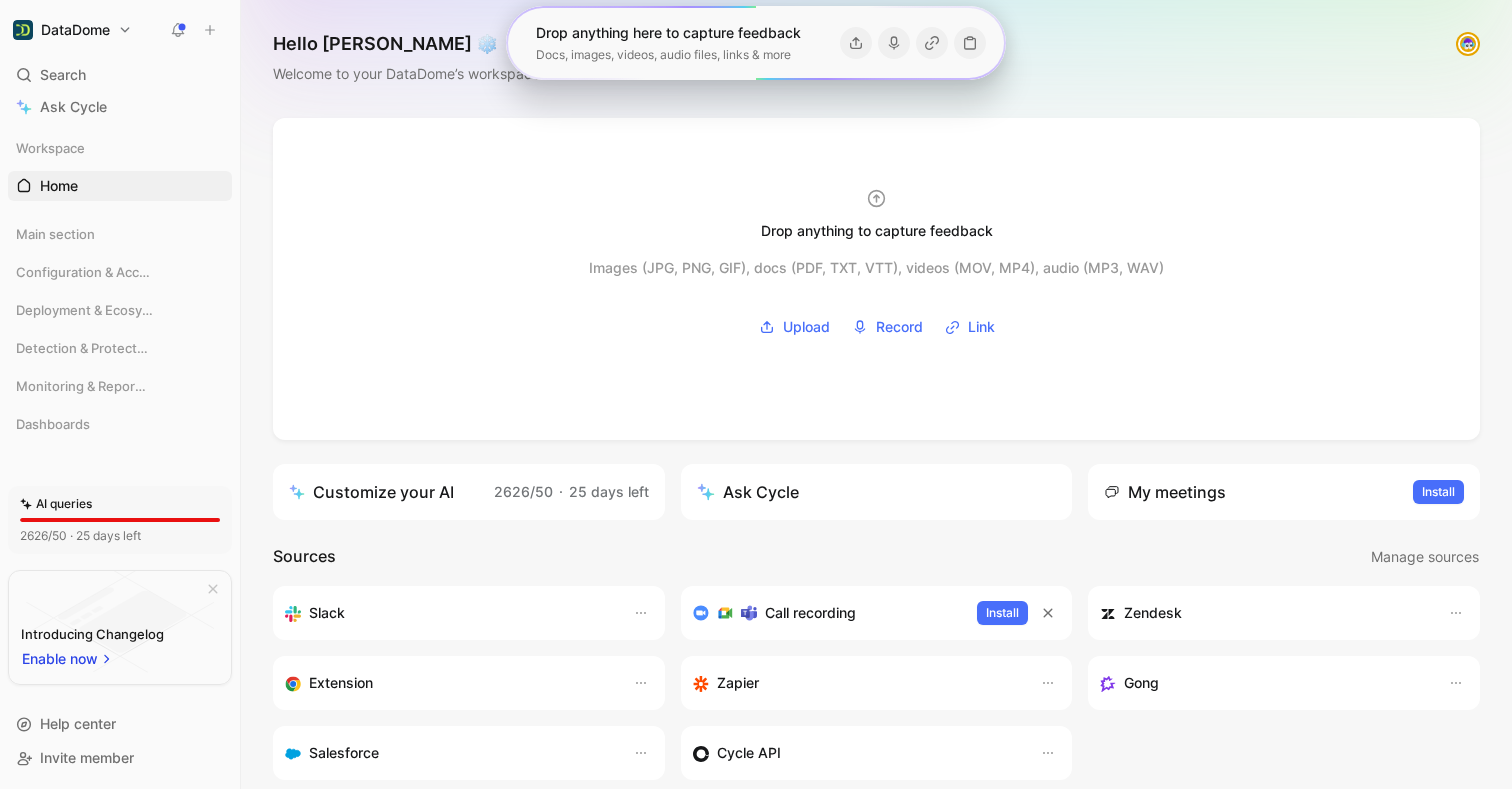 click on "Drop anything to capture feedback Images (JPG, PNG, GIF), docs (PDF, TXT, VTT), videos (MOV, MP4), audio (MP3, WAV) Upload Record Link Customize your AI 2626/50 · 25 days left Ask Cycle My meetings Install Sources Manage sources Slack Call recording Install Zendesk Extension Zapier Gong Salesforce Cycle API What’s new in Cycle Introducing Drop island Drop images or video/audio/PDF files into the drop zone to create new feedback docs along with their transcript. Learn more Your feedback on Autopilot Summarize, find insights, categorize, and mark processed new feedback - automatically. Customizable source by source. Learn more Introducing Call recording Record your calls and automatically fetch their transcripts as Cycle feedback. Learn more Linear integration Map any Cycle feature/bug with a Linear project/issue, mirroring its status in real-time. Learn more Have a look at Cycle’s changelog – we’ve been shipping weirdly fast" at bounding box center (876, 625) 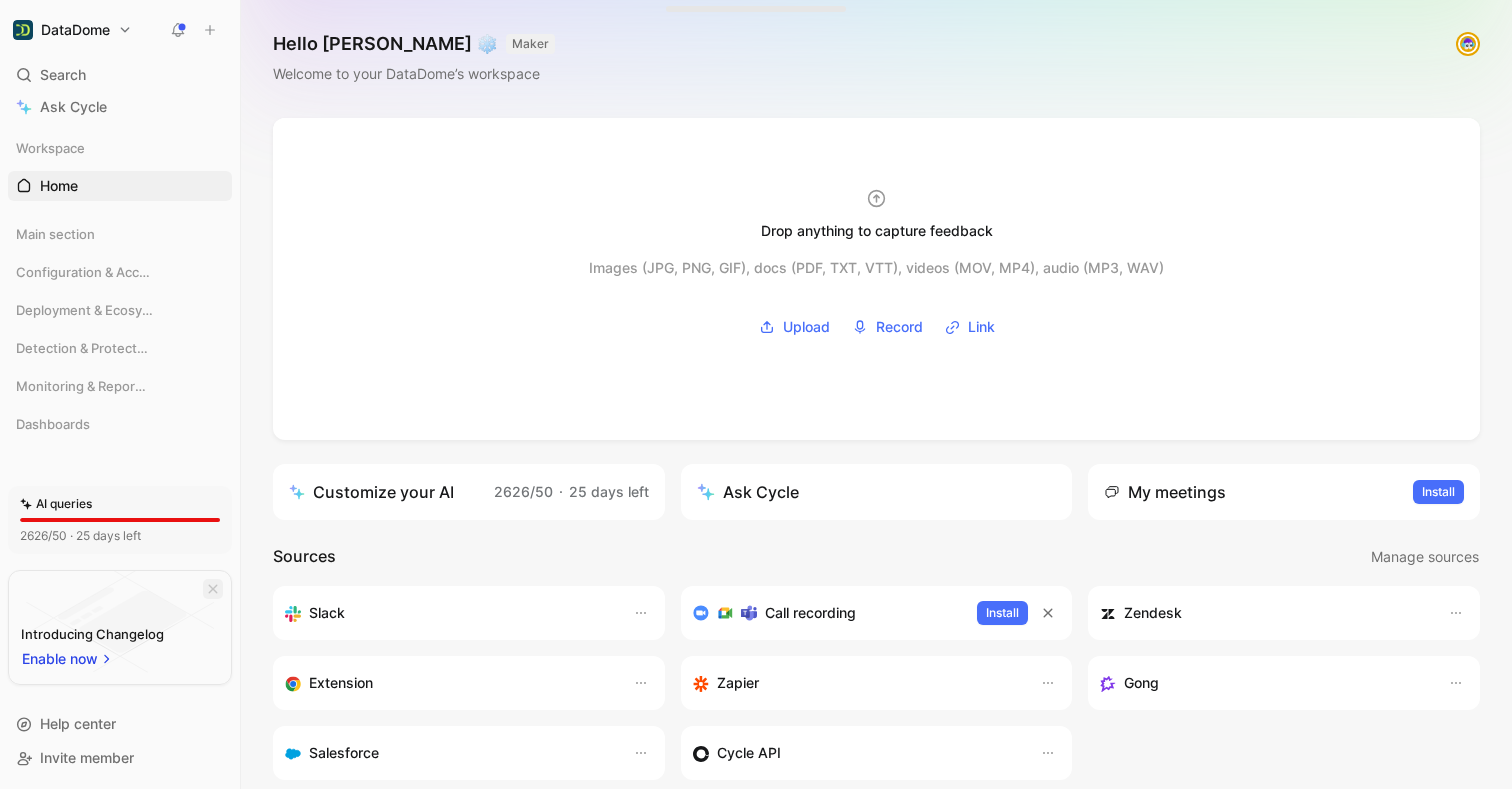 click 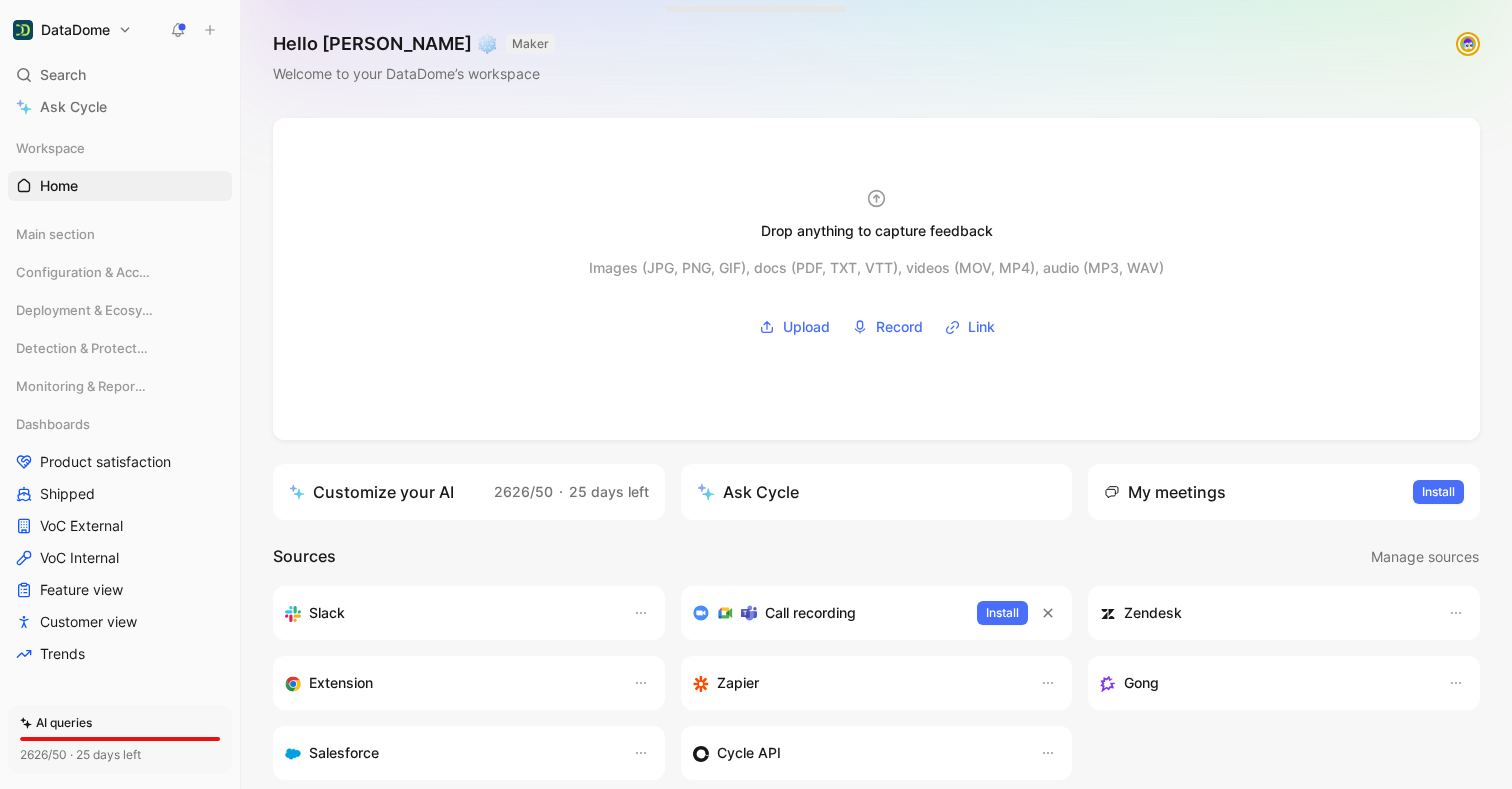 click on "Ask Cycle" at bounding box center [748, 492] 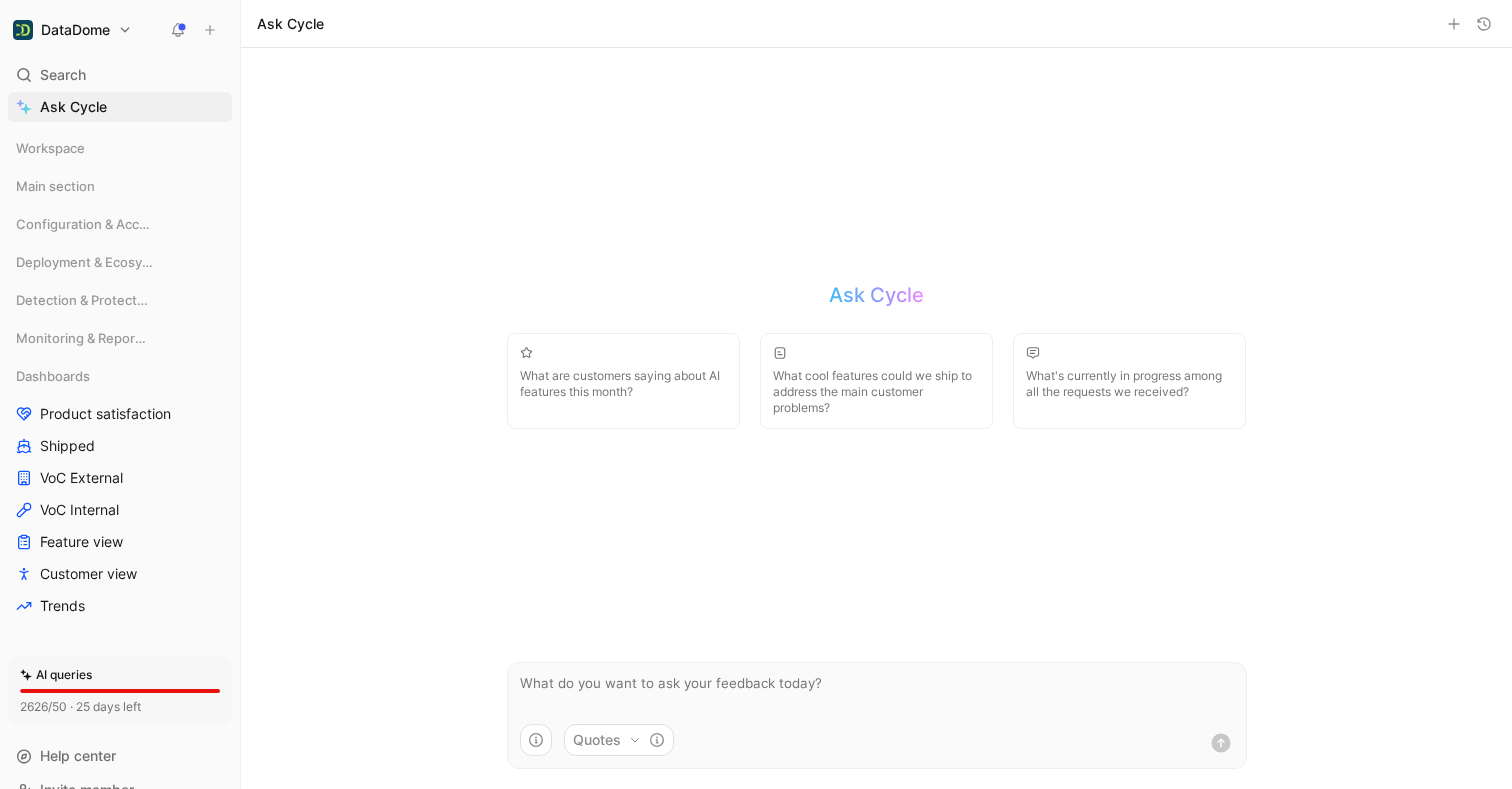 click at bounding box center (877, 693) 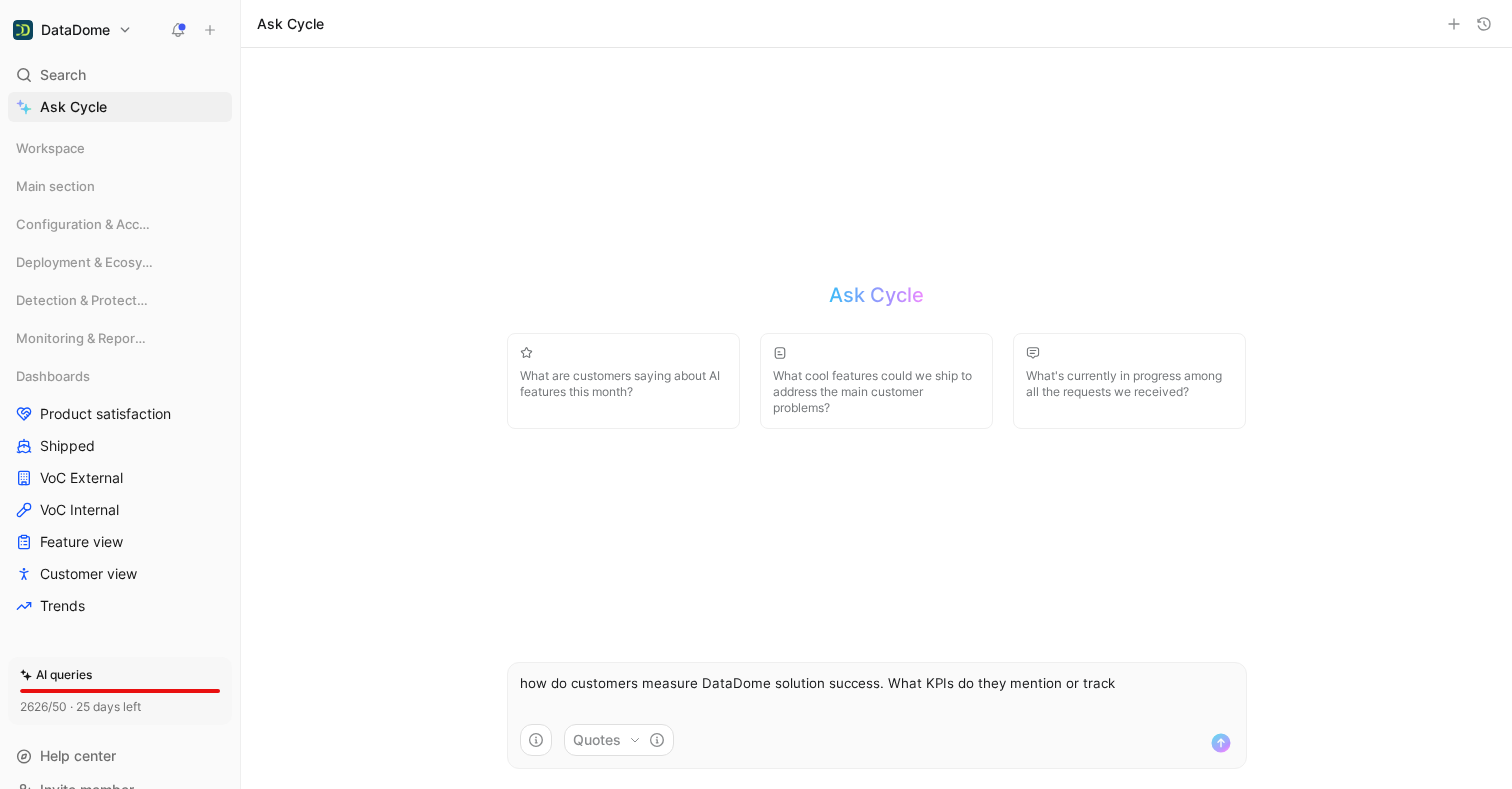 type on "how do customers measure DataDome solution success. What KPIs do they mention or track?" 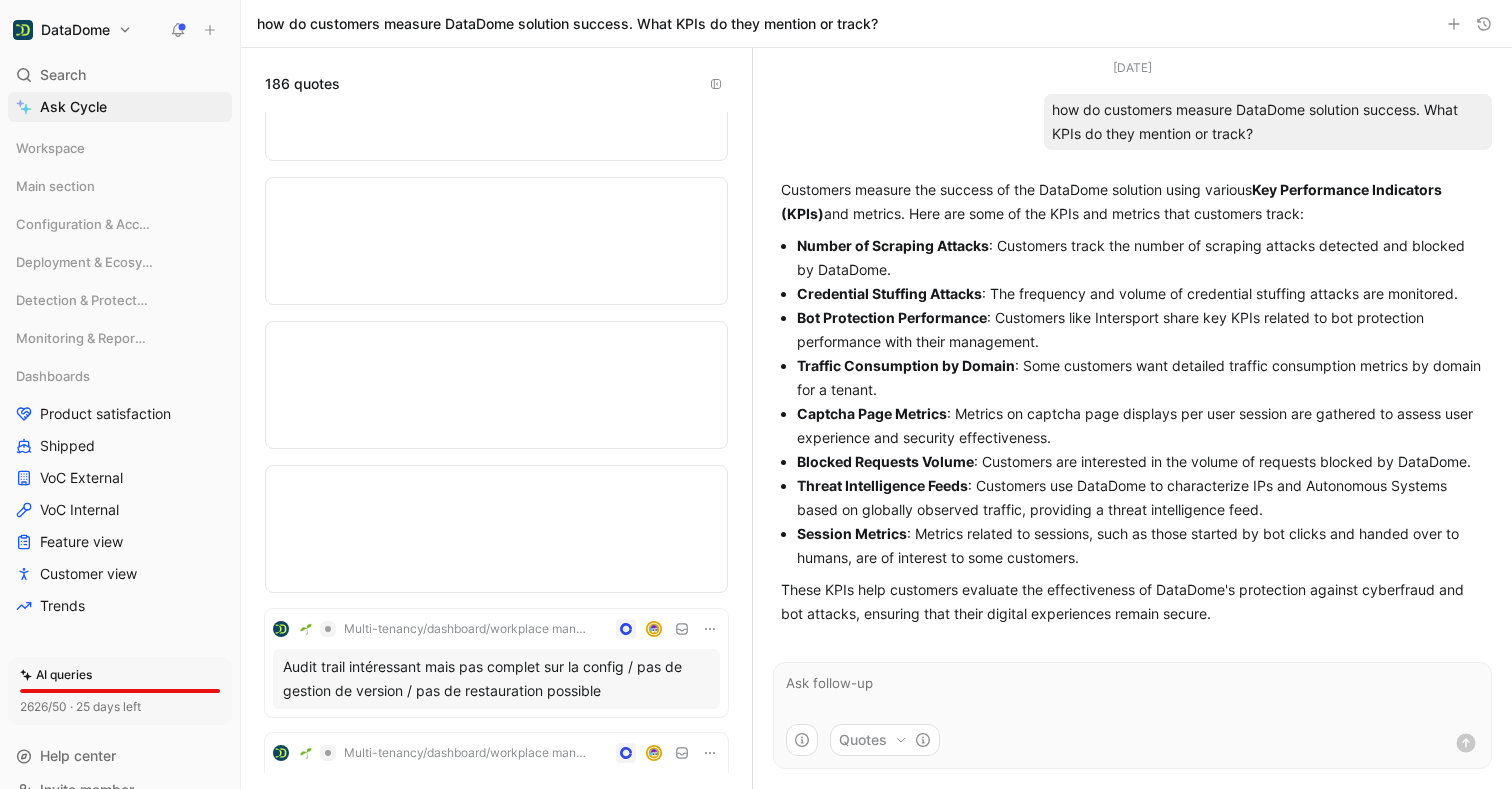 scroll, scrollTop: 0, scrollLeft: 0, axis: both 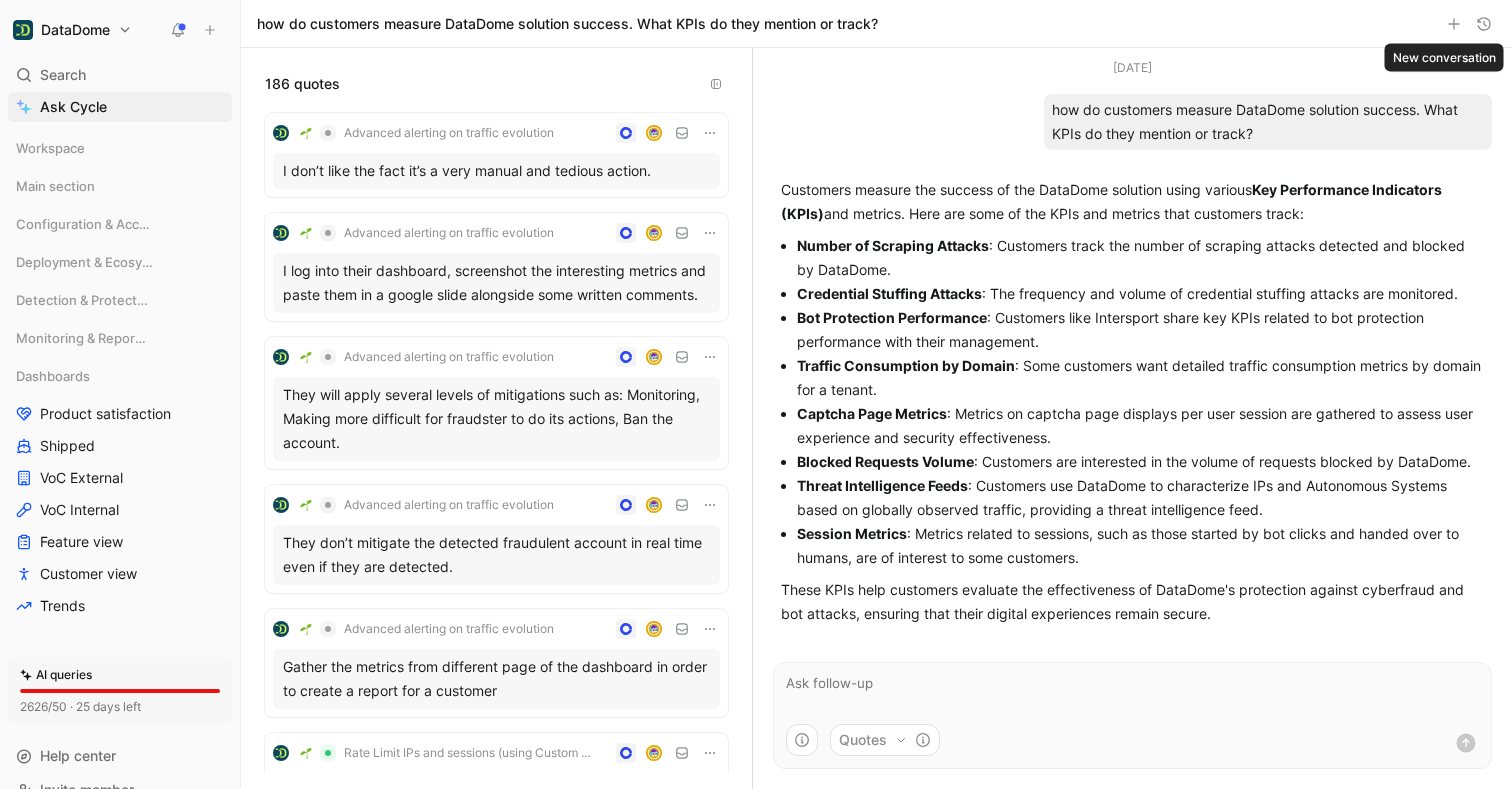 click 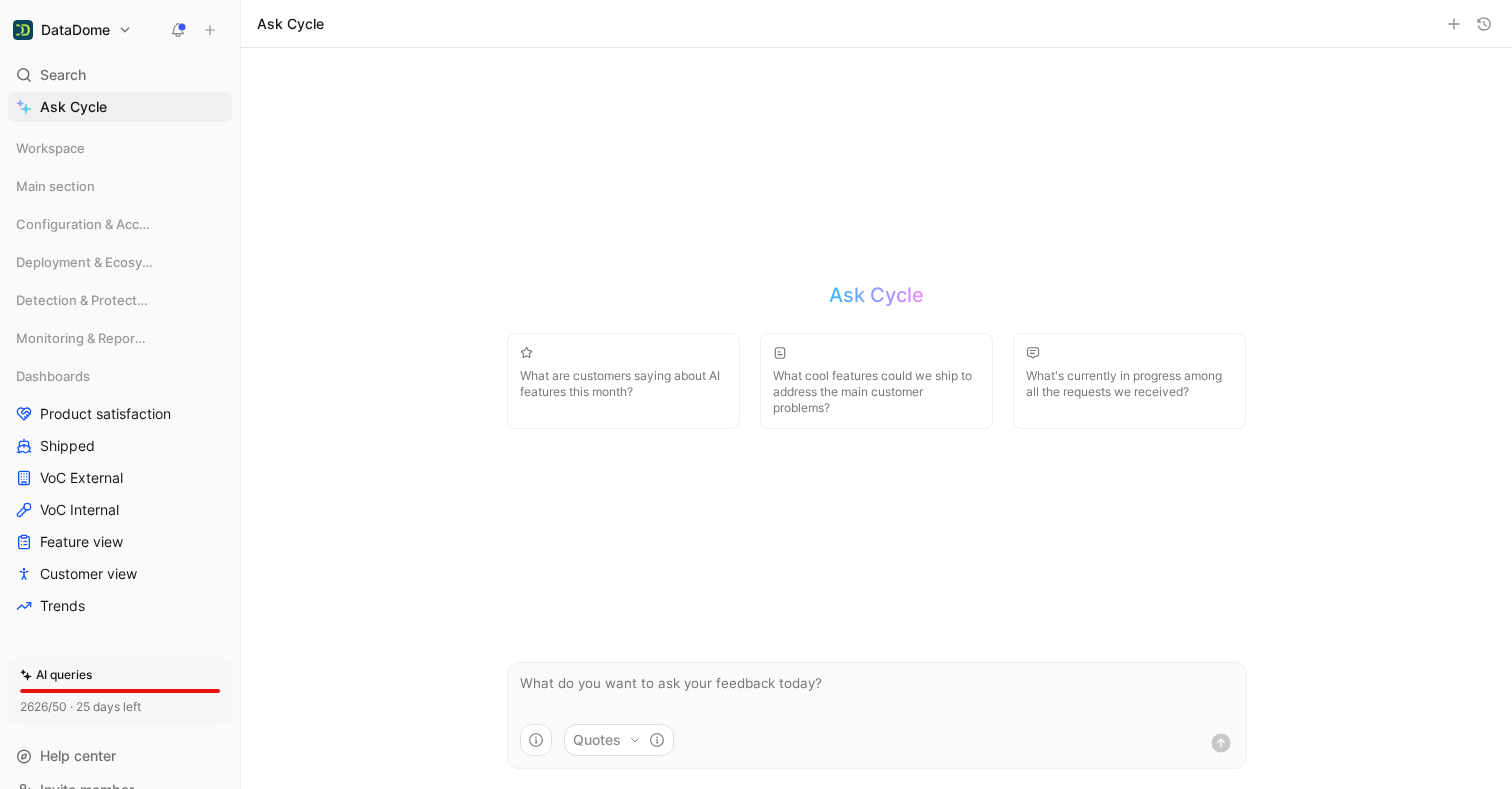 click 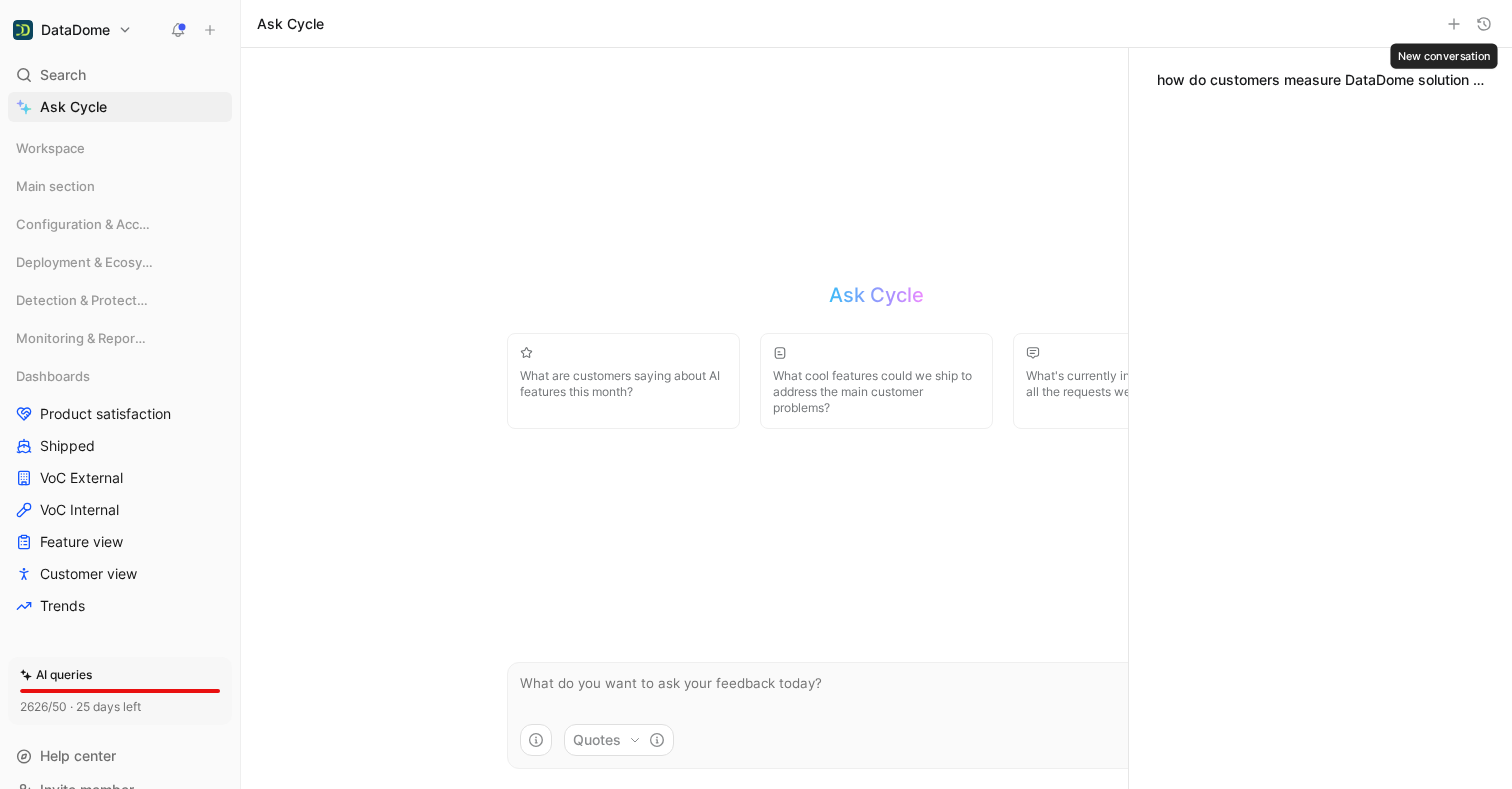 click 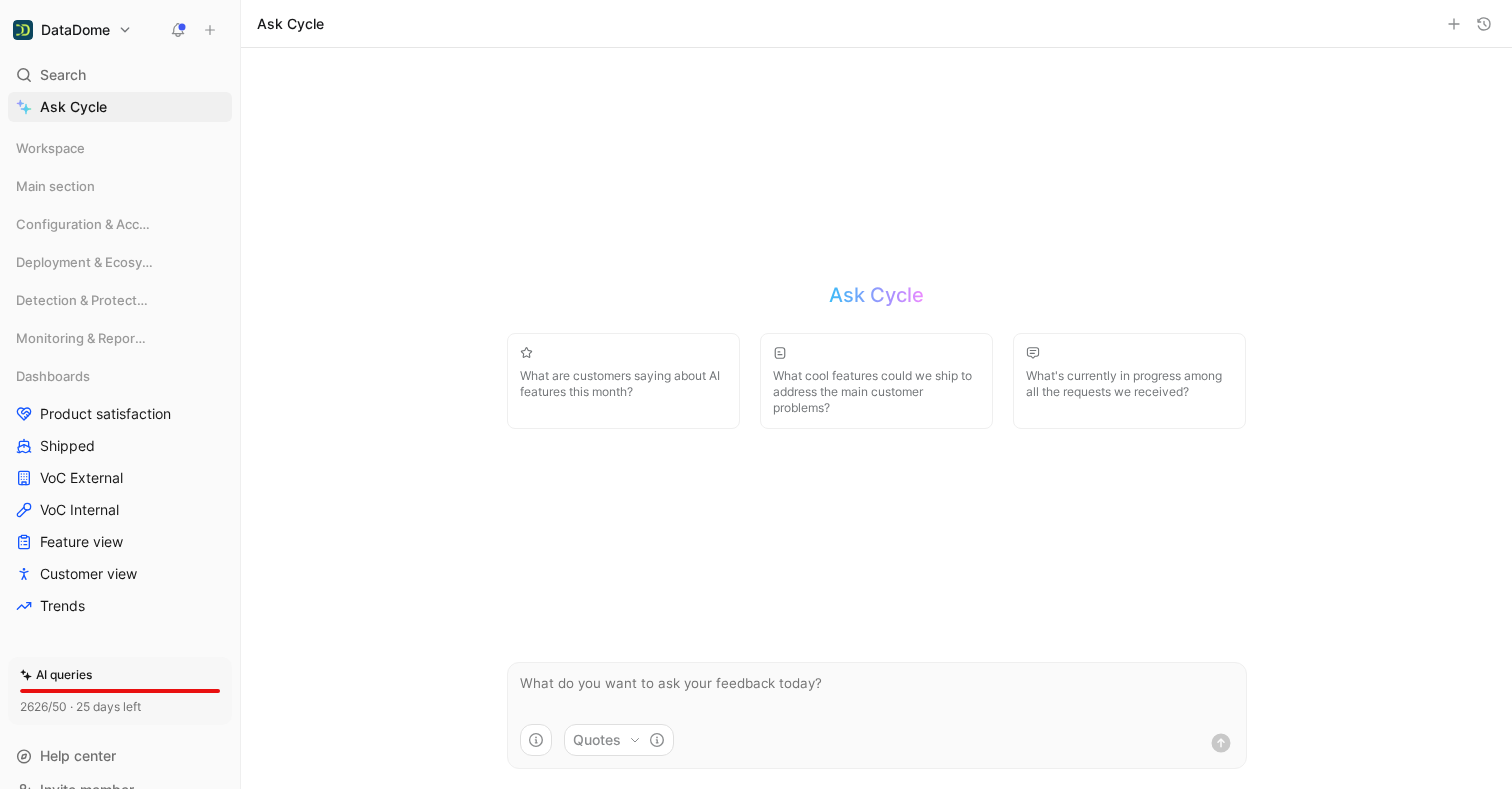 click at bounding box center [877, 693] 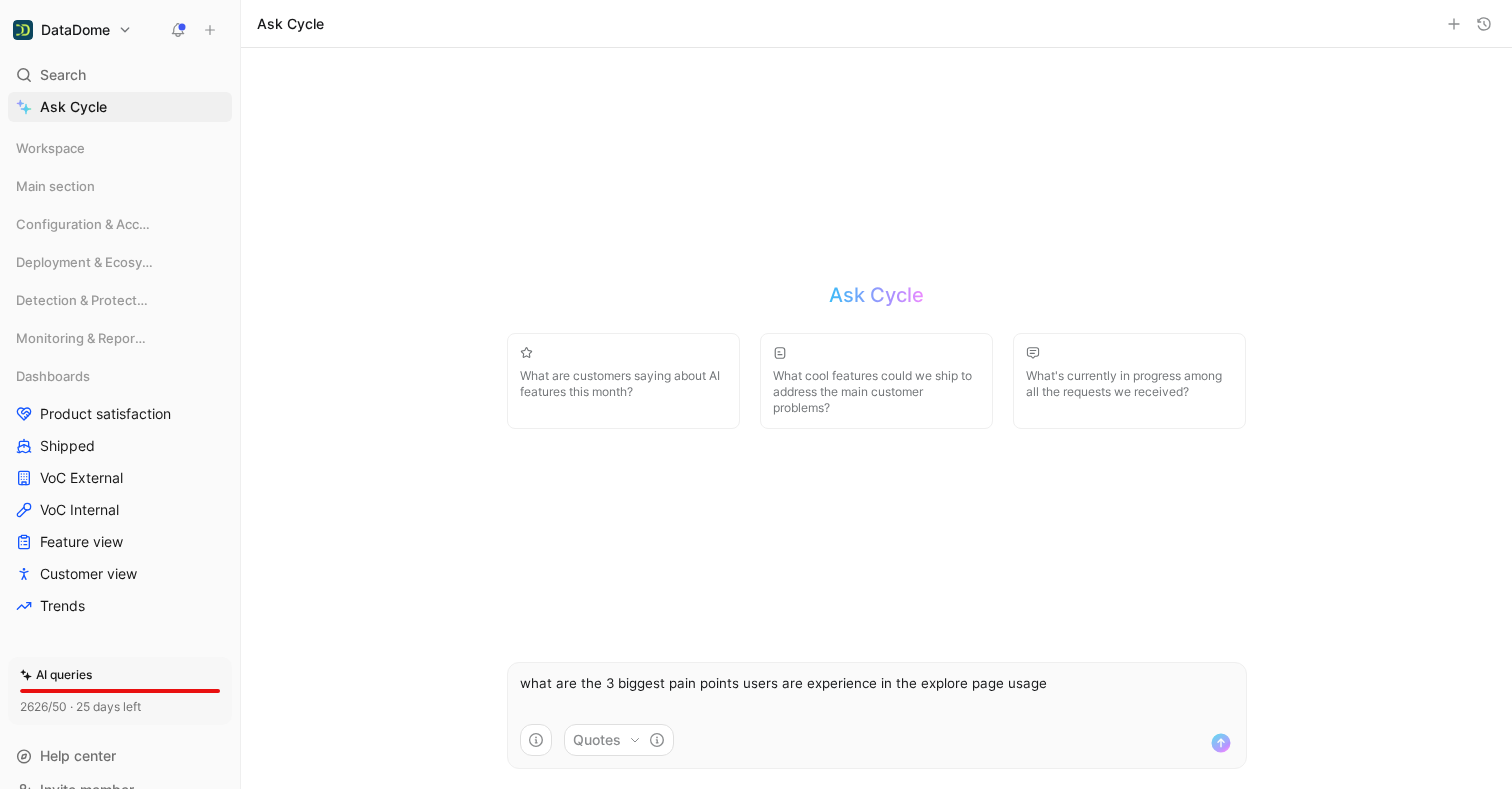 type on "what are the 3 biggest pain points users are experience in the explore page" 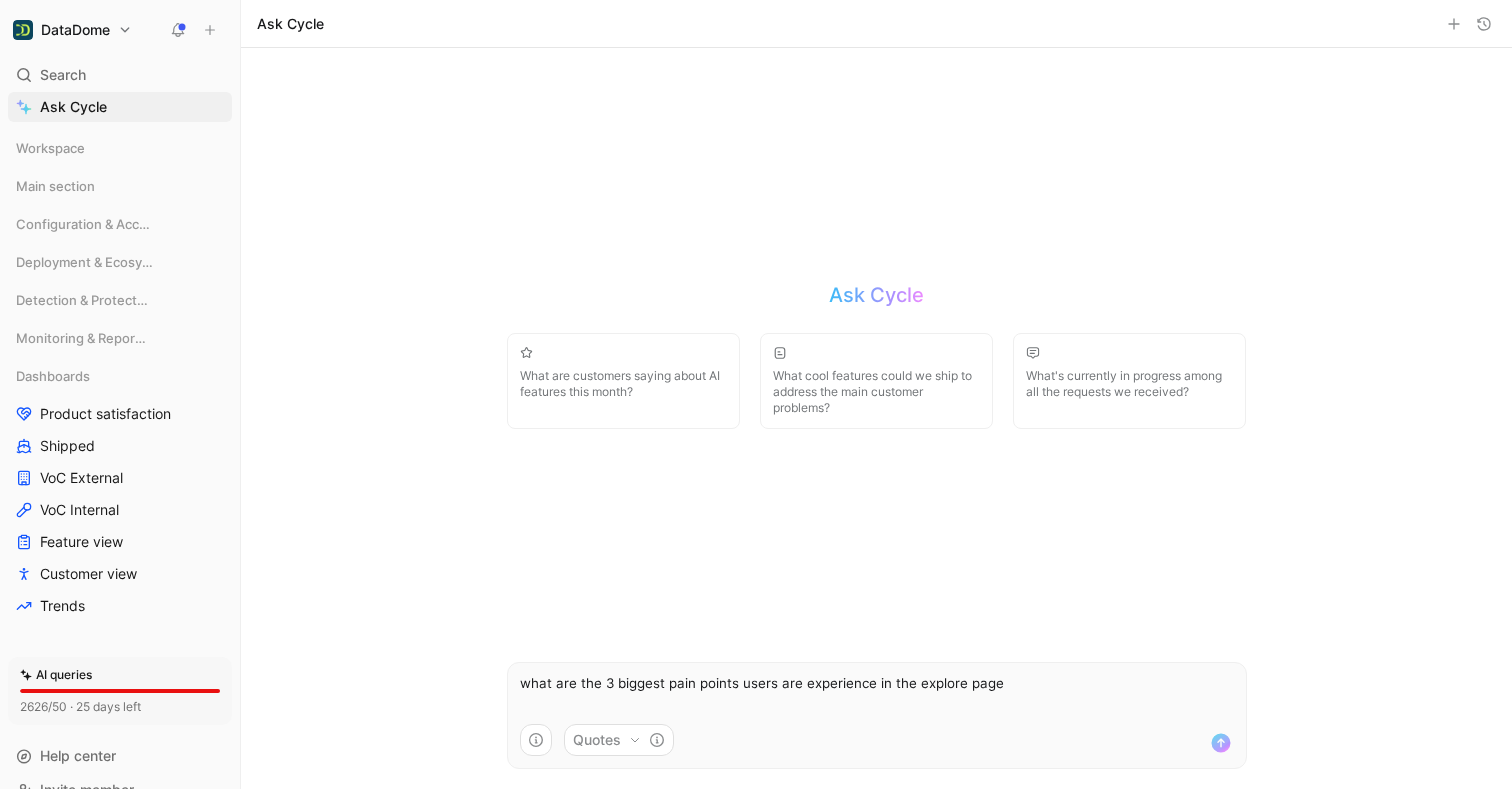 type 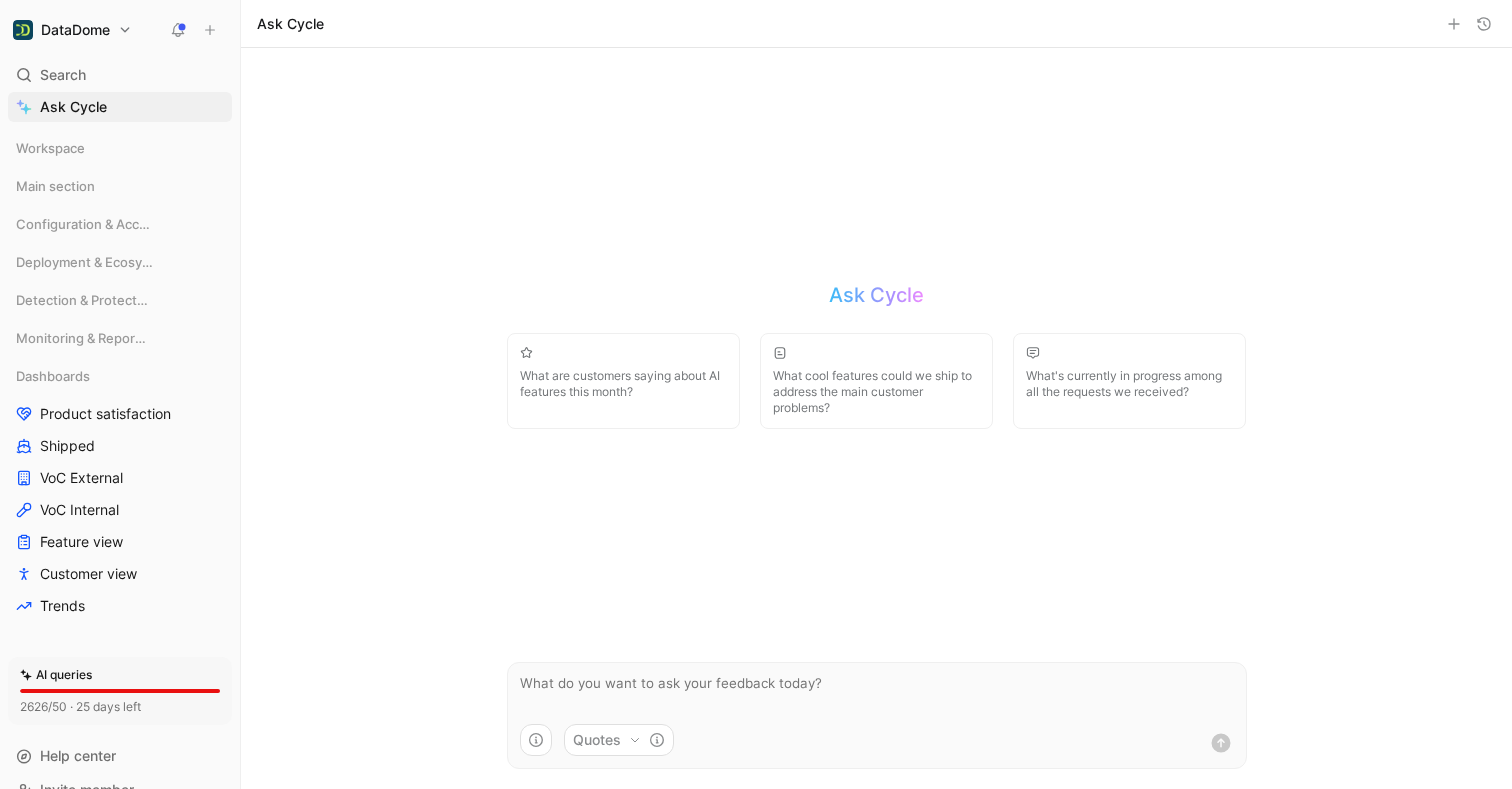 click on "Ask Cycle What are customers saying about AI features this month? What cool features could we ship to address the main customer problems? What's currently in progress among all the requests we received? Quotes" at bounding box center (877, 418) 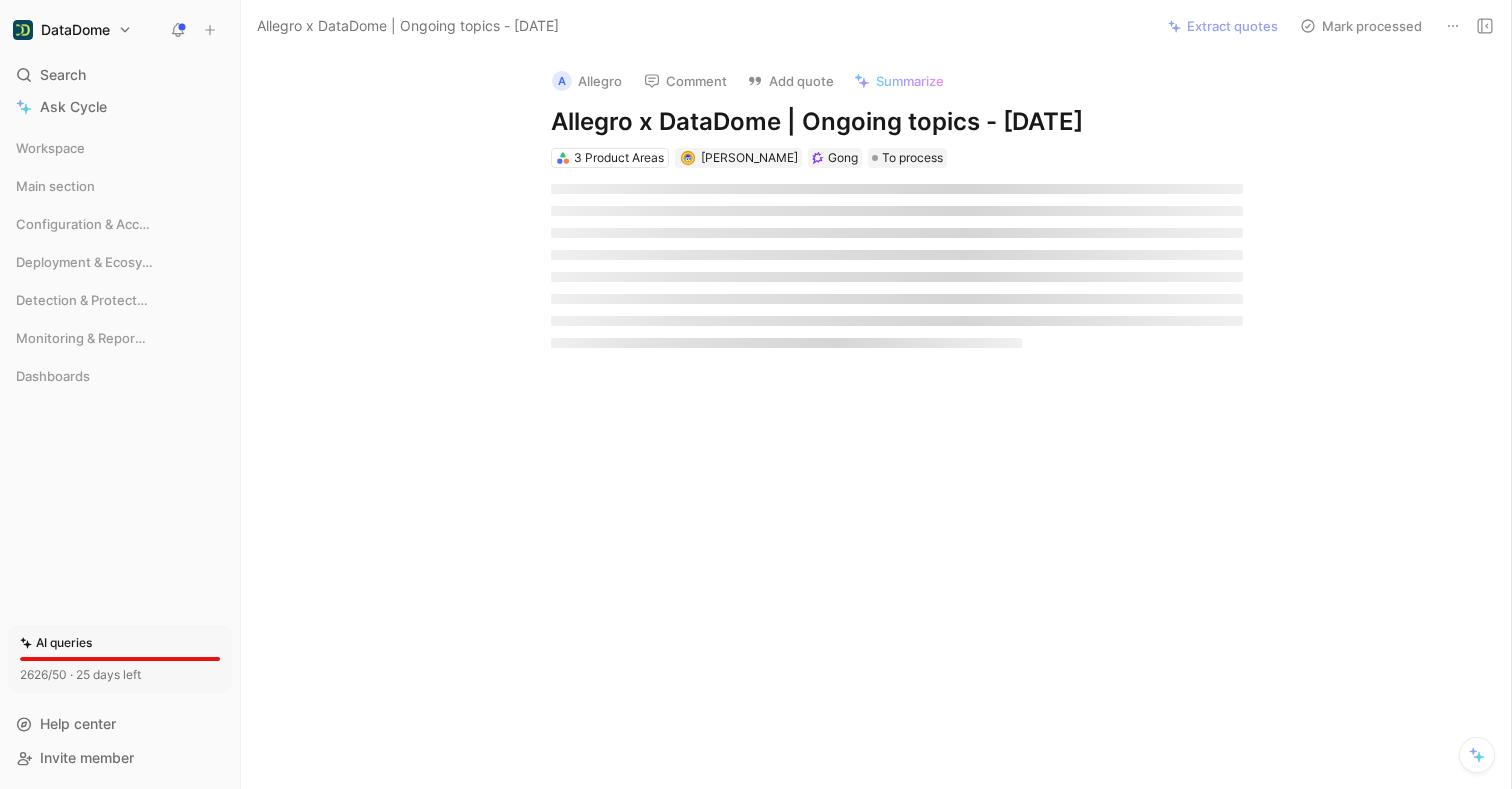 scroll, scrollTop: 0, scrollLeft: 0, axis: both 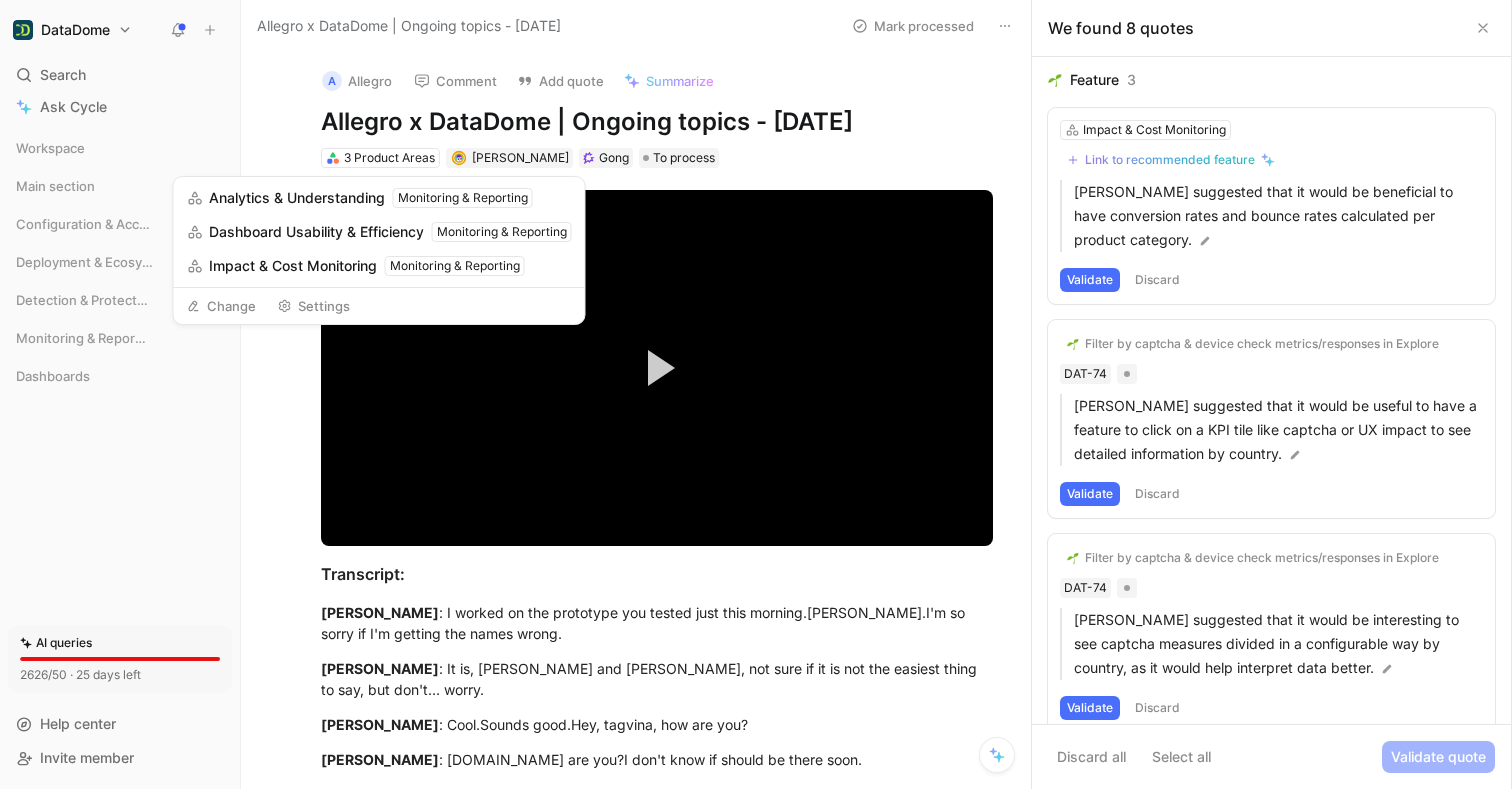 click on "Impact & Cost Monitoring" at bounding box center (293, 266) 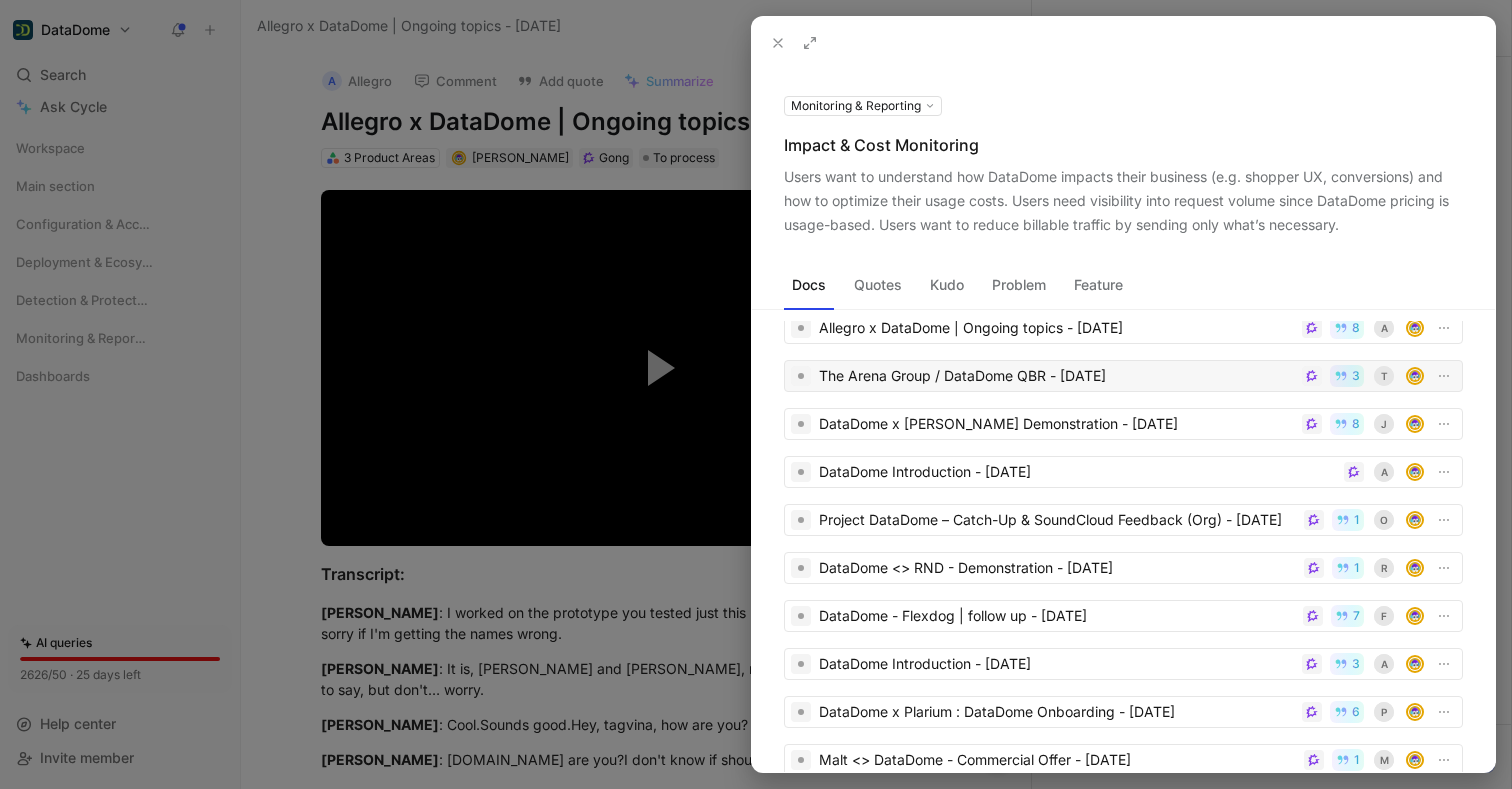 scroll, scrollTop: 0, scrollLeft: 0, axis: both 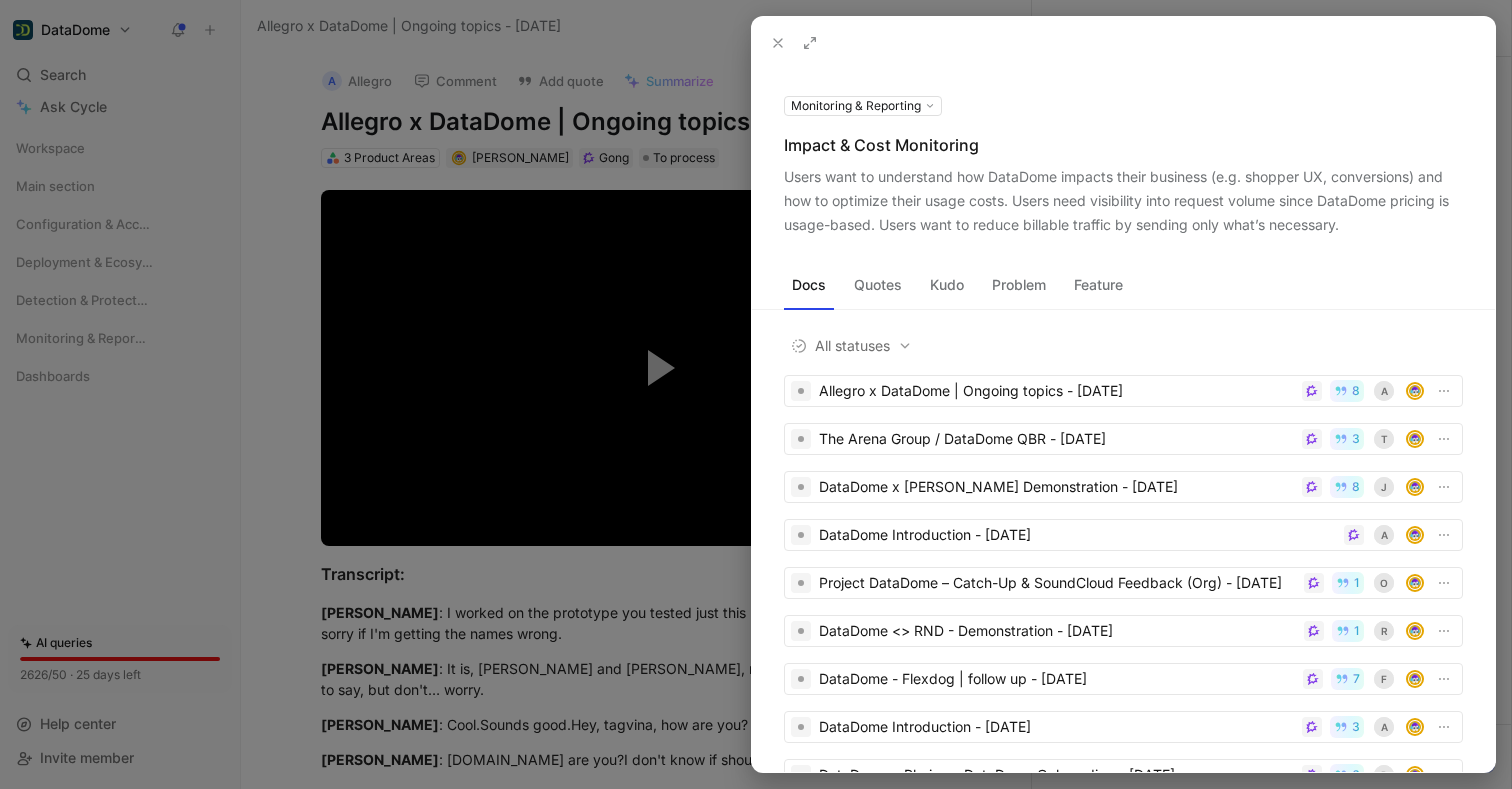 click on "Quotes" at bounding box center (878, 285) 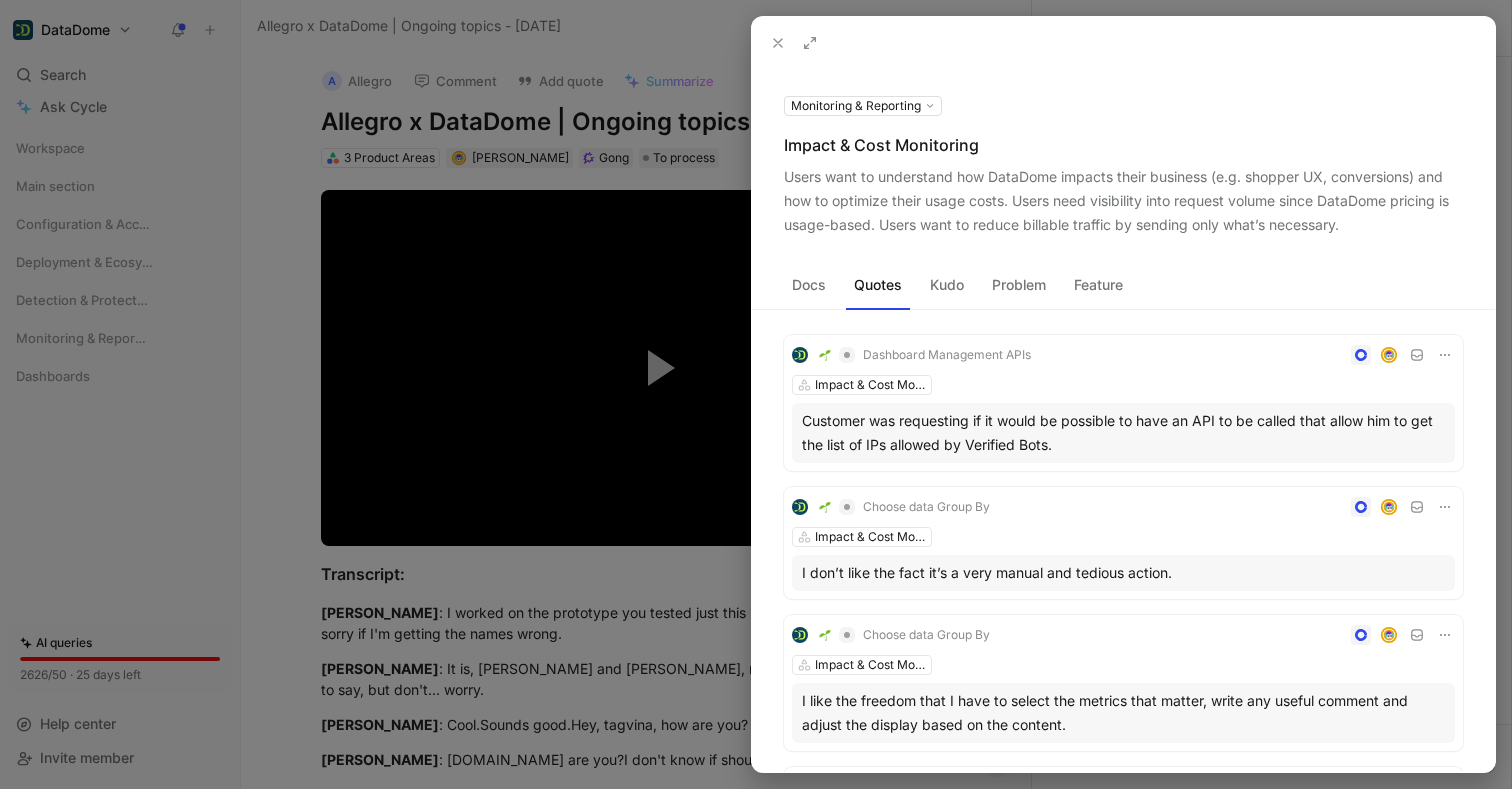 scroll, scrollTop: 0, scrollLeft: 0, axis: both 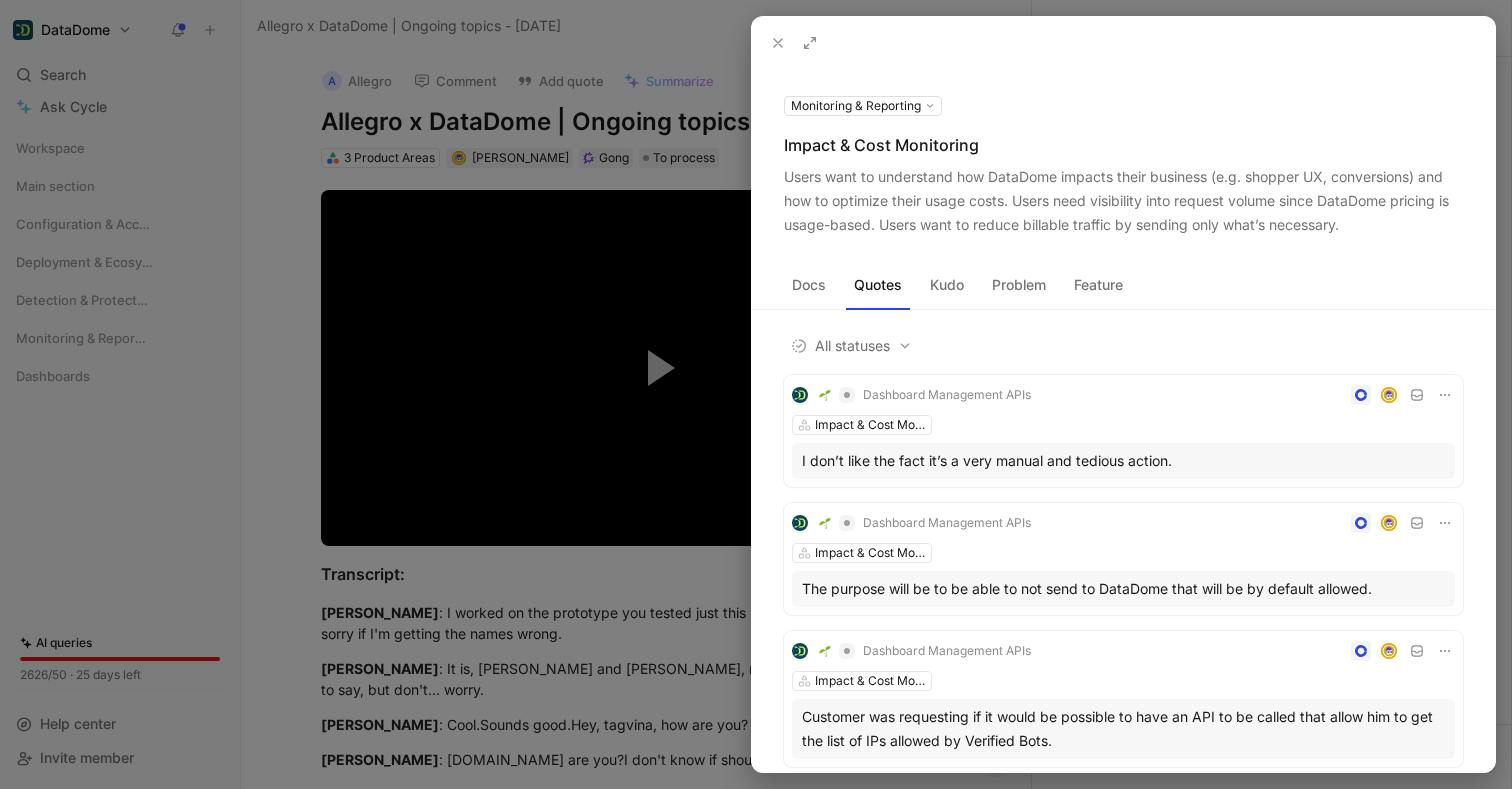 click on "Kudo" at bounding box center [947, 285] 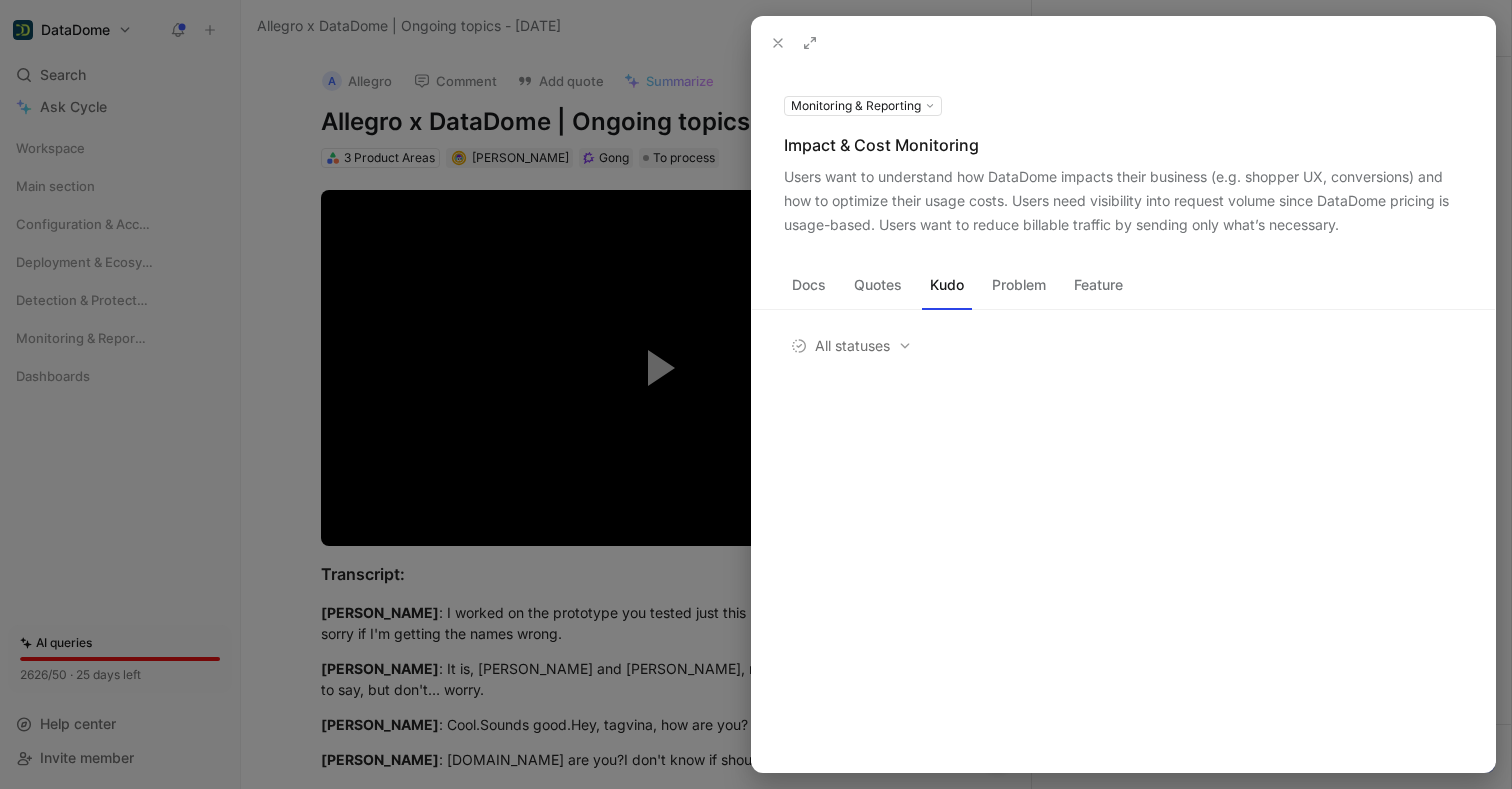 click on "Docs" at bounding box center [809, 285] 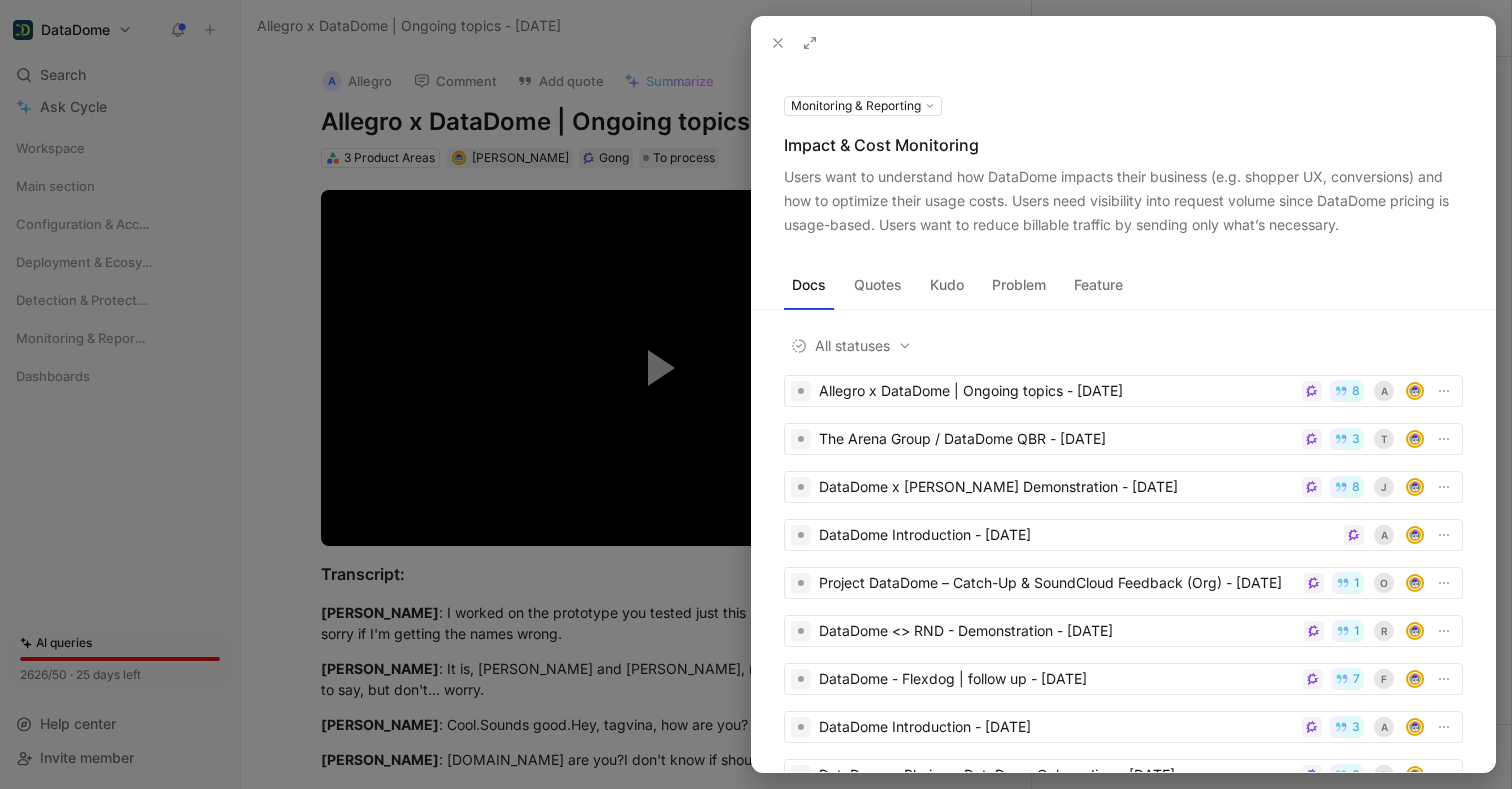 click 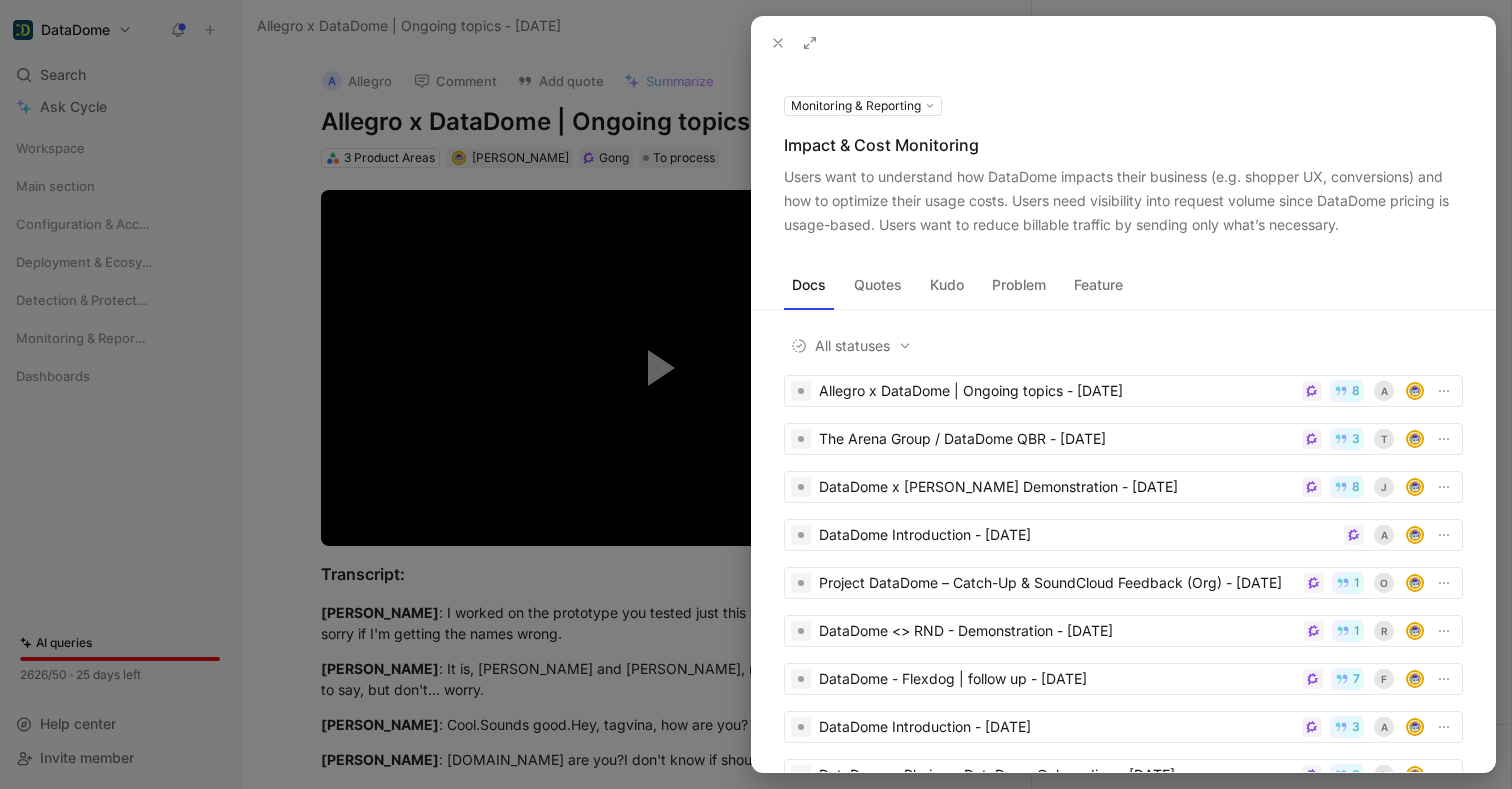 click 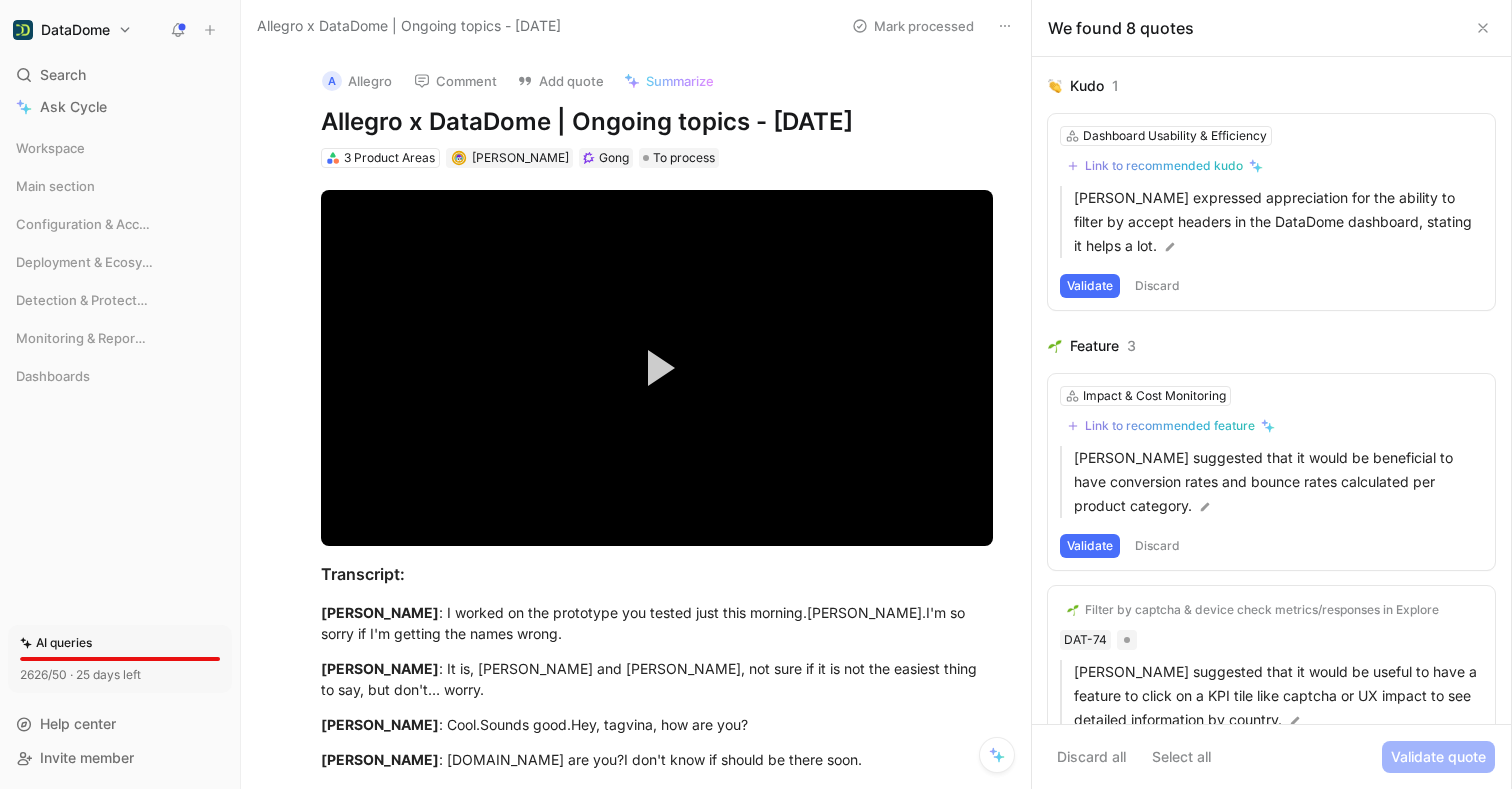 scroll, scrollTop: 1145, scrollLeft: 0, axis: vertical 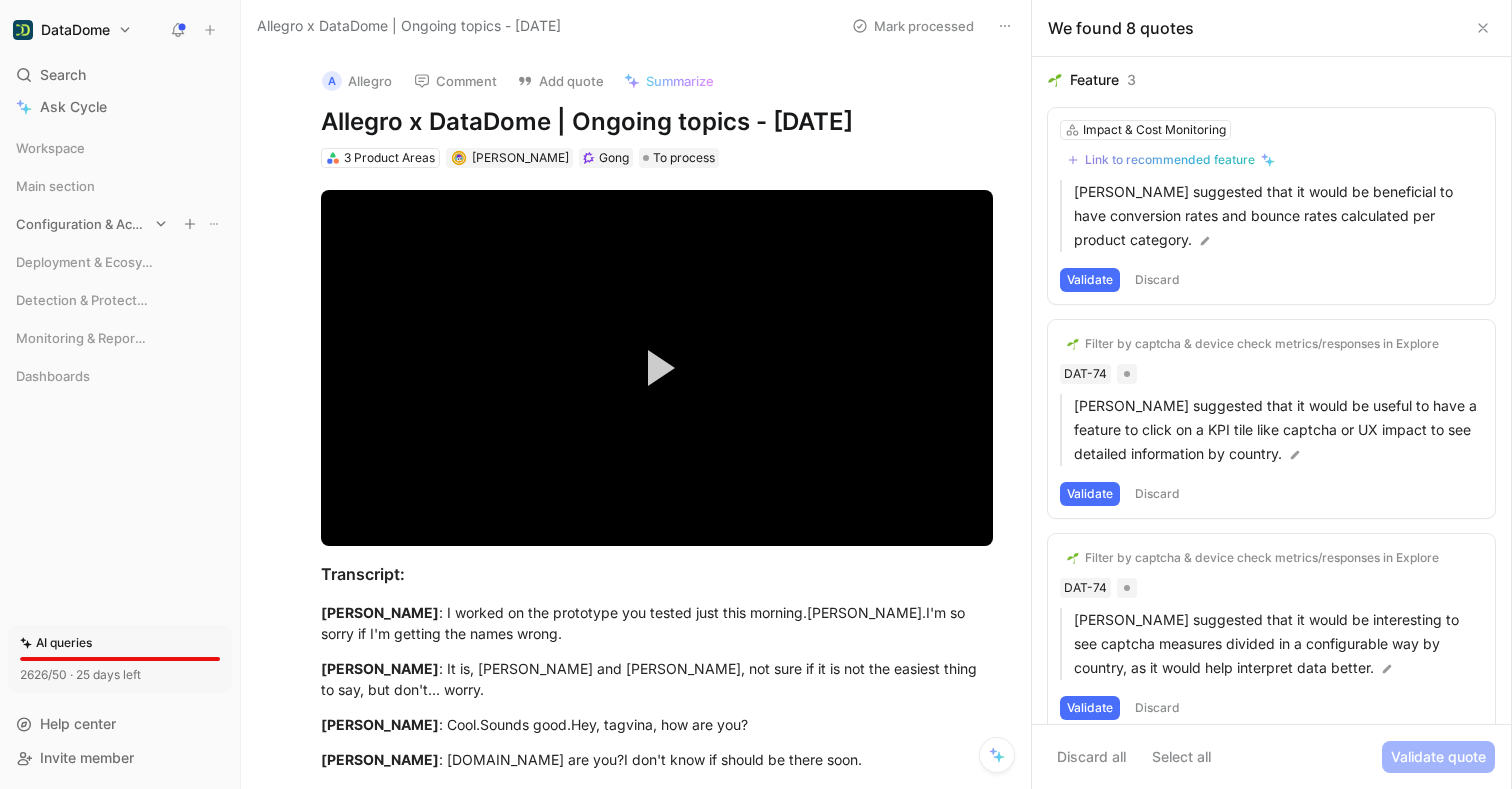 click 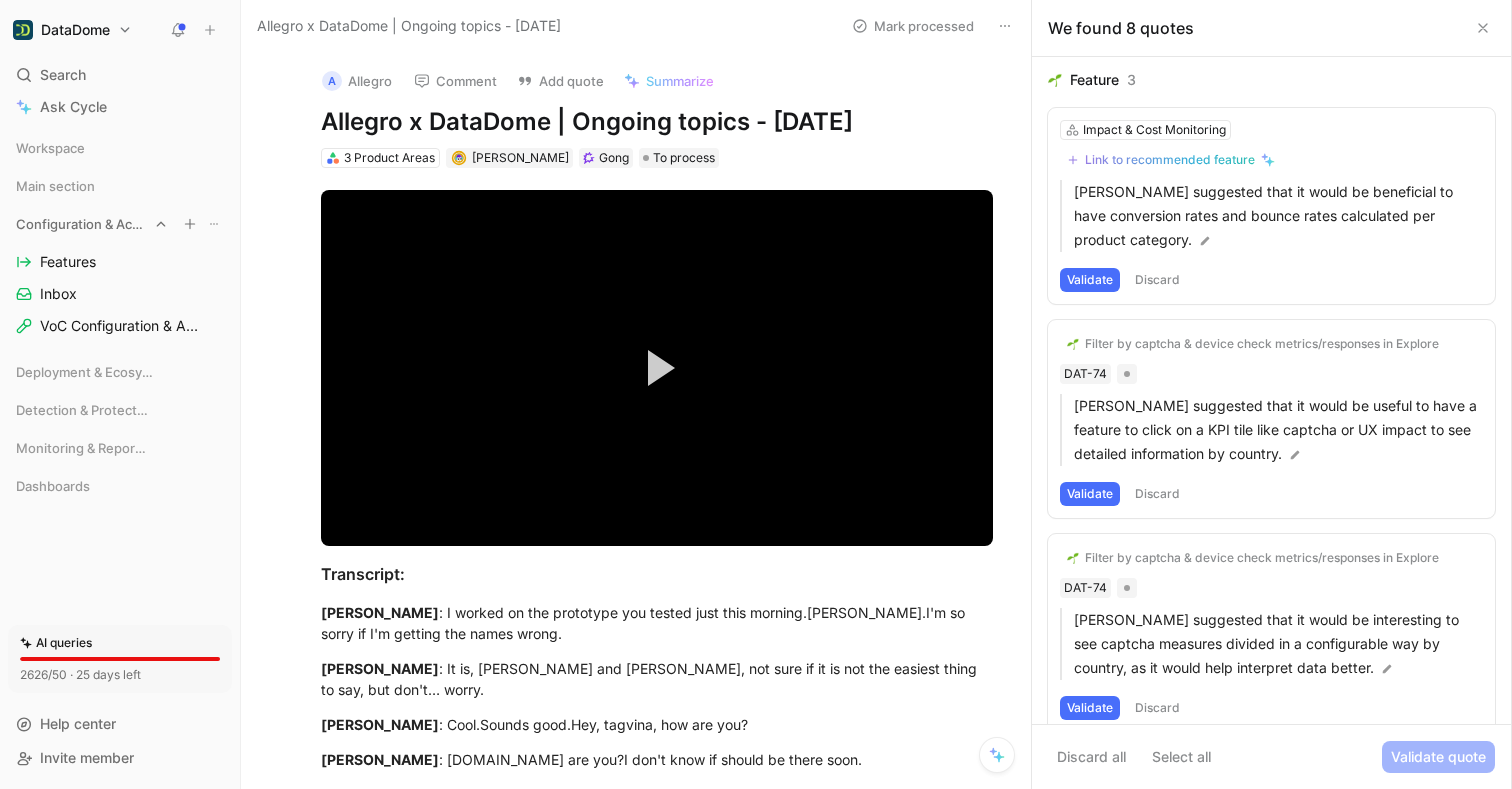 click 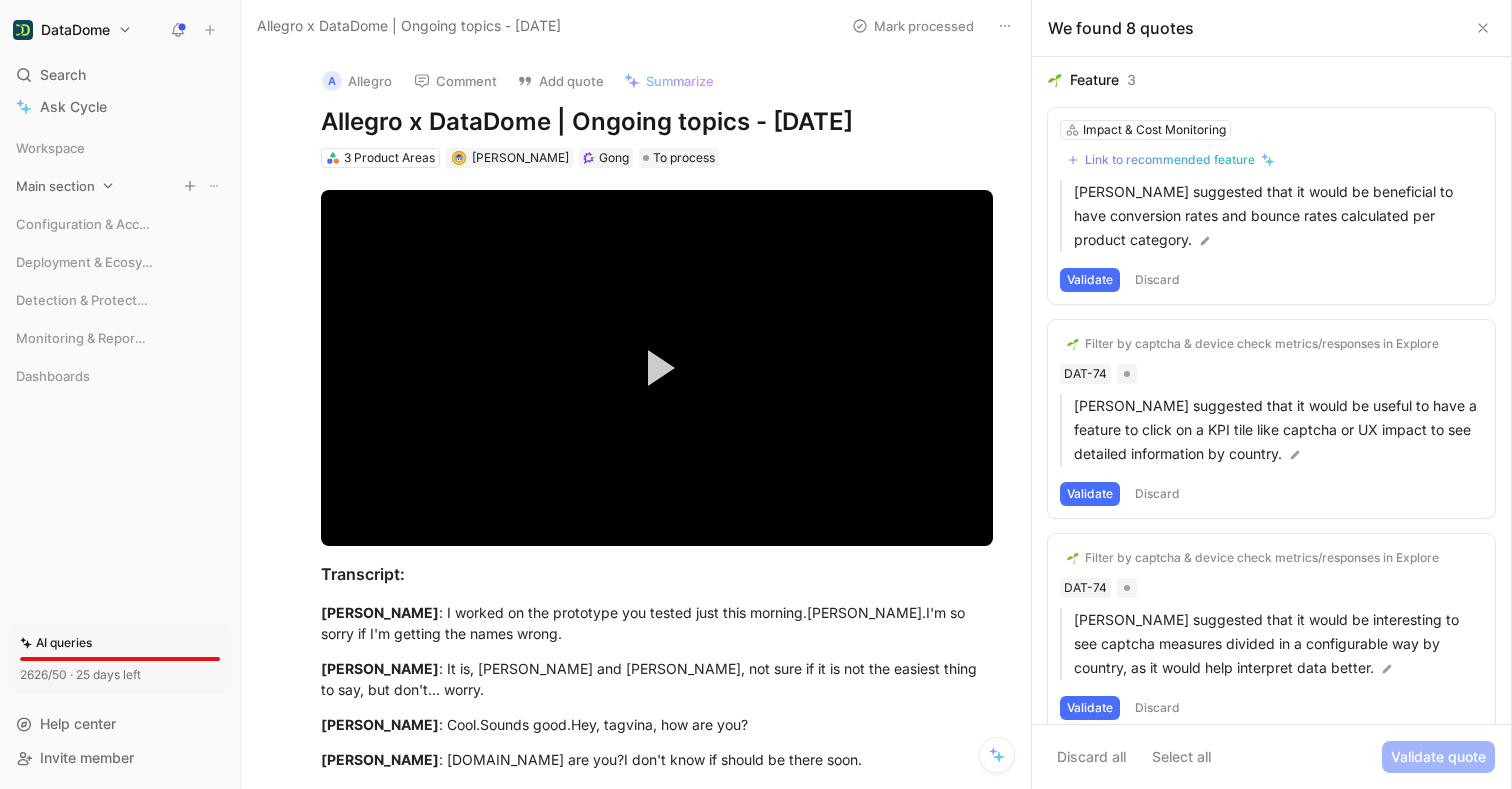 click 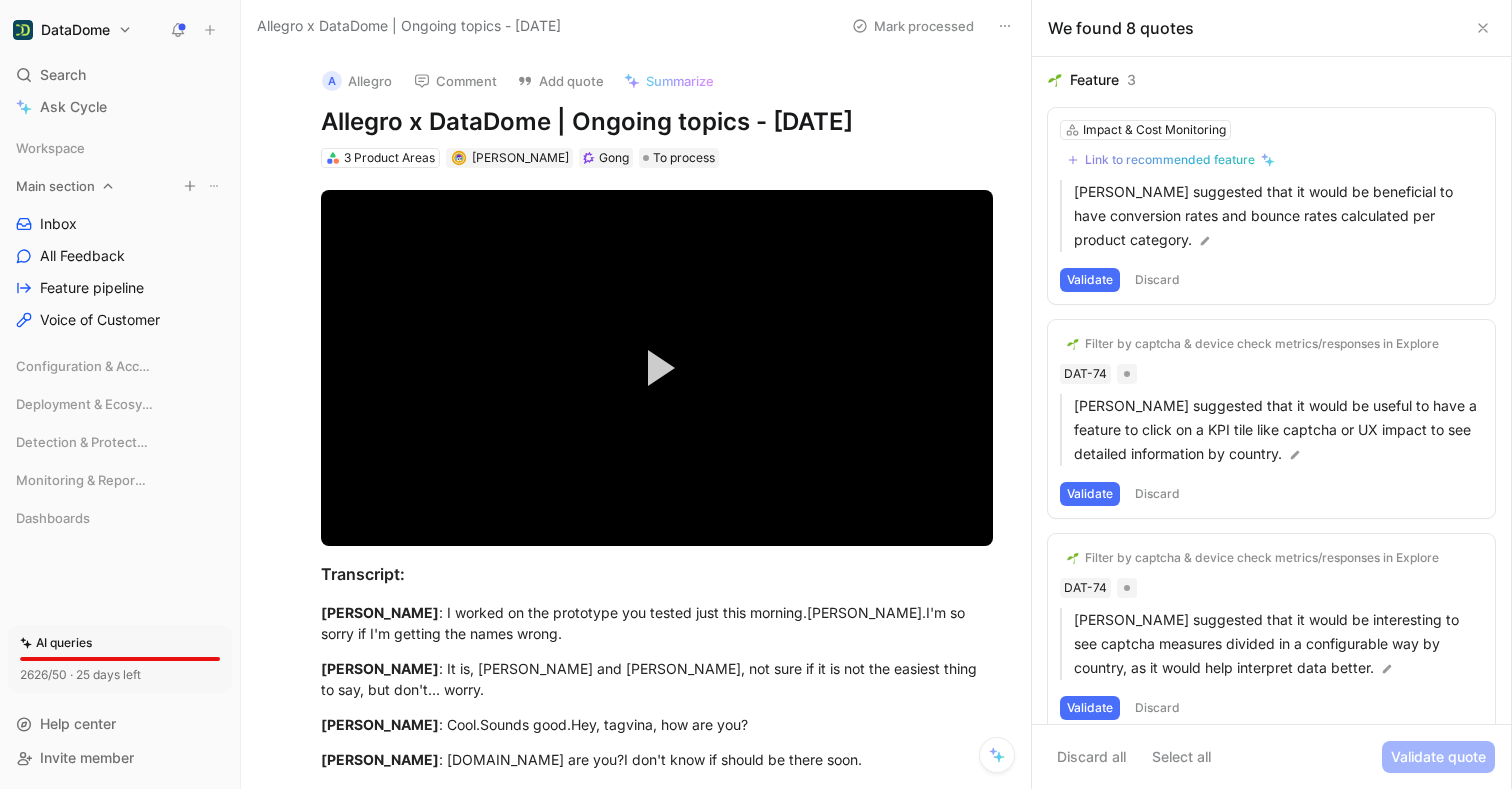 click 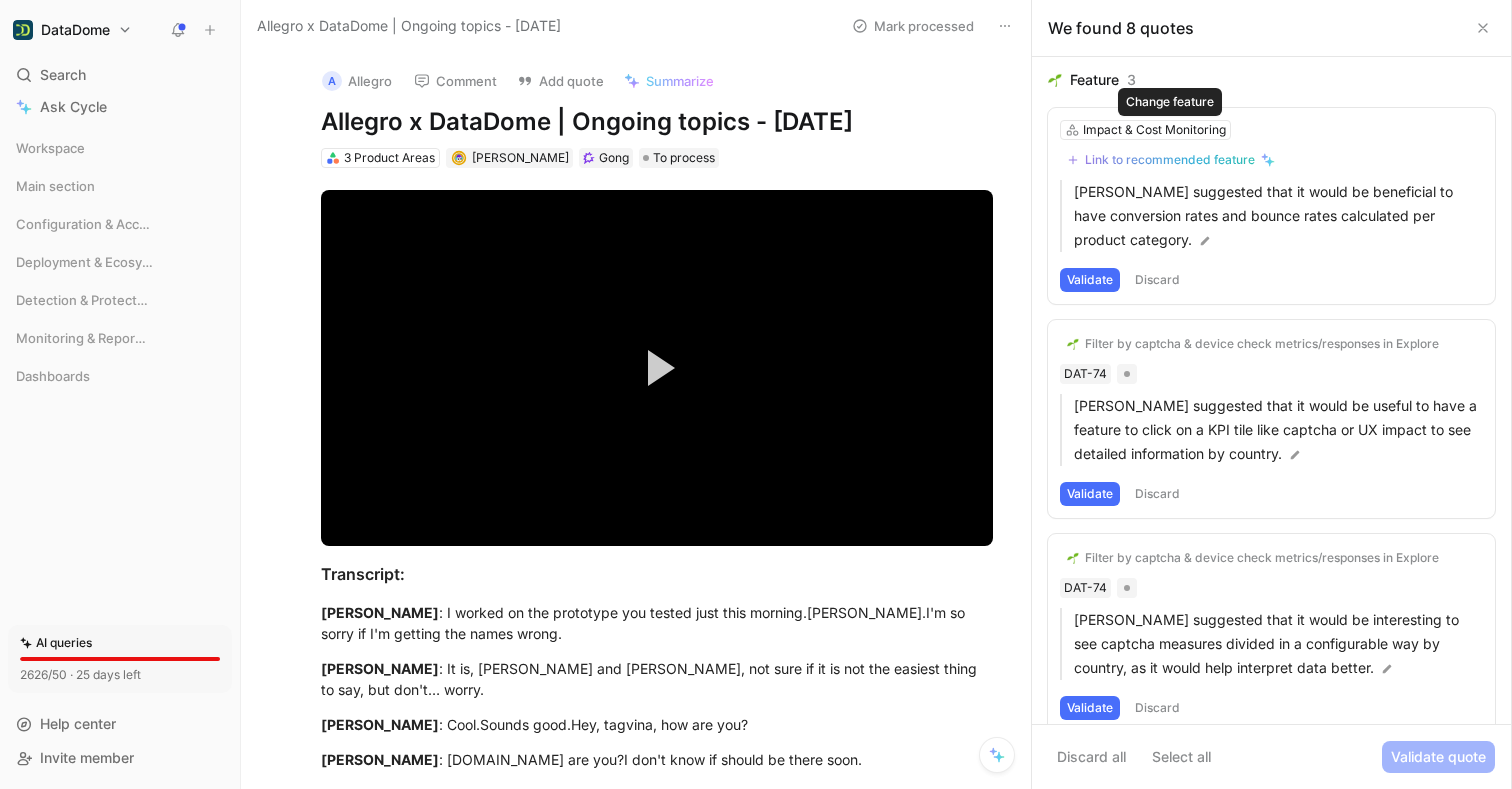 click on "Link to recommended feature" at bounding box center [1170, 160] 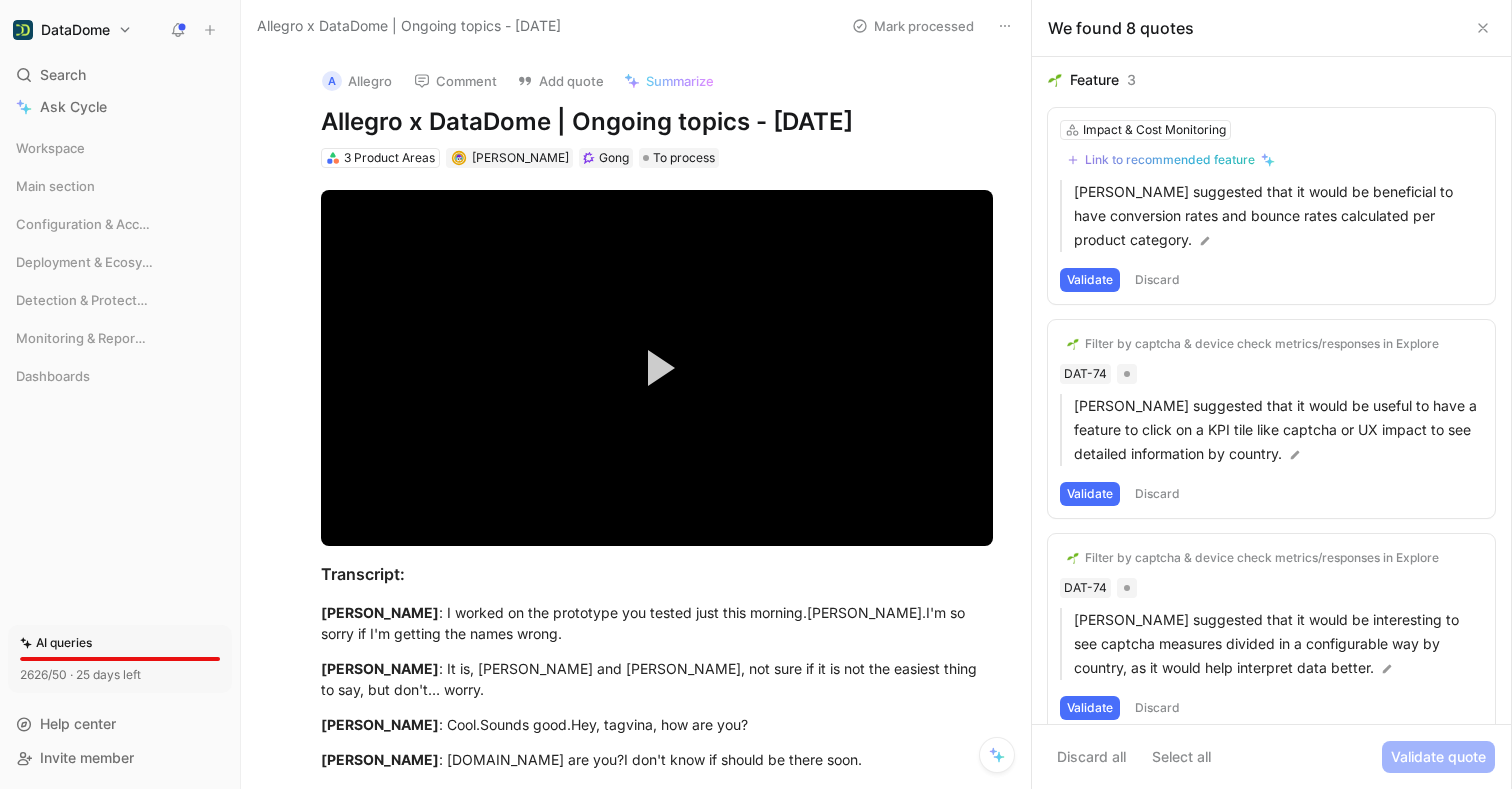 scroll, scrollTop: 1141, scrollLeft: 0, axis: vertical 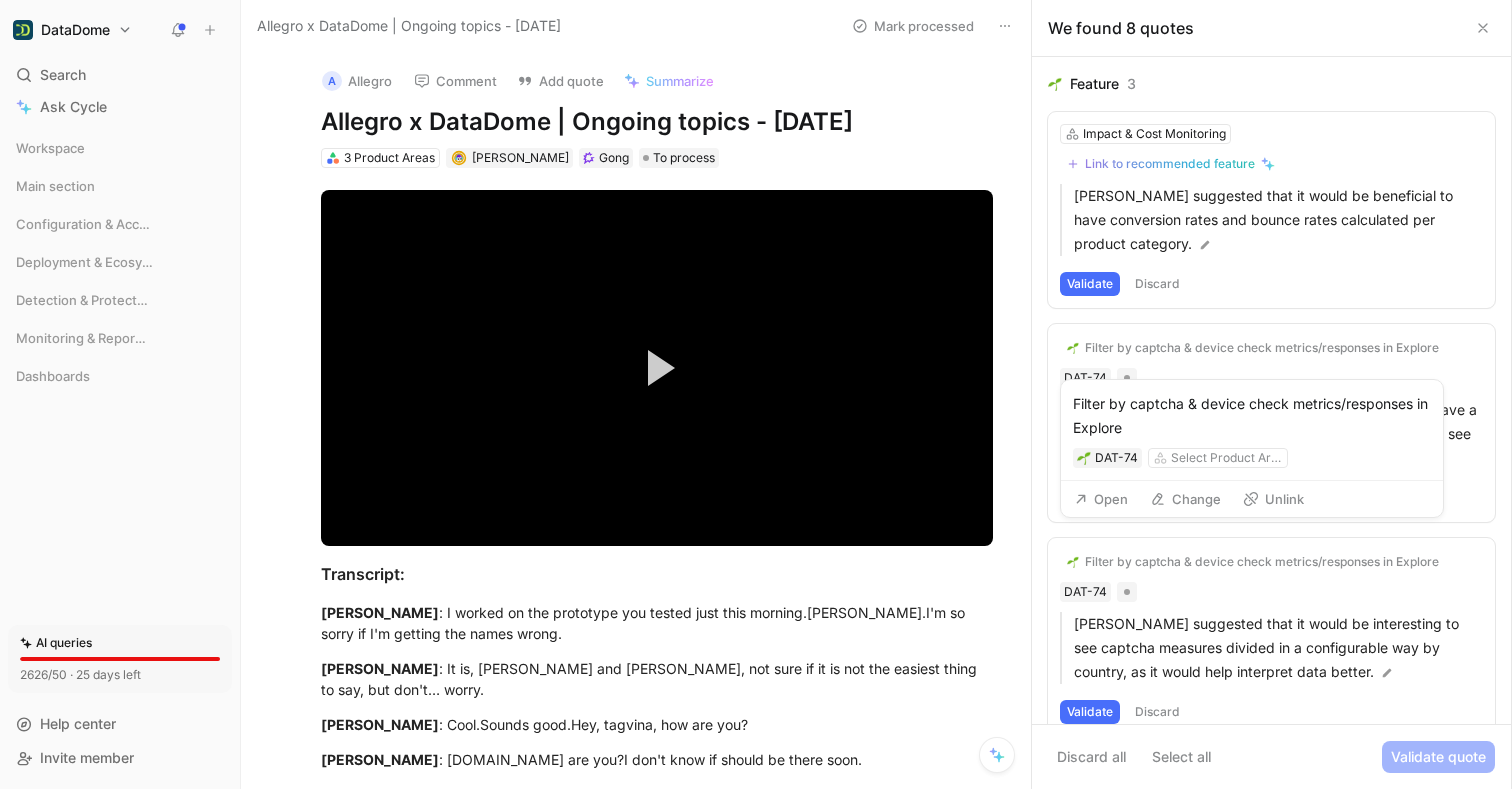 click on "Filter by captcha & device check metrics/responses in Explore" at bounding box center (1253, 562) 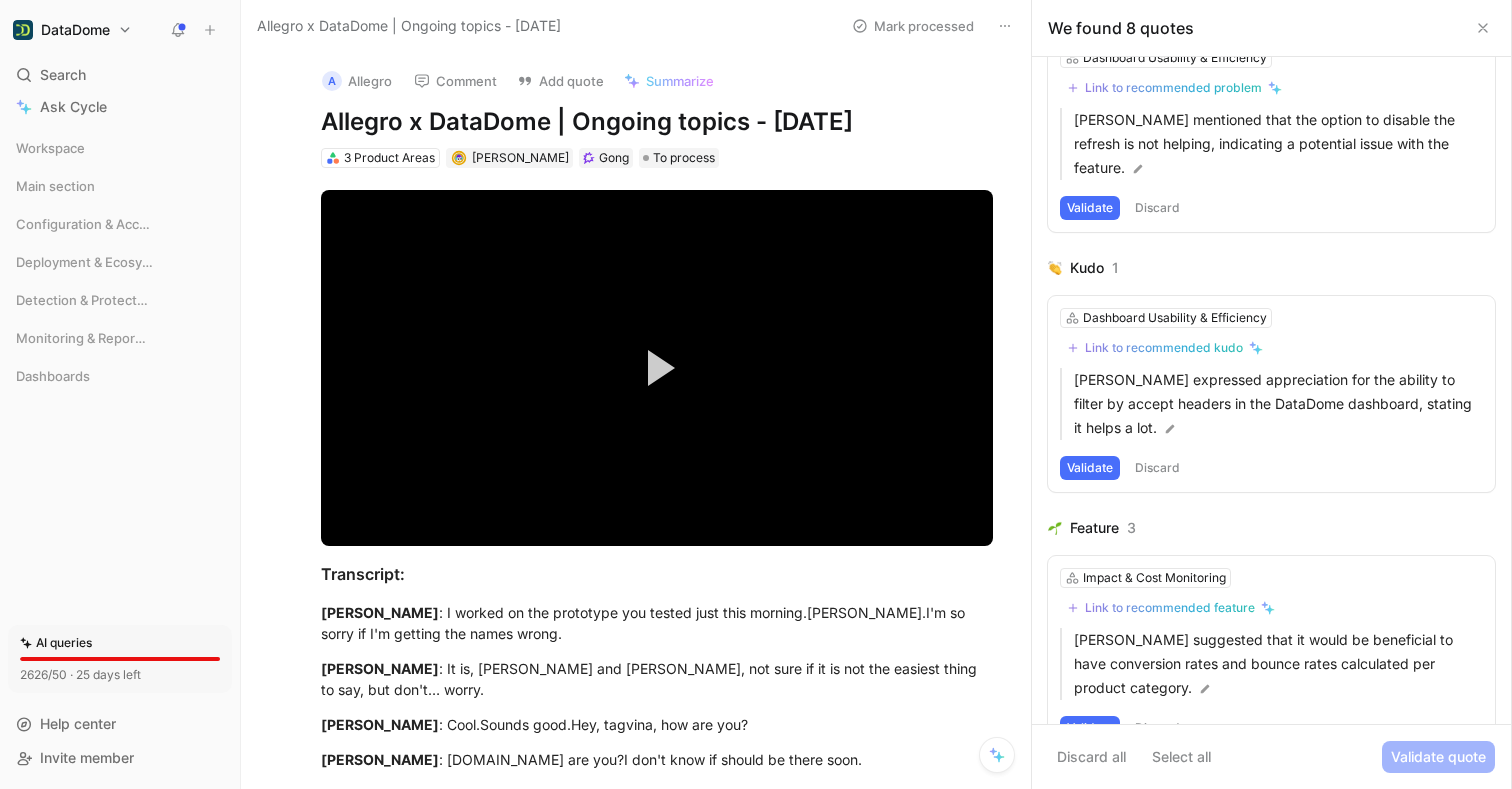 scroll, scrollTop: 747, scrollLeft: 0, axis: vertical 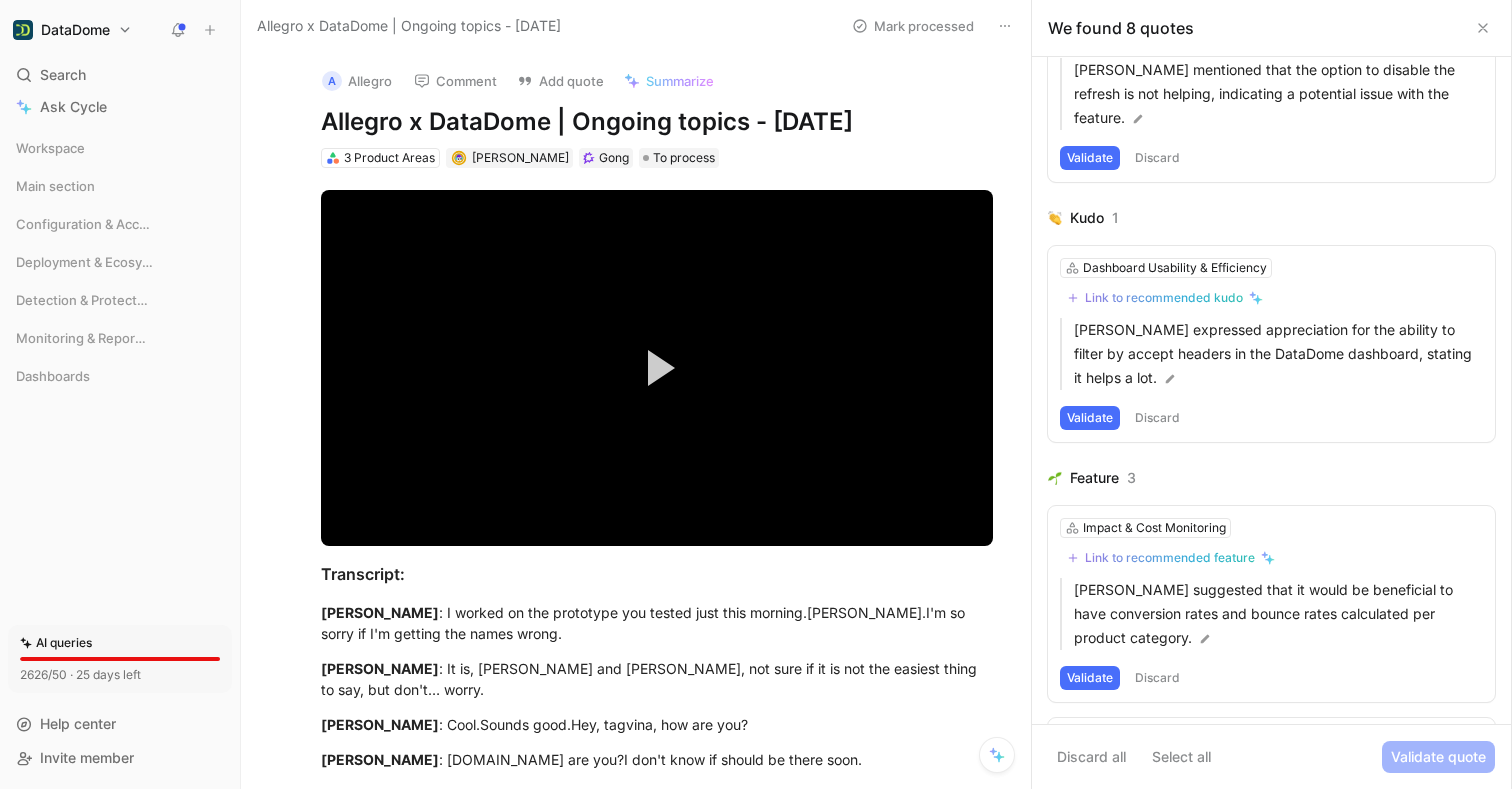 click on "Maciej Zdeb suggested that it would be beneficial to have conversion rates and bounce rates calculated per product category." at bounding box center (1278, 614) 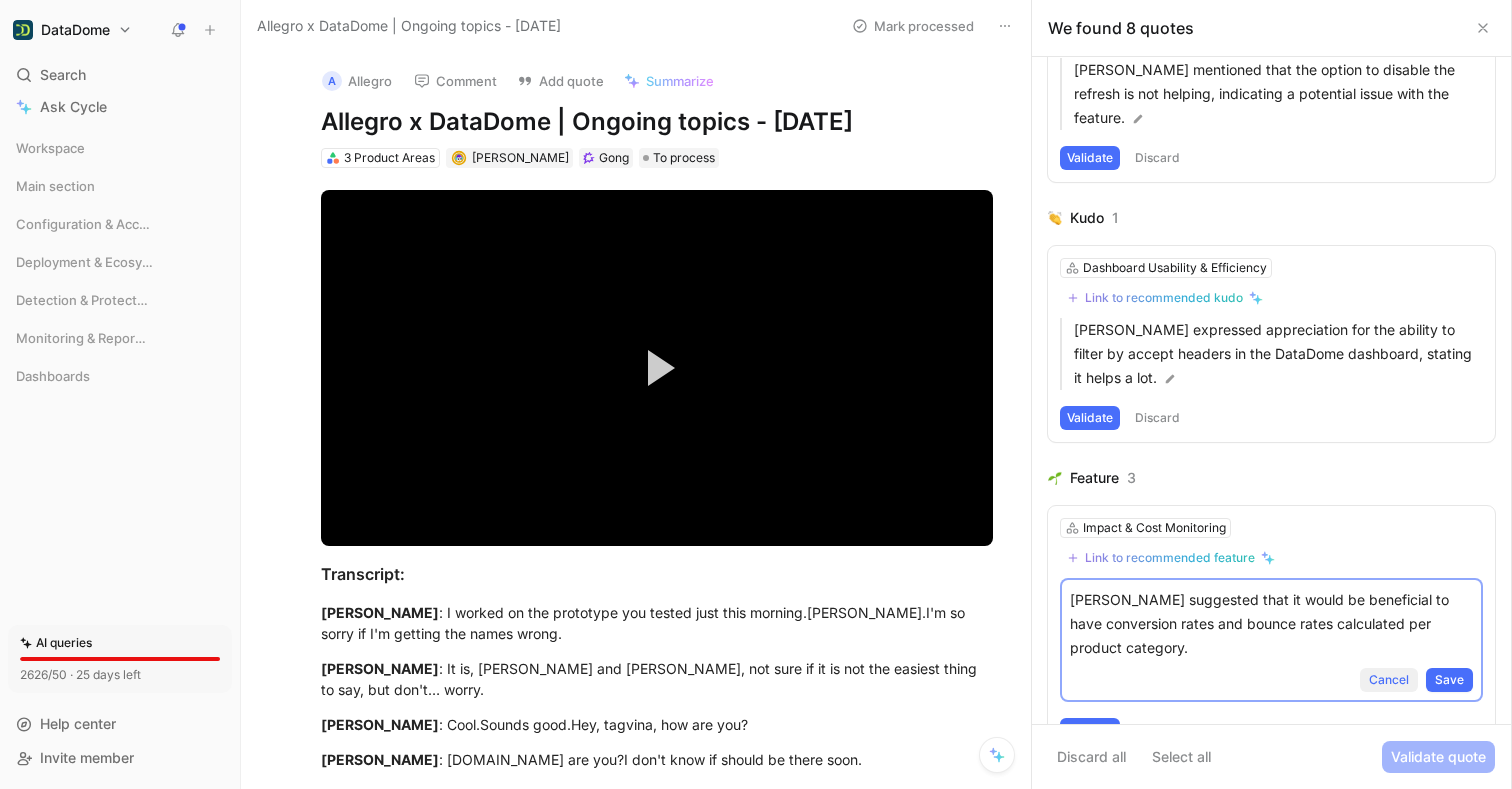click on "Cancel" at bounding box center [1389, 680] 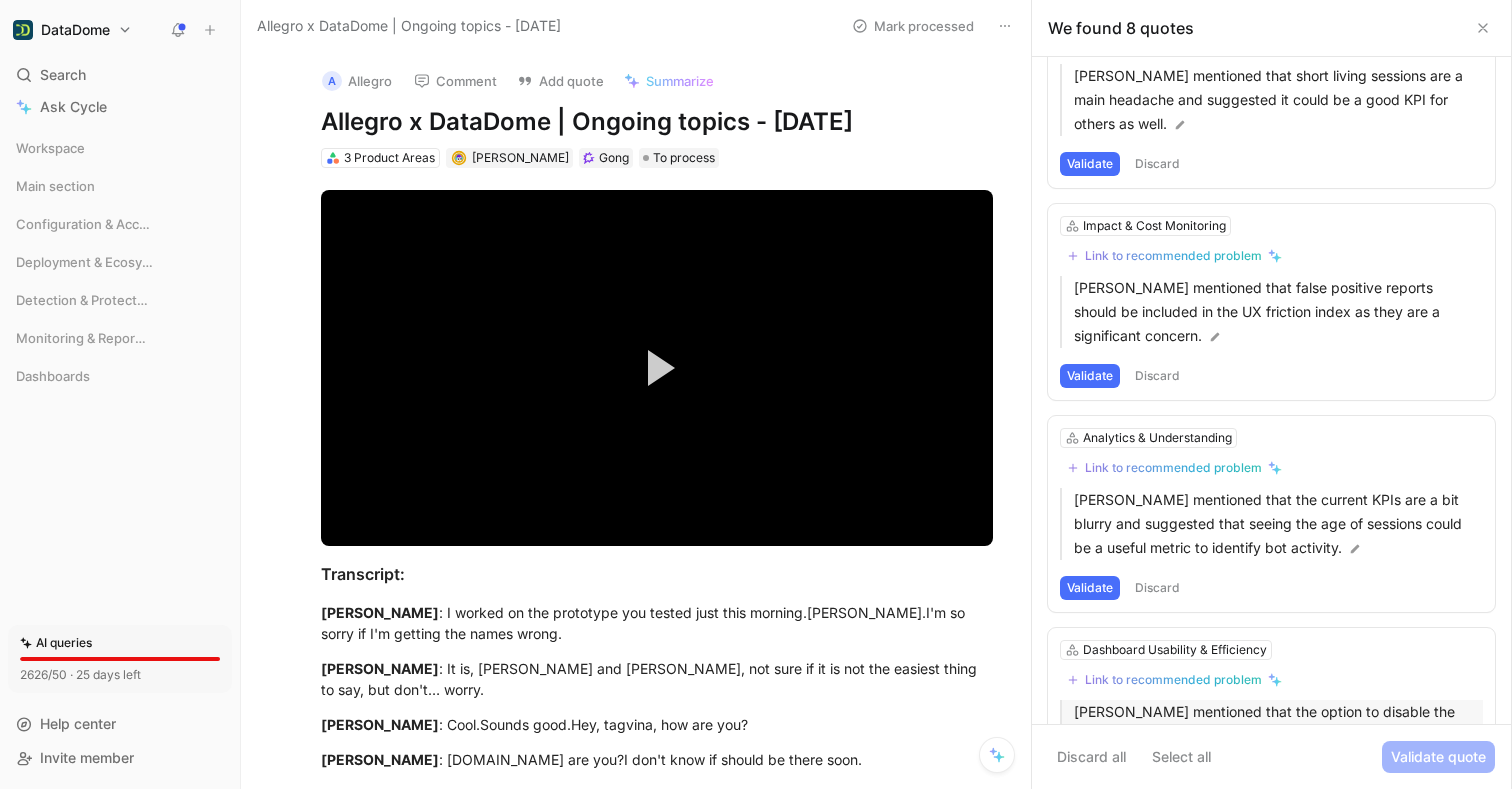 scroll, scrollTop: 102, scrollLeft: 0, axis: vertical 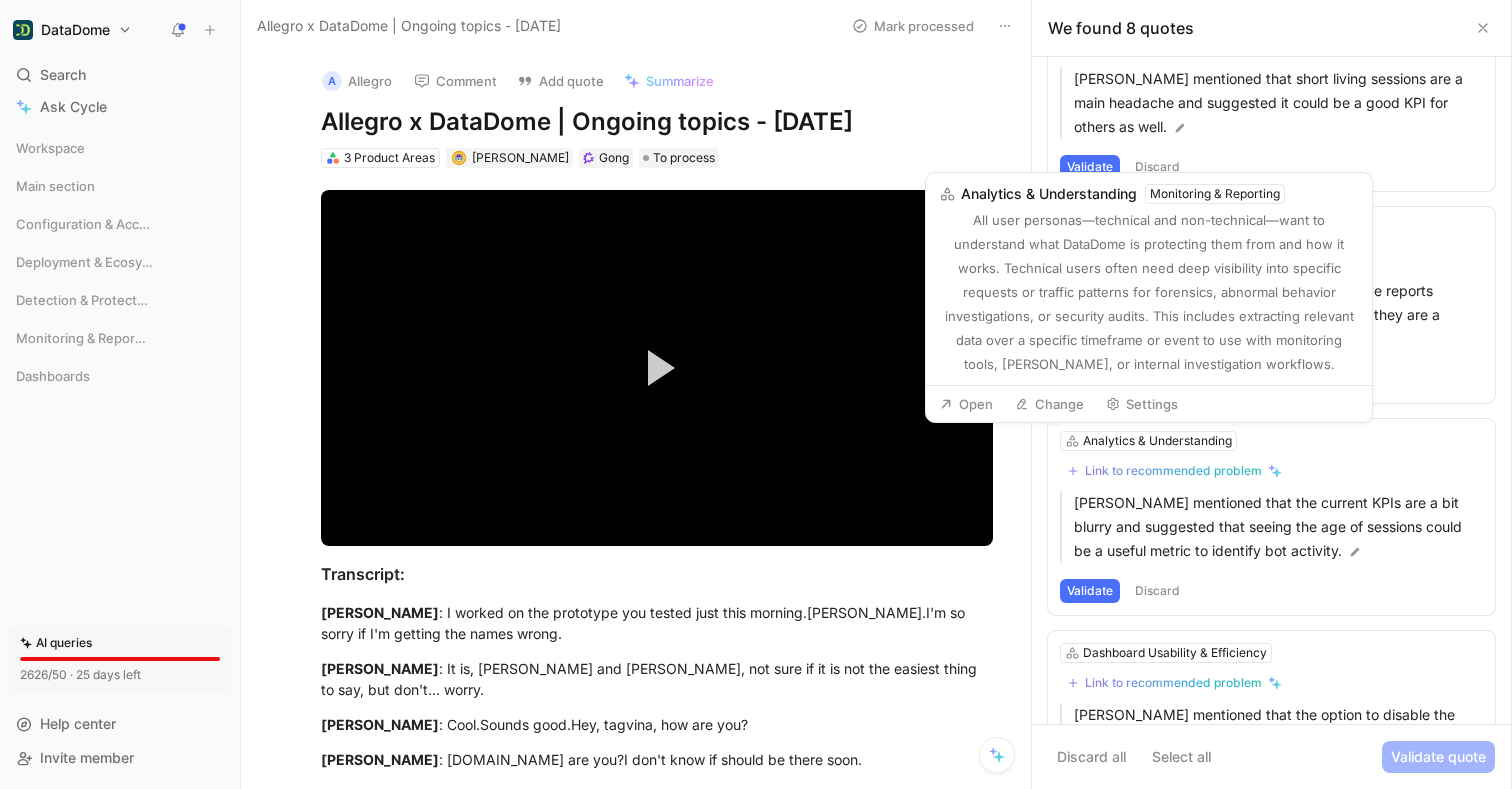 click on "Open" at bounding box center [966, 404] 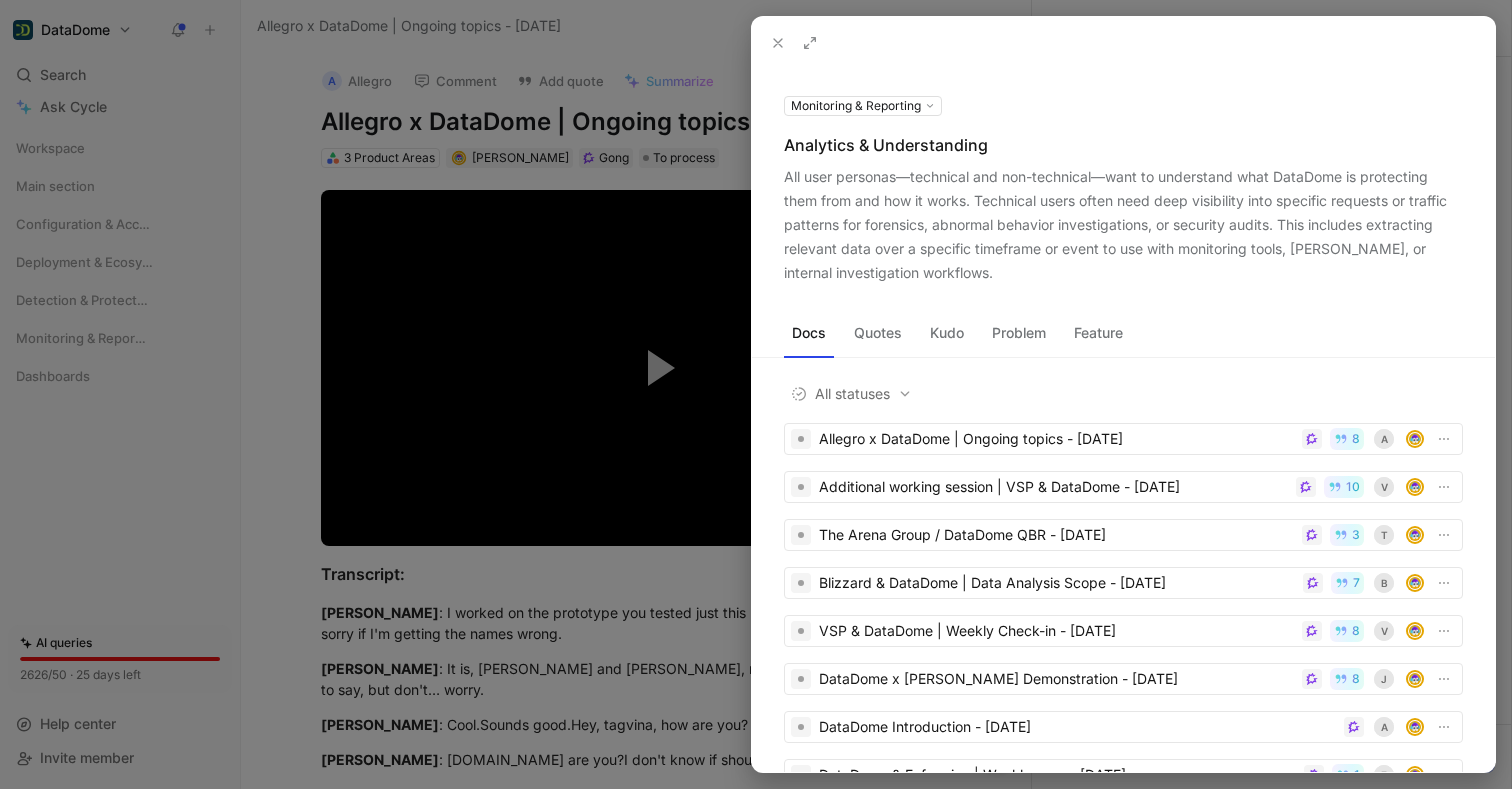 click at bounding box center [778, 43] 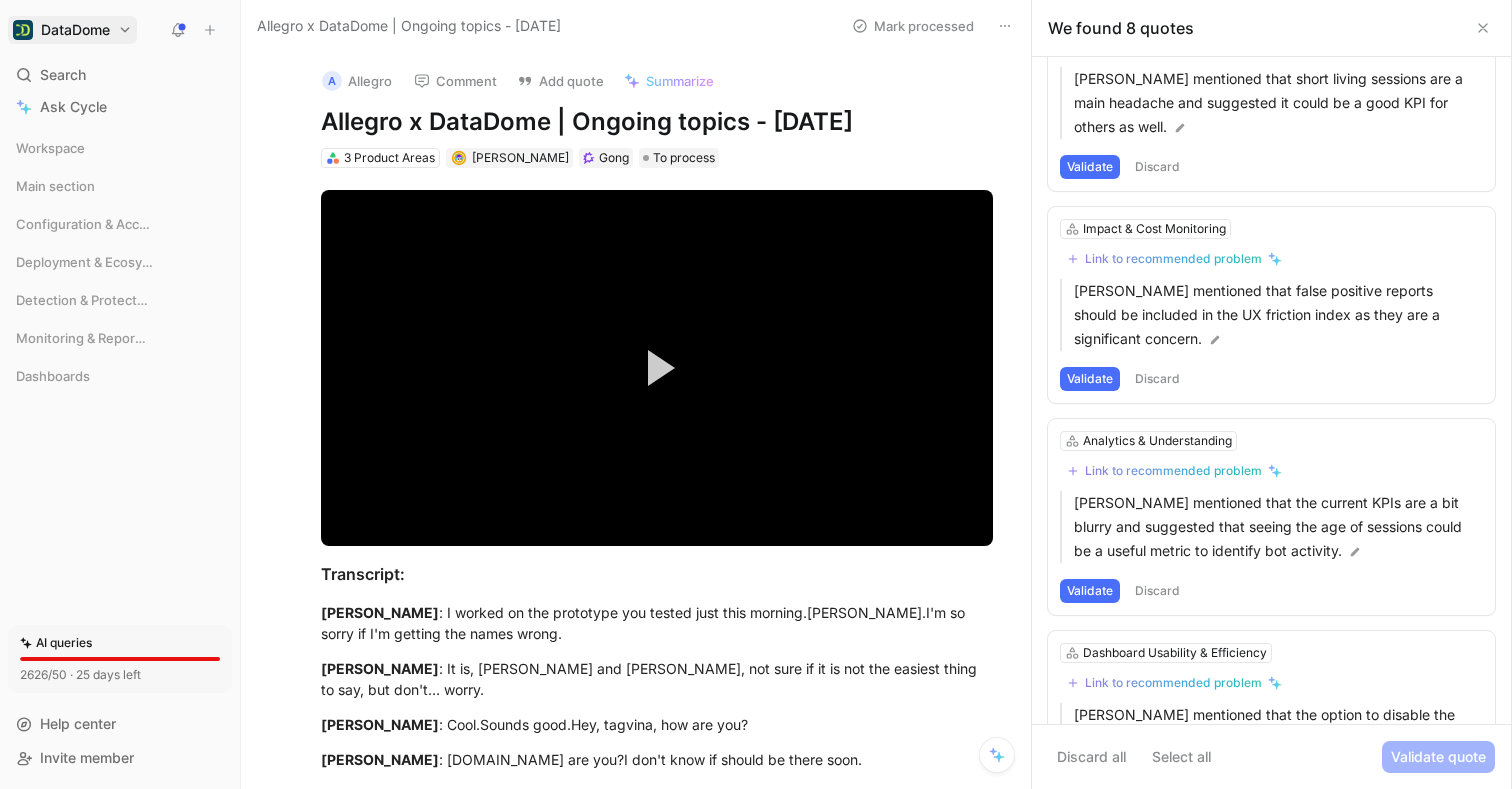 click on "DataDome Search ⌘ K Ask Cycle Workspace Main section Configuration & Access Deployment & Ecosystem Detection & Protection Monitoring & Reporting Dashboards
To pick up a draggable item, press the space bar.
While dragging, use the arrow keys to move the item.
Press space again to drop the item in its new position, or press escape to cancel.
AI queries 2626/50 · 25 days left Help center Invite member Allegro x DataDome | Ongoing topics - 7/24/2025 Mark processed A Allegro Comment Add quote Summarize Allegro x DataDome | Ongoing topics - 7/24/2025 3 Product Areas Maxime Dugué Gong To process Video Player is loading. Play Video Play Mute Current Time  0:00 / Duration  32:33 Loaded :  6.54% 00:00 Stream Type  LIVE Seek to live, currently behind live LIVE Remaining Time  - 32:33   1x Playback Rate 2x 1.75x 1.5x 1.25x 1x , selected 0.75x 0.5x 0.25x Descriptions descriptions off , selected Captions captions off , selected Audio Track Fullscreen This is a modal window. : Yeah." at bounding box center (756, 394) 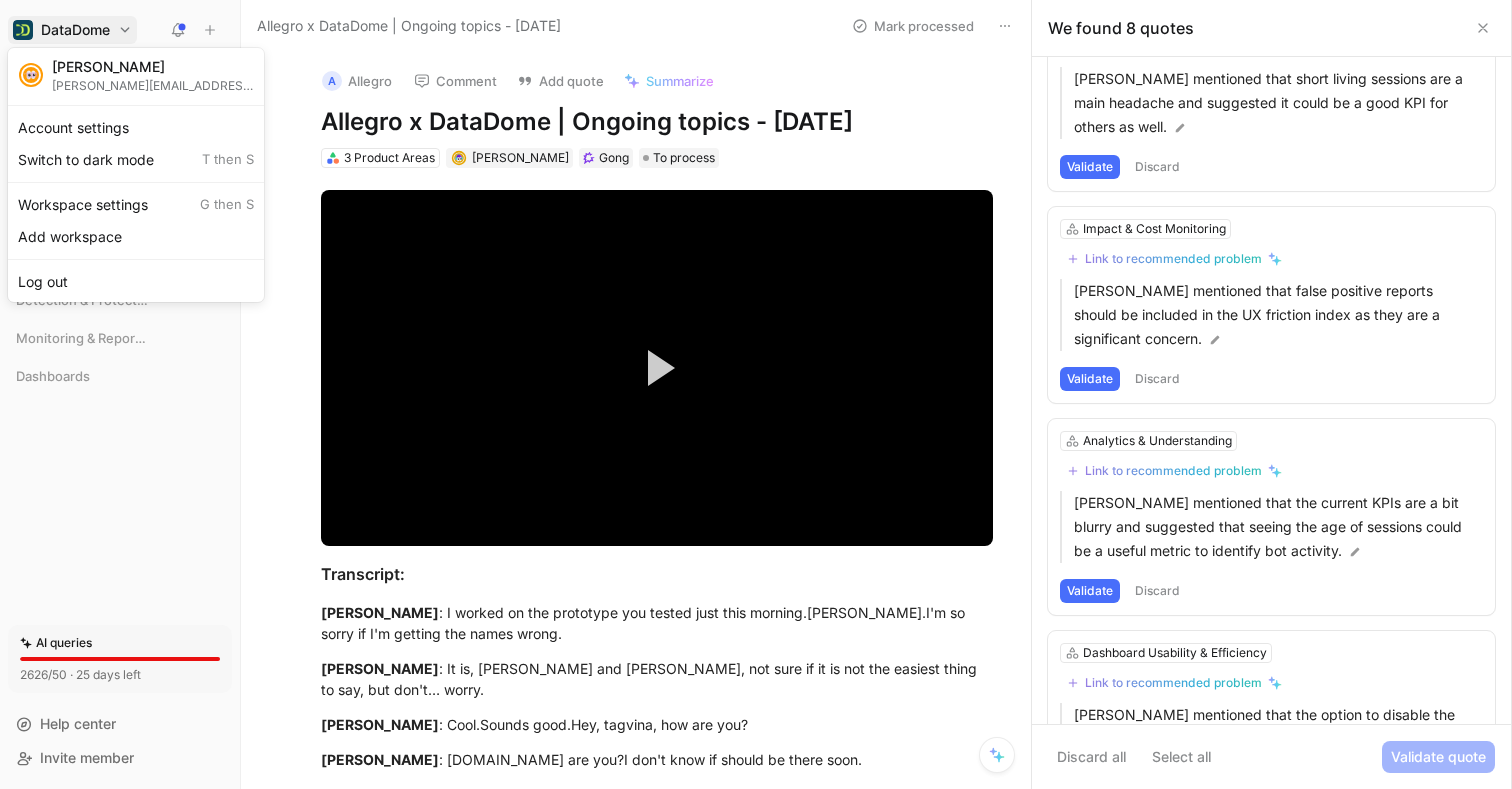 click on "DataDome Search ⌘ K Ask Cycle Workspace Main section Configuration & Access Deployment & Ecosystem Detection & Protection Monitoring & Reporting Dashboards
To pick up a draggable item, press the space bar.
While dragging, use the arrow keys to move the item.
Press space again to drop the item in its new position, or press escape to cancel.
AI queries 2626/50 · 25 days left Help center Invite member Allegro x DataDome | Ongoing topics - 7/24/2025 Mark processed A Allegro Comment Add quote Summarize Allegro x DataDome | Ongoing topics - 7/24/2025 3 Product Areas Maxime Dugué Gong To process Video Player is loading. Play Video Play Mute Current Time  0:00 / Duration  32:33 Loaded :  6.54% 00:00 Stream Type  LIVE Seek to live, currently behind live LIVE Remaining Time  - 32:33   1x Playback Rate 2x 1.75x 1.5x 1.25x 1x , selected 0.75x 0.5x 0.25x Descriptions descriptions off , selected Captions captions off , selected Audio Track Fullscreen This is a modal window. : Yeah." at bounding box center [756, 394] 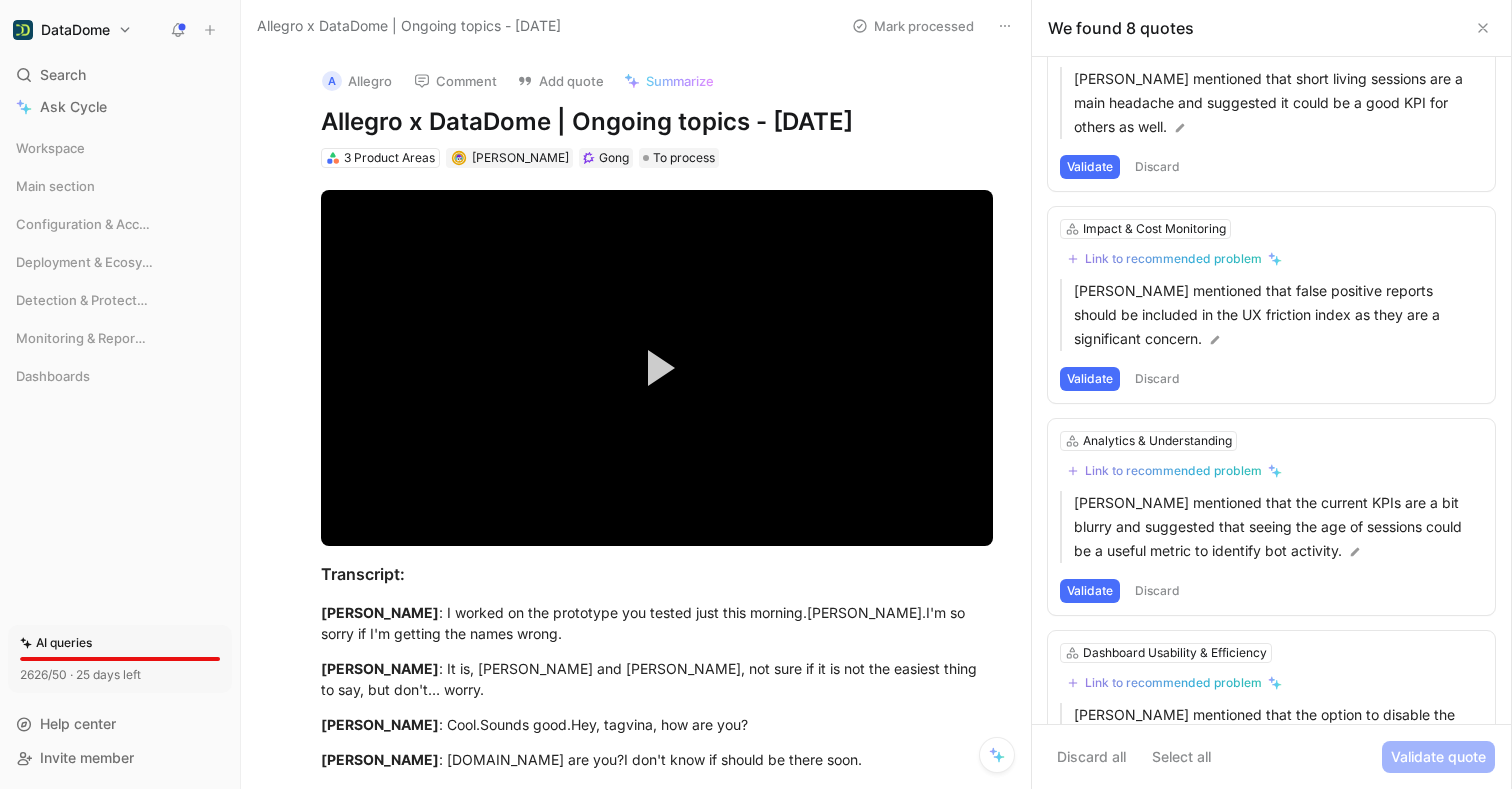 click on "DataDome Search ⌘ K Ask Cycle Workspace Main section Configuration & Access Deployment & Ecosystem Detection & Protection Monitoring & Reporting Dashboards
To pick up a draggable item, press the space bar.
While dragging, use the arrow keys to move the item.
Press space again to drop the item in its new position, or press escape to cancel.
AI queries 2626/50 · 25 days left Help center Invite member Allegro x DataDome | Ongoing topics - 7/24/2025 Mark processed A Allegro Comment Add quote Summarize Allegro x DataDome | Ongoing topics - 7/24/2025 3 Product Areas Maxime Dugué Gong To process Video Player is loading. Play Video Play Mute Current Time  0:00 / Duration  32:33 Loaded :  6.54% 00:00 Stream Type  LIVE Seek to live, currently behind live LIVE Remaining Time  - 32:33   1x Playback Rate 2x 1.75x 1.5x 1.25x 1x , selected 0.75x 0.5x 0.25x Descriptions descriptions off , selected Captions captions off , selected Audio Track Fullscreen This is a modal window. : Yeah." at bounding box center [756, 394] 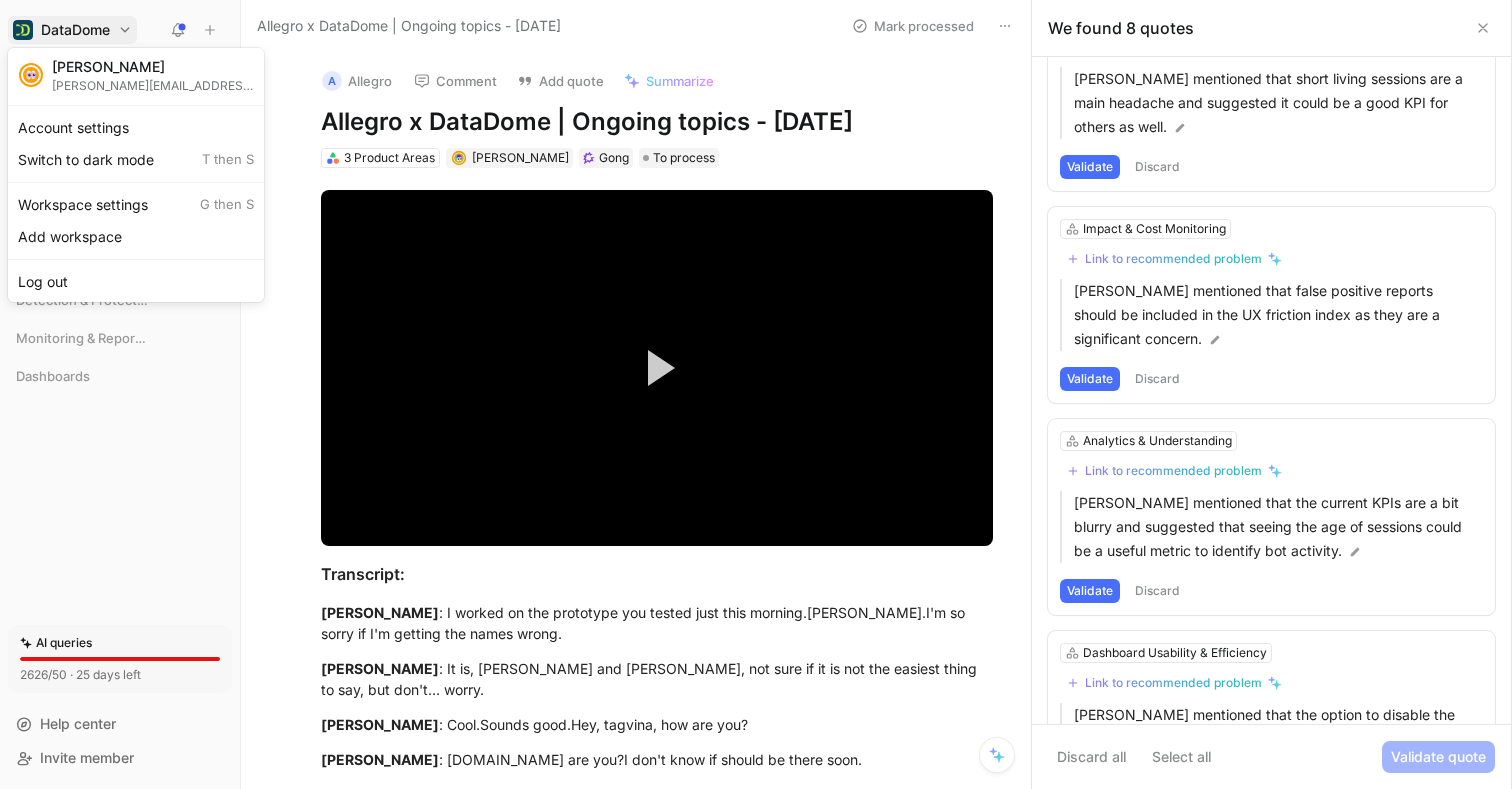 click on "DataDome Search ⌘ K Ask Cycle Workspace Main section Configuration & Access Deployment & Ecosystem Detection & Protection Monitoring & Reporting Dashboards
To pick up a draggable item, press the space bar.
While dragging, use the arrow keys to move the item.
Press space again to drop the item in its new position, or press escape to cancel.
AI queries 2626/50 · 25 days left Help center Invite member Allegro x DataDome | Ongoing topics - 7/24/2025 Mark processed A Allegro Comment Add quote Summarize Allegro x DataDome | Ongoing topics - 7/24/2025 3 Product Areas Maxime Dugué Gong To process Video Player is loading. Play Video Play Mute Current Time  0:00 / Duration  32:33 Loaded :  6.54% 00:00 Stream Type  LIVE Seek to live, currently behind live LIVE Remaining Time  - 32:33   1x Playback Rate 2x 1.75x 1.5x 1.25x 1x , selected 0.75x 0.5x 0.25x Descriptions descriptions off , selected Captions captions off , selected Audio Track Fullscreen This is a modal window. : Yeah." at bounding box center (756, 394) 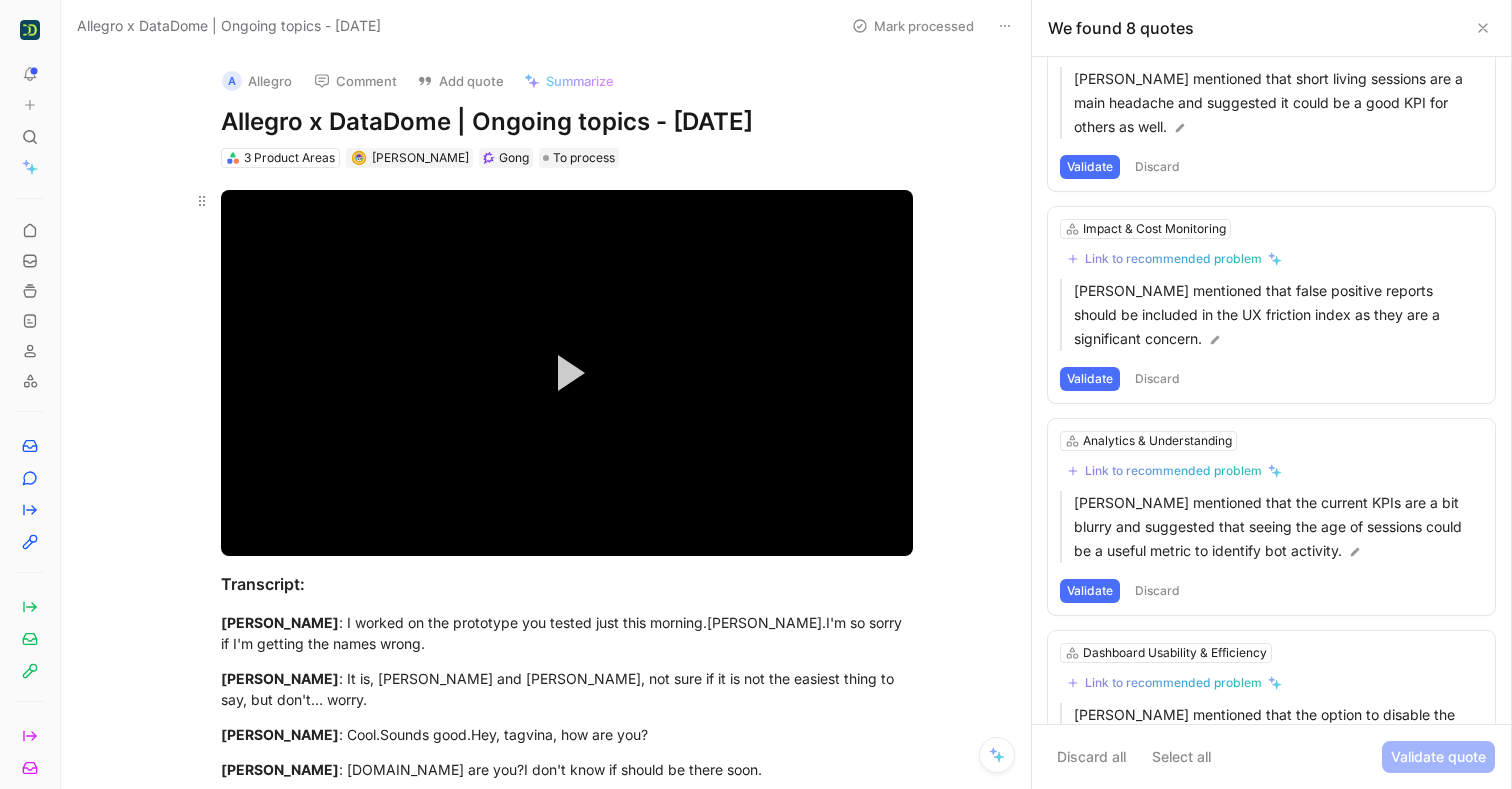 drag, startPoint x: 239, startPoint y: 201, endPoint x: 352, endPoint y: 224, distance: 115.316956 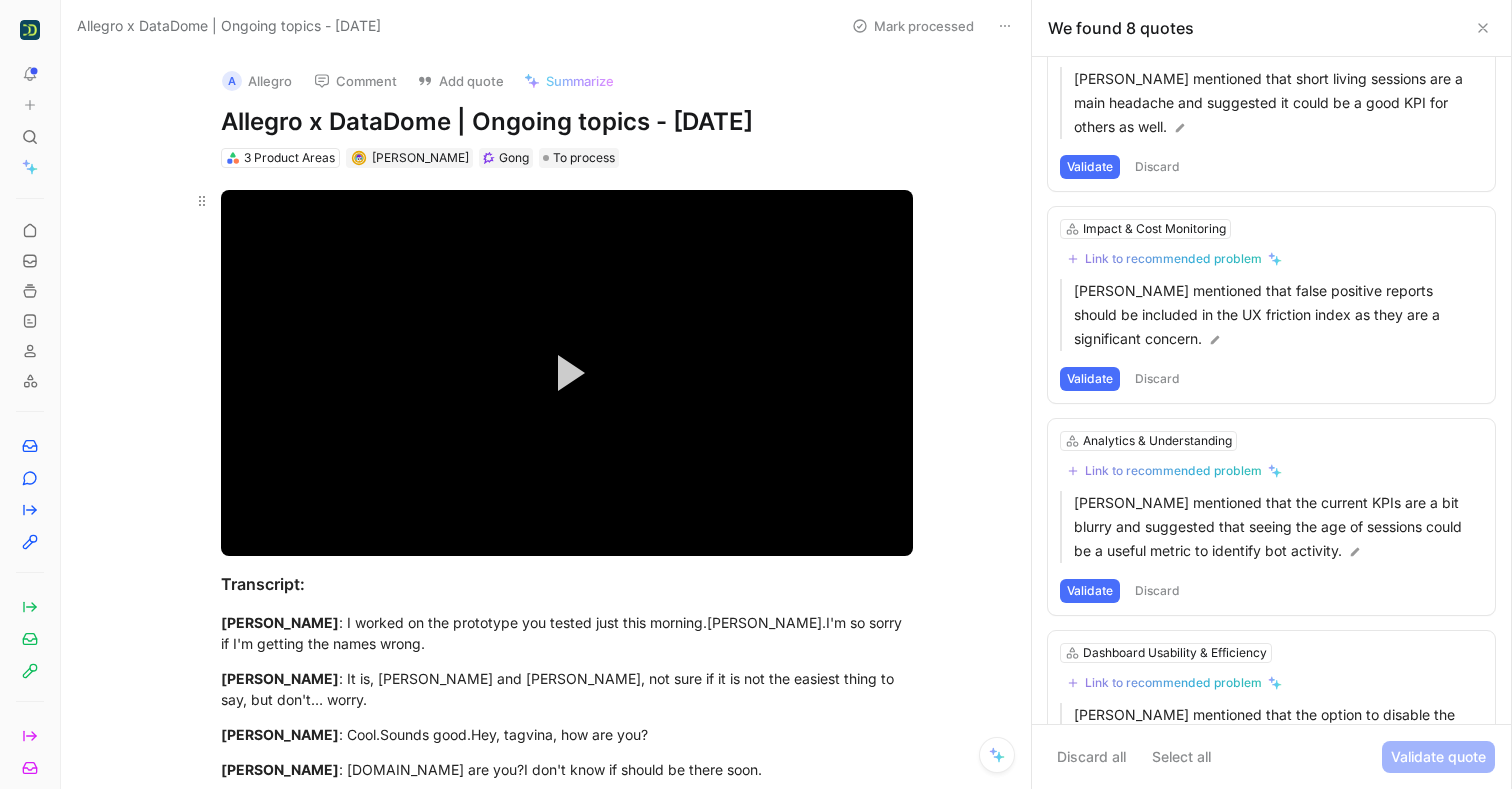 click on "To pick up a draggable item, press the space bar.
While dragging, use the arrow keys to move the item.
Press space again to drop the item in its new position, or press escape to cancel.
Allegro x DataDome | Ongoing topics - 7/24/2025 Mark processed A Allegro Comment Add quote Summarize Allegro x DataDome | Ongoing topics - 7/24/2025 3 Product Areas Maxime Dugué Gong To process Video Player is loading. Play Video Play Mute Current Time  0:00 / Duration  32:33 Loaded :  6.54% 00:00 Stream Type  LIVE Seek to live, currently behind live LIVE Remaining Time  - 32:33   1x Playback Rate 2x 1.75x 1.5x 1.25x 1x , selected 0.75x 0.5x 0.25x Descriptions descriptions off , selected Captions captions off , selected Audio Track Fullscreen This is a modal window. Transcript: Nathan Olivieri : I worked on the prototype you tested just this morning.Maciej.I'm so sorry if I'm getting the names wrong. Maciej Zdeb Nathan Olivieri : Cool.Sounds good.Hey, tagvina, how are you? Thaiveena Parthasarathy : Yeah." at bounding box center [756, 394] 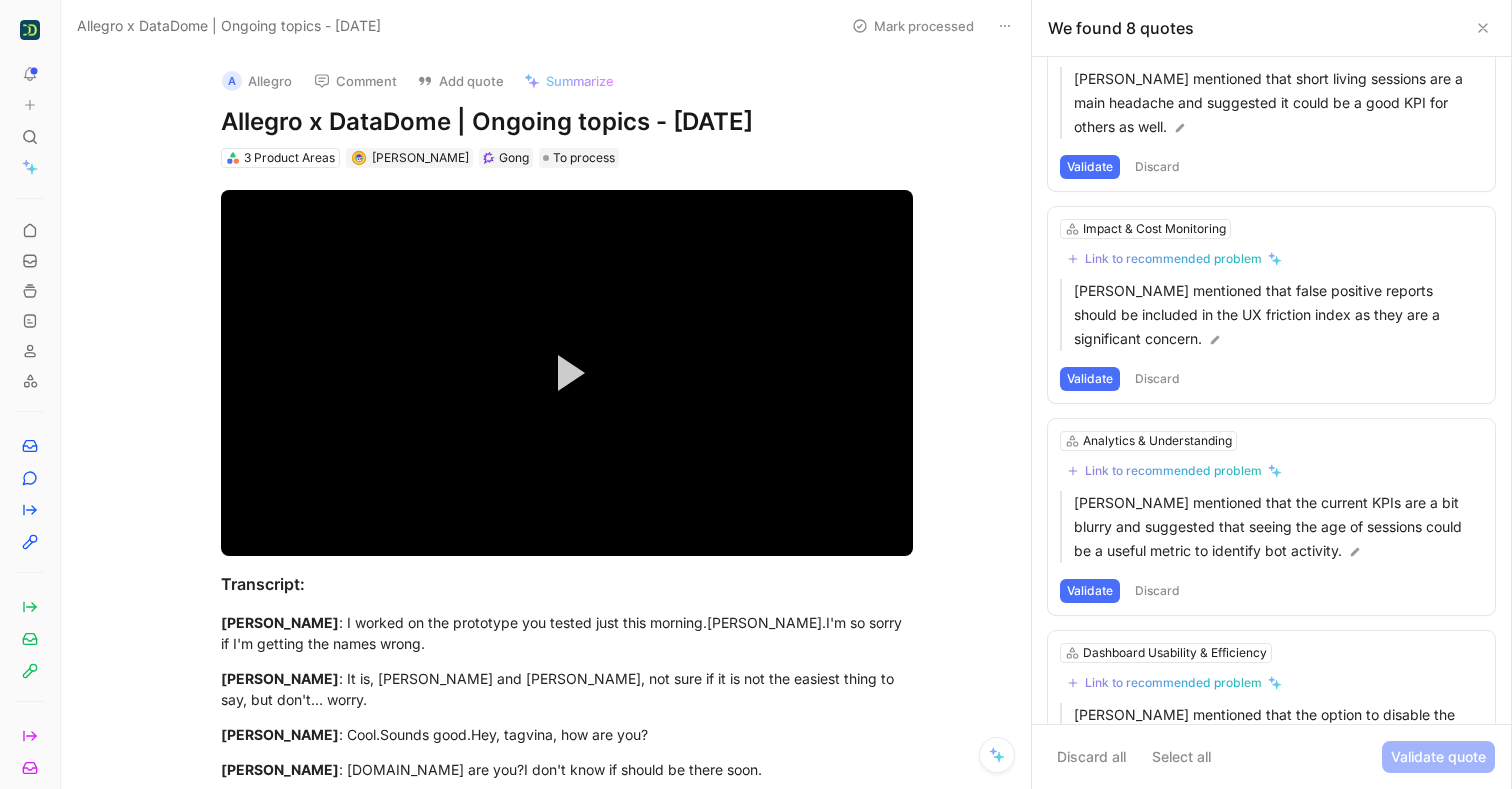 click on "A Allegro Comment Add quote Summarize Allegro x DataDome | Ongoing topics - 7/24/2025 3 Product Areas Maxime Dugué Gong To process Video Player is loading. Play Video Play Mute Current Time  0:00 / Duration  32:33 Loaded :  6.54% 00:00 Stream Type  LIVE Seek to live, currently behind live LIVE Remaining Time  - 32:33   1x Playback Rate 2x 1.75x 1.5x 1.25x 1x , selected 0.75x 0.5x 0.25x Descriptions descriptions off , selected Captions captions off , selected Audio Track Fullscreen This is a modal window. Transcript: Nathan Olivieri : I worked on the prototype you tested just this morning.Maciej.I'm so sorry if I'm getting the names wrong. Maciej Zdeb : It is, Maciej and Marcin, not sure if it is not the easiest thing to say, but don't… worry. Nathan Olivieri : Cool.Sounds good.Hey, tagvina, how are you? Thaiveena Parthasarathy : Good.How are you?I don't know if should be there soon. Thaiveena Parthasarathy Maciej Zdeb Thaiveena Parthasarathy : Yeah, yeah. Maciej Zdeb Thaiveena Parthasarathy : Yeah." at bounding box center (546, 420) 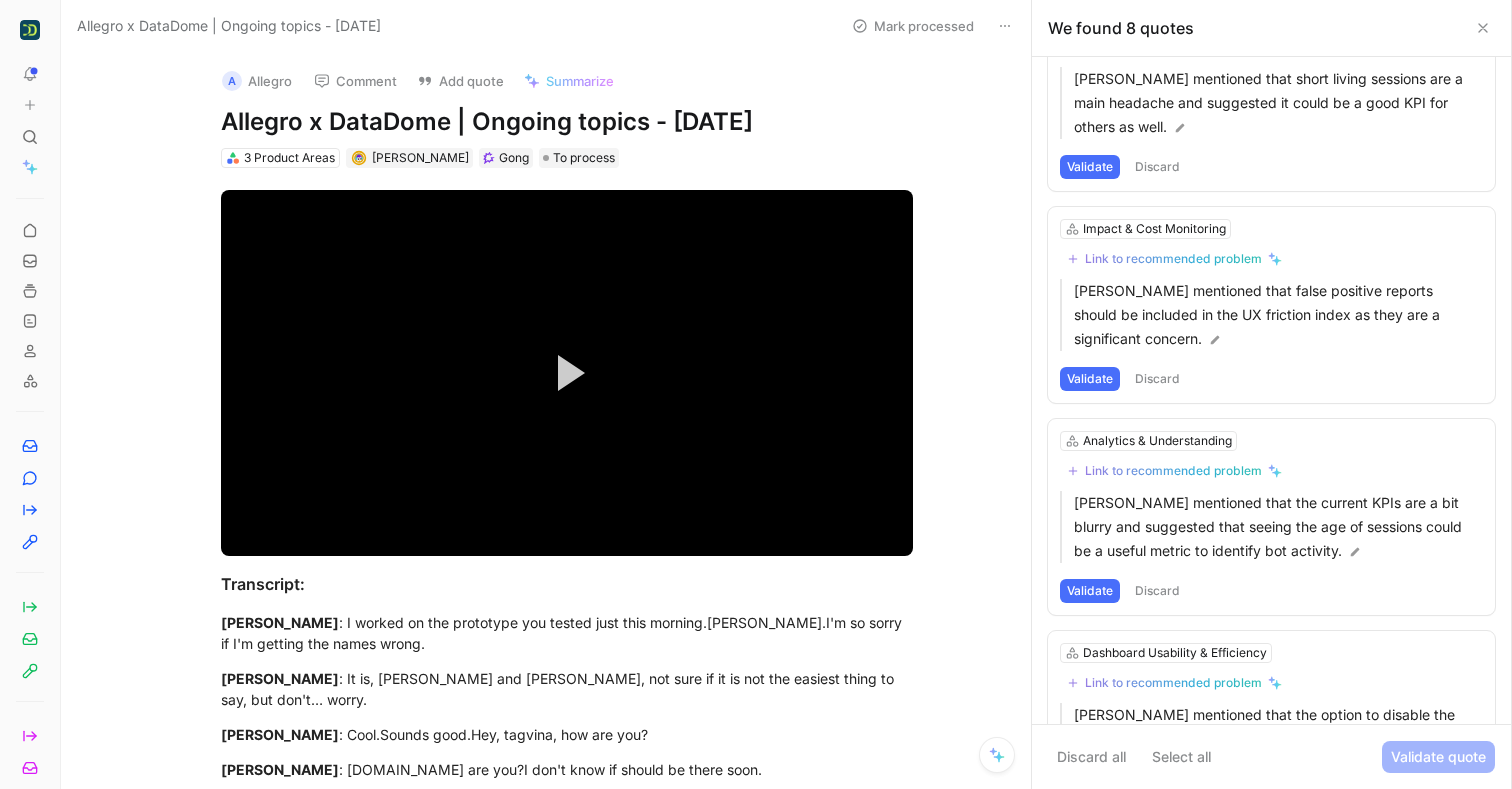 click on "To pick up a draggable item, press the space bar.
While dragging, use the arrow keys to move the item.
Press space again to drop the item in its new position, or press escape to cancel." at bounding box center (30, 394) 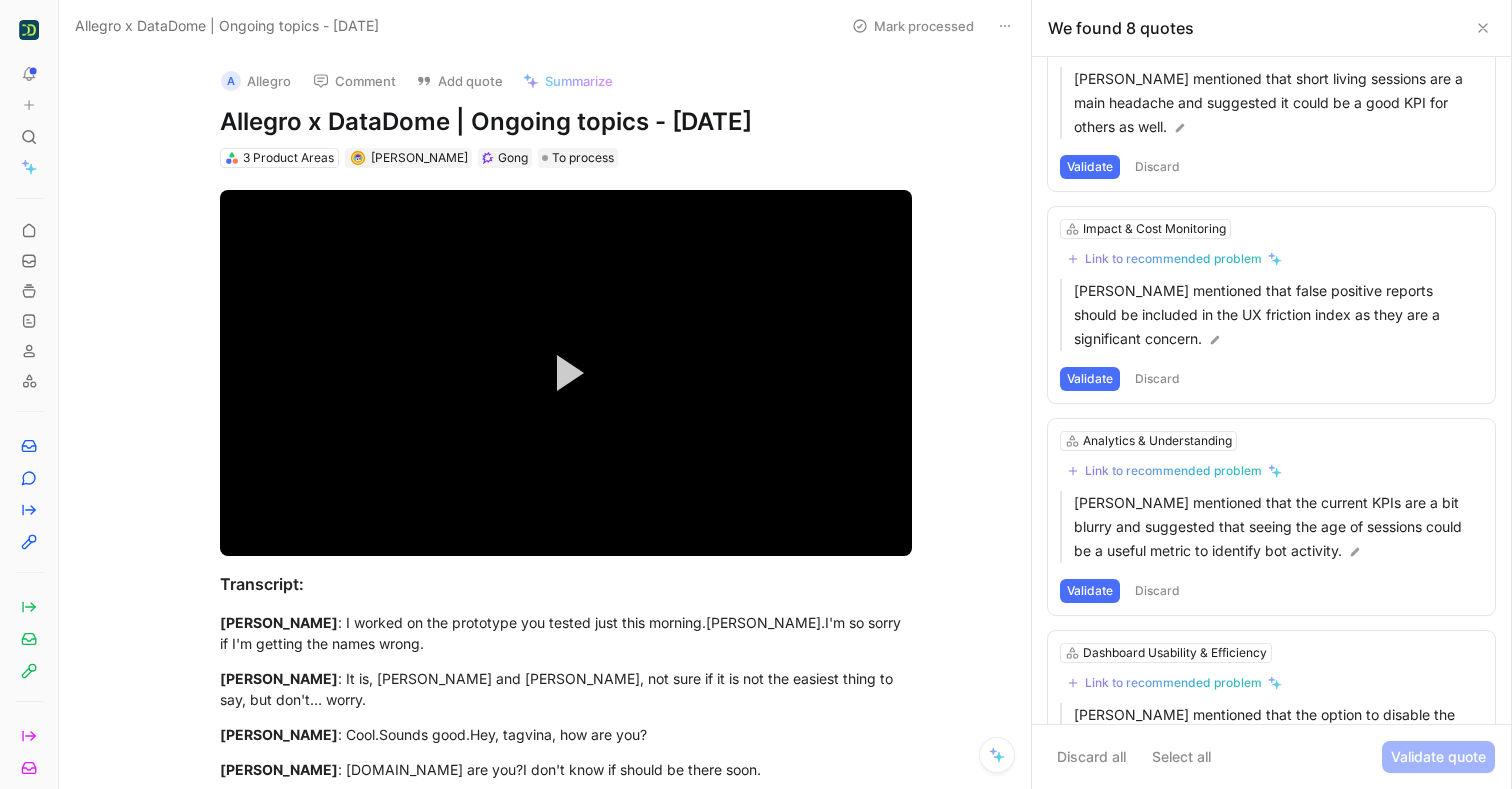 drag, startPoint x: 184, startPoint y: 177, endPoint x: 94, endPoint y: 181, distance: 90.088844 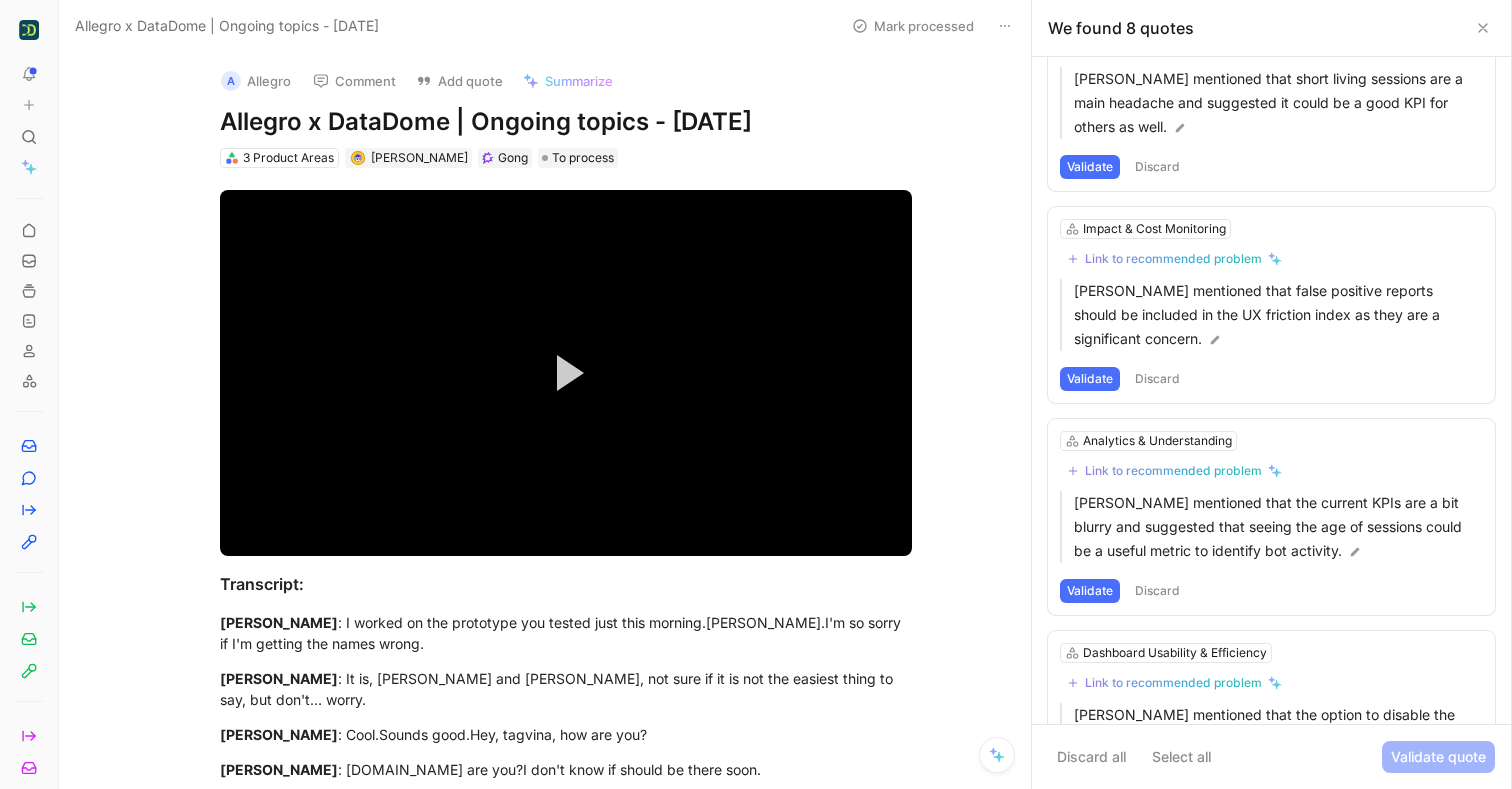 click on "To pick up a draggable item, press the space bar.
While dragging, use the arrow keys to move the item.
Press space again to drop the item in its new position, or press escape to cancel.
Allegro x DataDome | Ongoing topics - 7/24/2025 Mark processed A Allegro Comment Add quote Summarize Allegro x DataDome | Ongoing topics - 7/24/2025 3 Product Areas Maxime Dugué Gong To process Video Player is loading. Play Video Play Mute Current Time  0:00 / Duration  32:33 Loaded :  6.54% 00:00 Stream Type  LIVE Seek to live, currently behind live LIVE Remaining Time  - 32:33   1x Playback Rate 2x 1.75x 1.5x 1.25x 1x , selected 0.75x 0.5x 0.25x Descriptions descriptions off , selected Captions captions off , selected Audio Track Fullscreen This is a modal window. Transcript: Nathan Olivieri : I worked on the prototype you tested just this morning.Maciej.I'm so sorry if I'm getting the names wrong. Maciej Zdeb Nathan Olivieri : Cool.Sounds good.Hey, tagvina, how are you? Thaiveena Parthasarathy : Yeah." at bounding box center [756, 394] 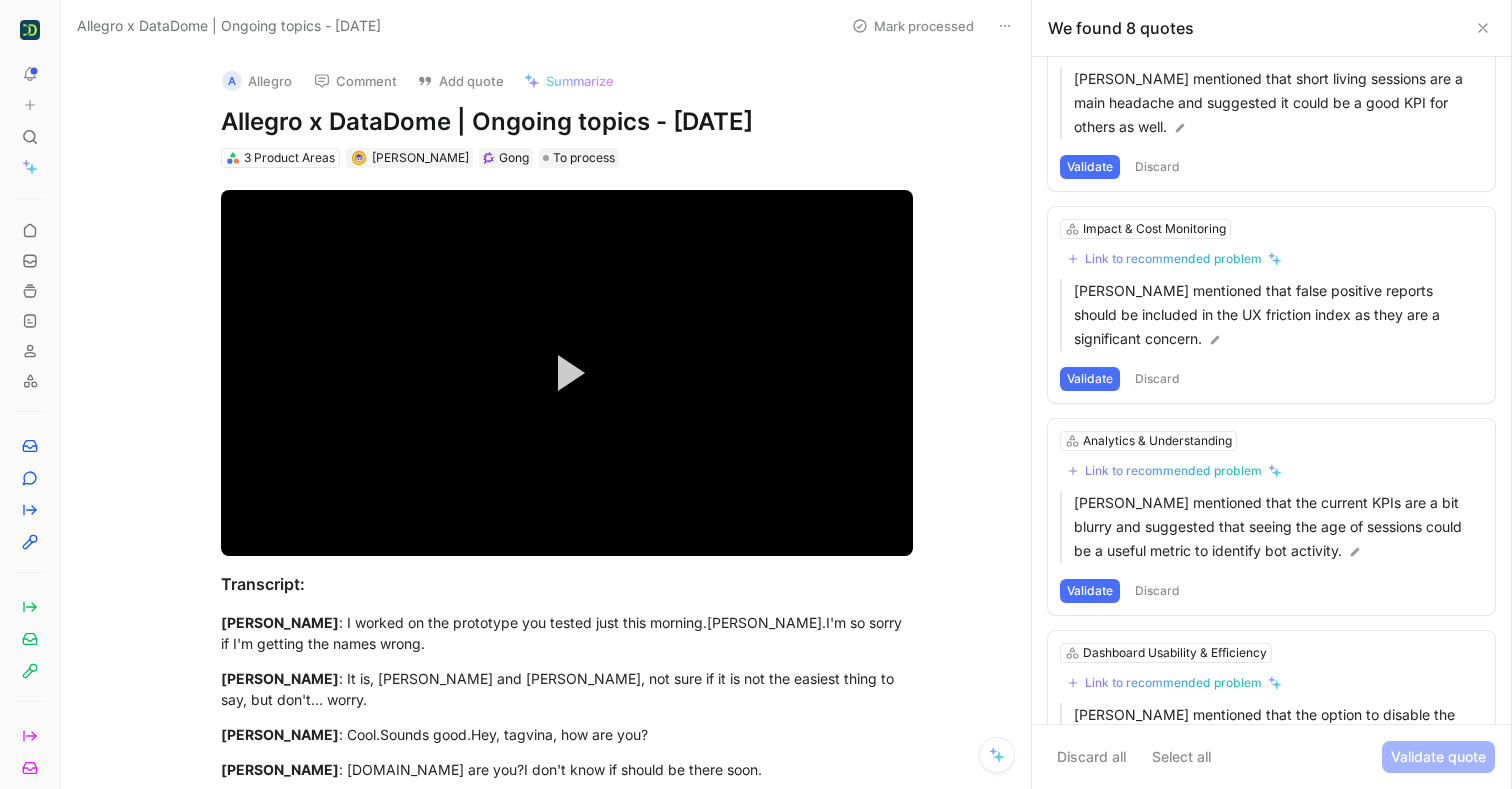 click at bounding box center [60, 394] 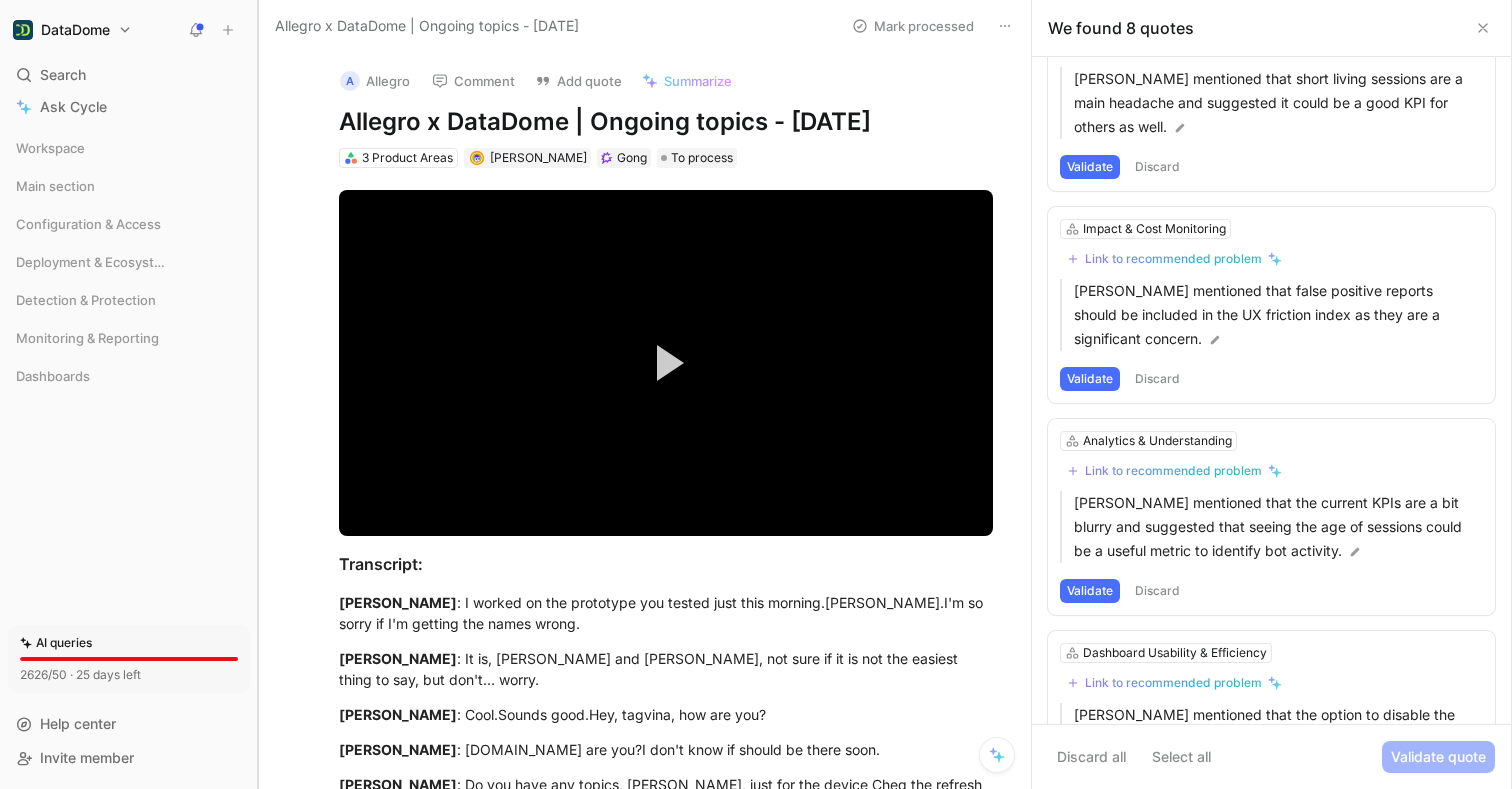 drag, startPoint x: 188, startPoint y: 191, endPoint x: 268, endPoint y: 192, distance: 80.00625 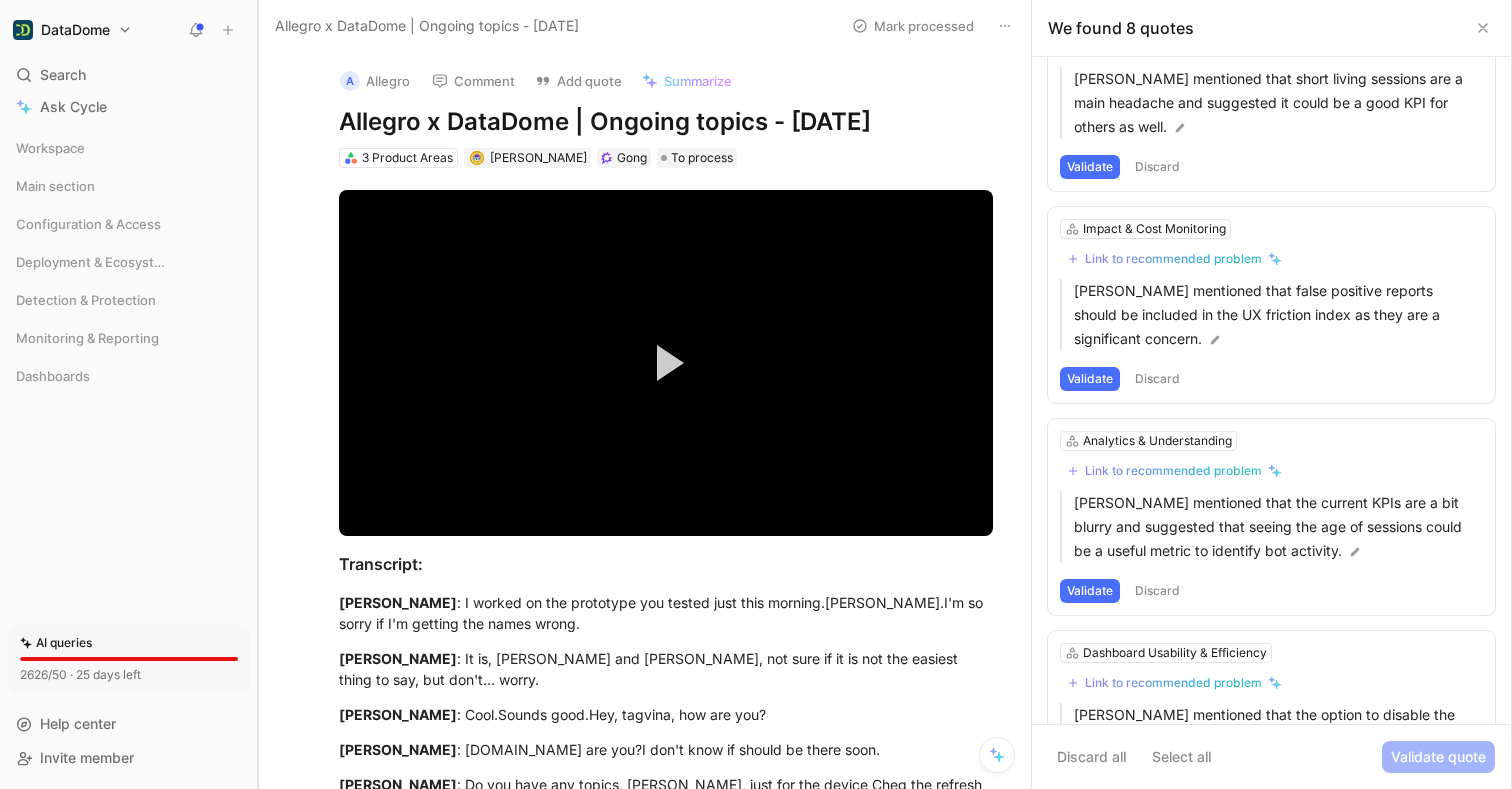click at bounding box center [258, 394] 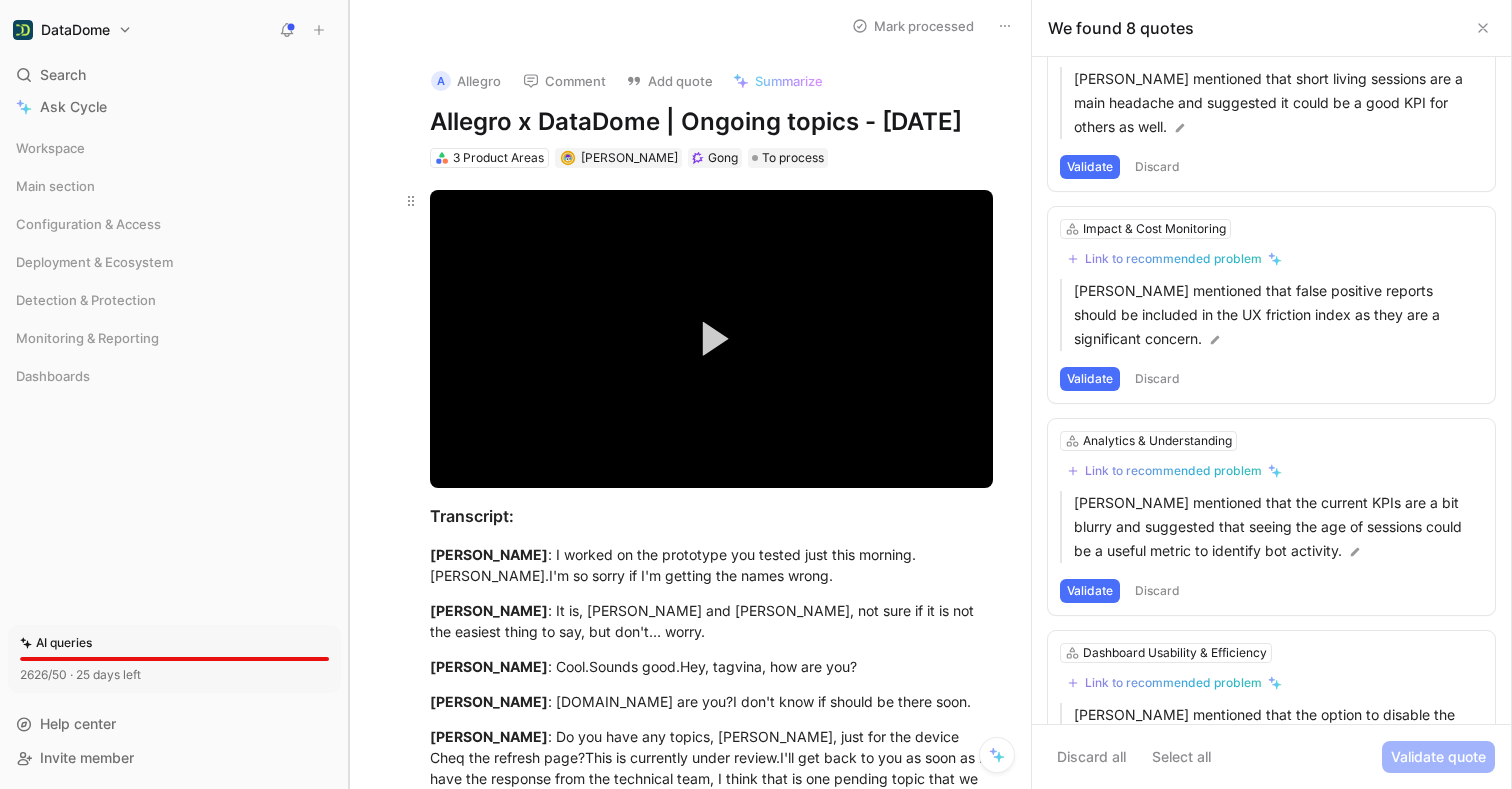 drag, startPoint x: 268, startPoint y: 192, endPoint x: 473, endPoint y: 240, distance: 210.54453 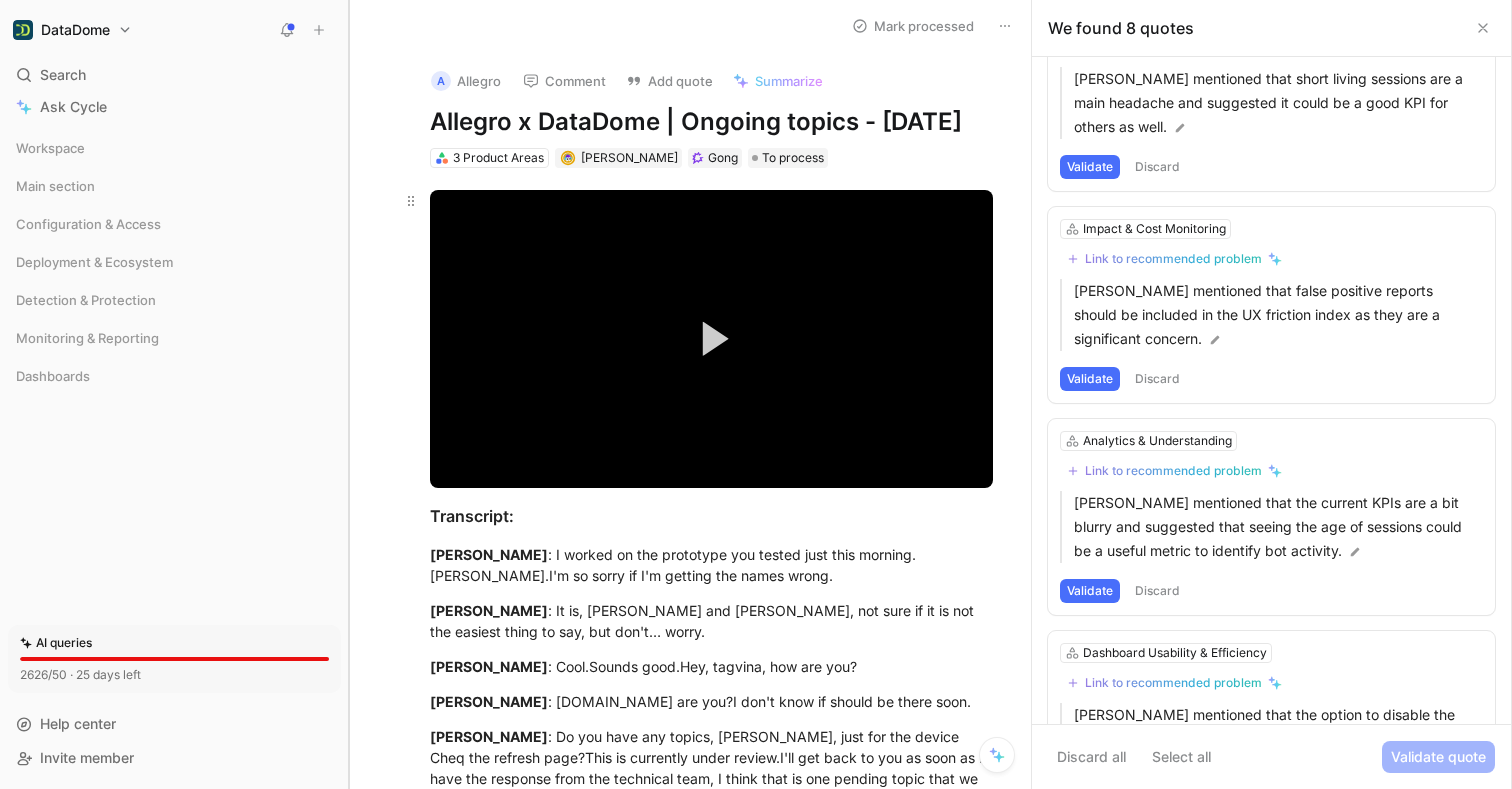 click on "DataDome Search ⌘ K Ask Cycle Workspace Main section Configuration & Access Deployment & Ecosystem Detection & Protection Monitoring & Reporting Dashboards
To pick up a draggable item, press the space bar.
While dragging, use the arrow keys to move the item.
Press space again to drop the item in its new position, or press escape to cancel.
AI queries 2626/50 · 25 days left Help center Invite member Allegro x DataDome | Ongoing topics - 7/24/2025 Mark processed A Allegro Comment Add quote Summarize Allegro x DataDome | Ongoing topics - 7/24/2025 3 Product Areas Maxime Dugué Gong To process Video Player is loading. Play Video Play Mute Current Time  0:00 / Duration  32:33 Loaded :  6.54% 00:00 Stream Type  LIVE Seek to live, currently behind live LIVE Remaining Time  - 32:33   1x Playback Rate 2x 1.75x 1.5x 1.25x 1x , selected 0.75x 0.5x 0.25x Descriptions descriptions off , selected Captions captions off , selected Audio Track Fullscreen This is a modal window. Transcript: Maciej Zdeb" at bounding box center (756, 394) 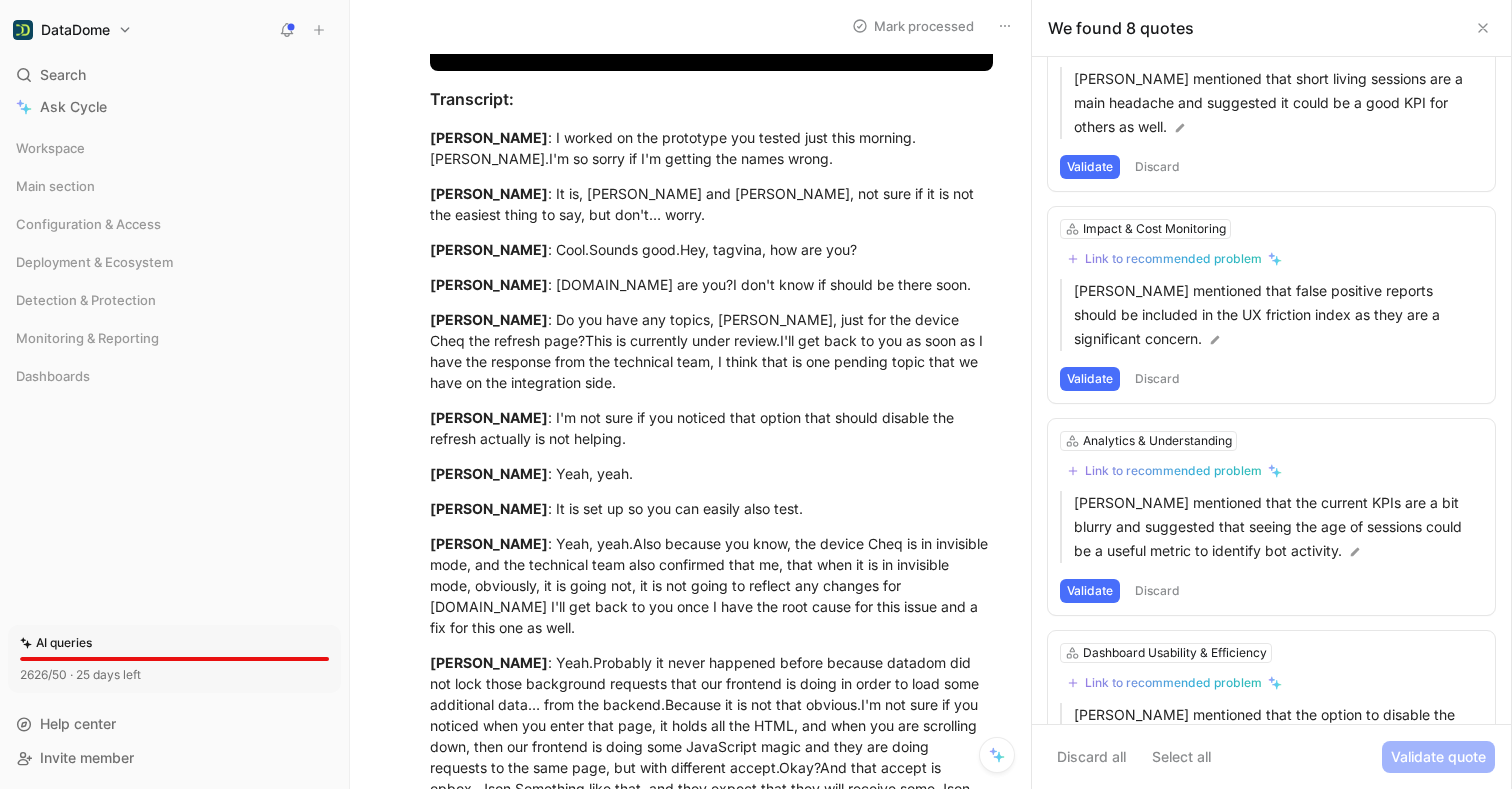 scroll, scrollTop: 0, scrollLeft: 0, axis: both 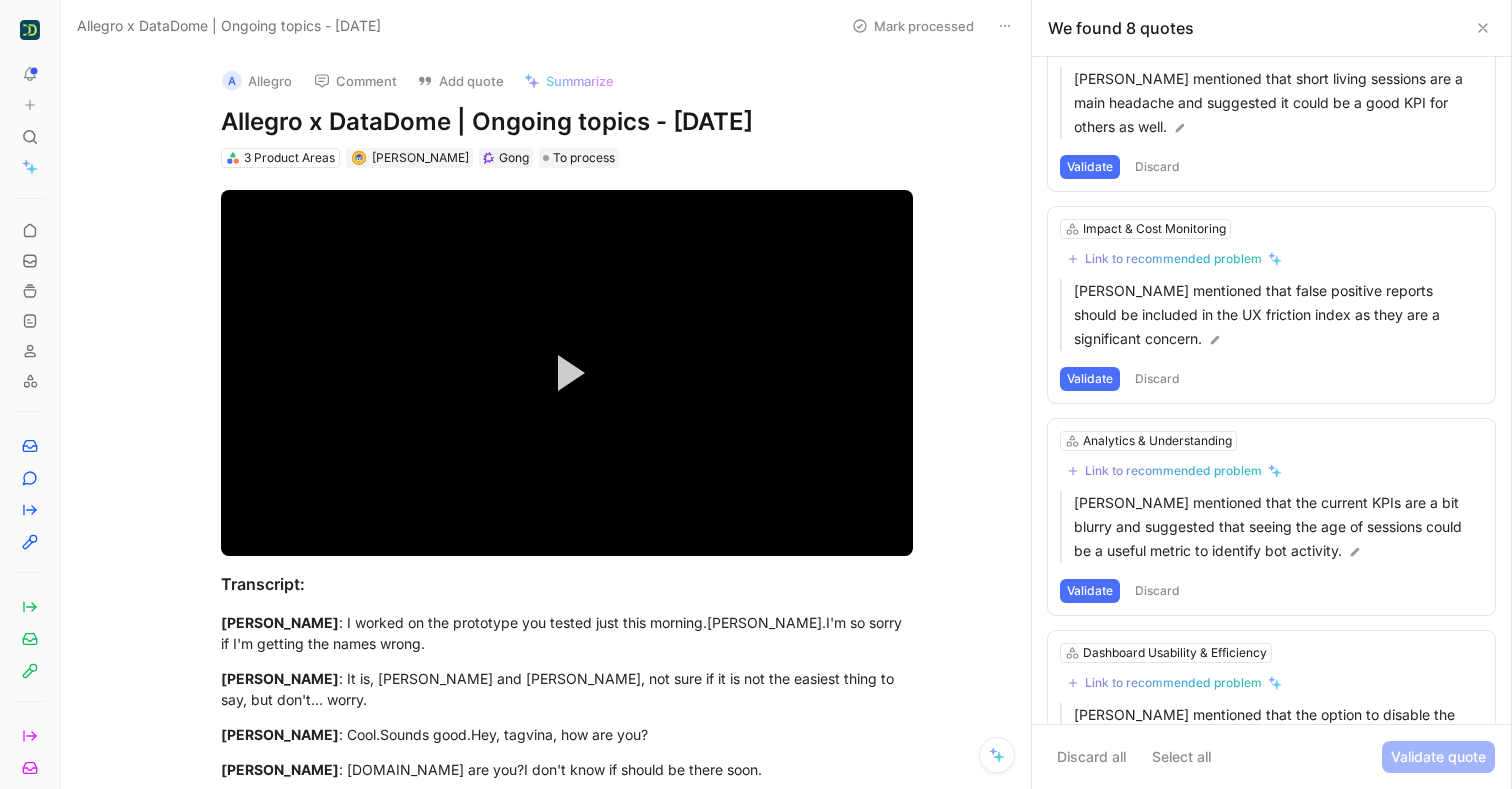 drag, startPoint x: 351, startPoint y: 364, endPoint x: 142, endPoint y: 366, distance: 209.00957 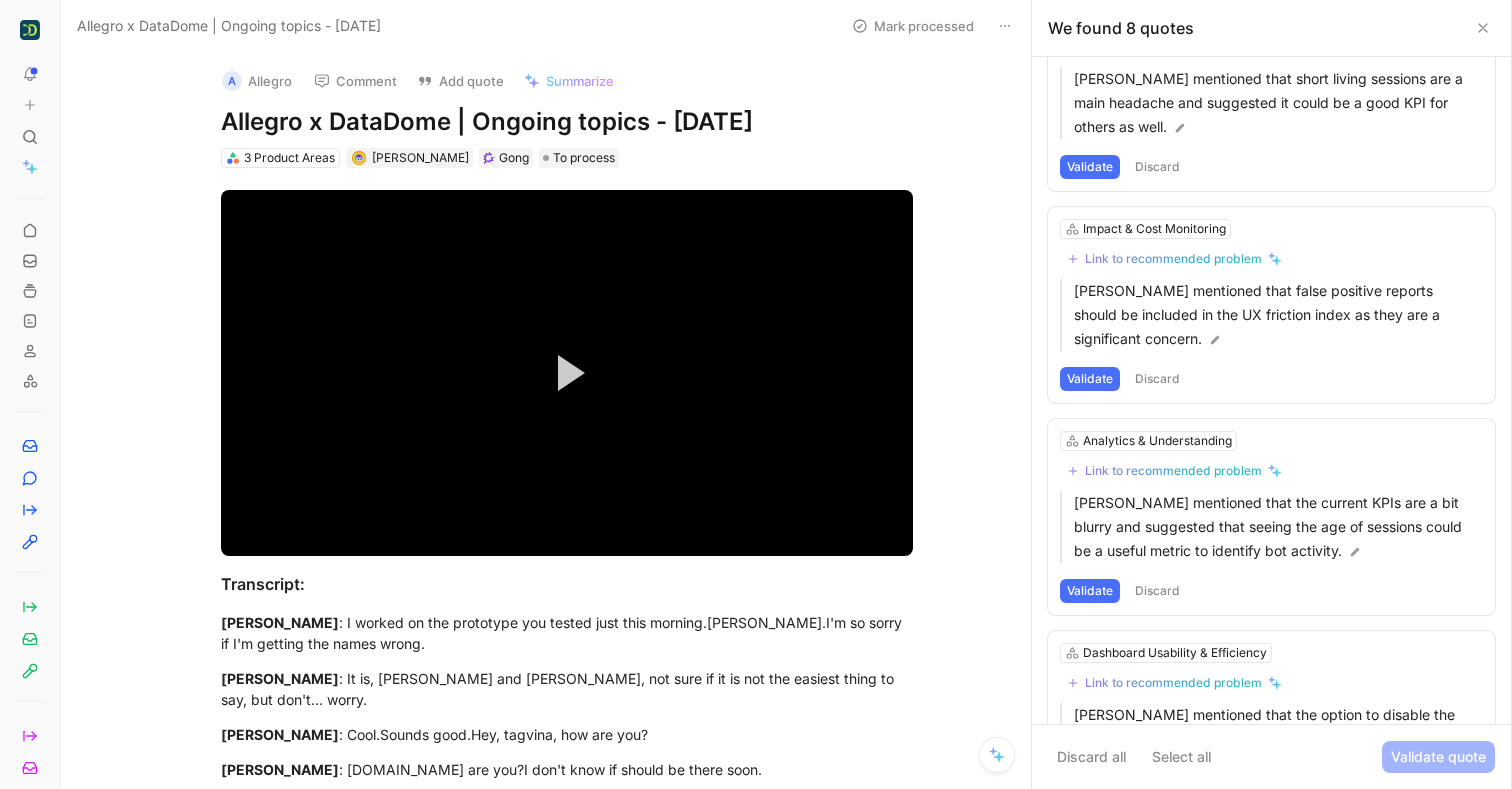 click on "To pick up a draggable item, press the space bar.
While dragging, use the arrow keys to move the item.
Press space again to drop the item in its new position, or press escape to cancel.
Allegro x DataDome | Ongoing topics - 7/24/2025 Mark processed A Allegro Comment Add quote Summarize Allegro x DataDome | Ongoing topics - 7/24/2025 3 Product Areas Maxime Dugué Gong To process Video Player is loading. Play Video Play Mute Current Time  0:00 / Duration  32:33 Loaded :  6.54% 00:00 Stream Type  LIVE Seek to live, currently behind live LIVE Remaining Time  - 32:33   1x Playback Rate 2x 1.75x 1.5x 1.25x 1x , selected 0.75x 0.5x 0.25x Descriptions descriptions off , selected Captions captions off , selected Audio Track Fullscreen This is a modal window. Transcript: Nathan Olivieri : I worked on the prototype you tested just this morning.Maciej.I'm so sorry if I'm getting the names wrong. Maciej Zdeb Nathan Olivieri : Cool.Sounds good.Hey, tagvina, how are you? Thaiveena Parthasarathy : Yeah." at bounding box center [756, 394] 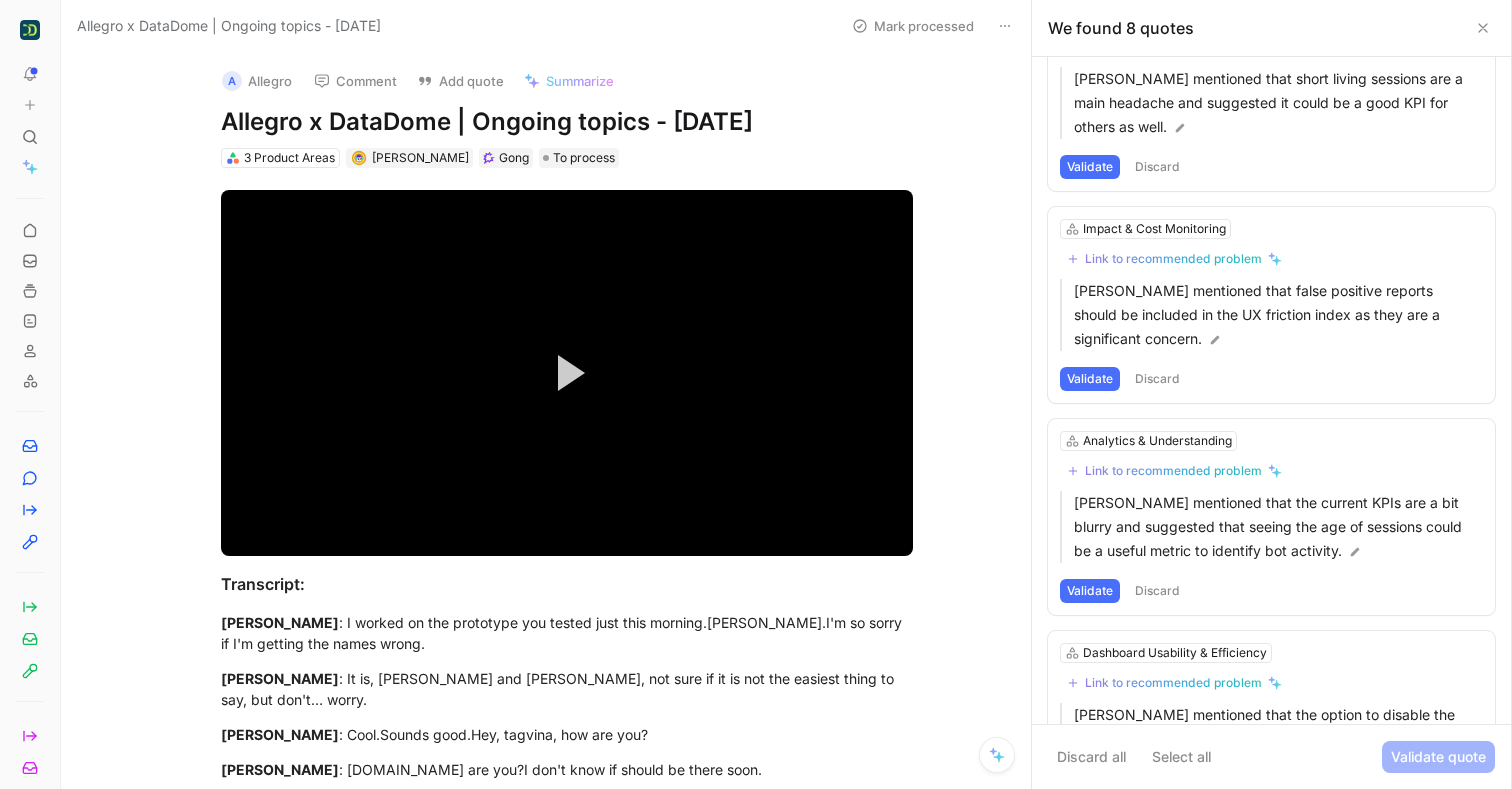 click at bounding box center (60, 394) 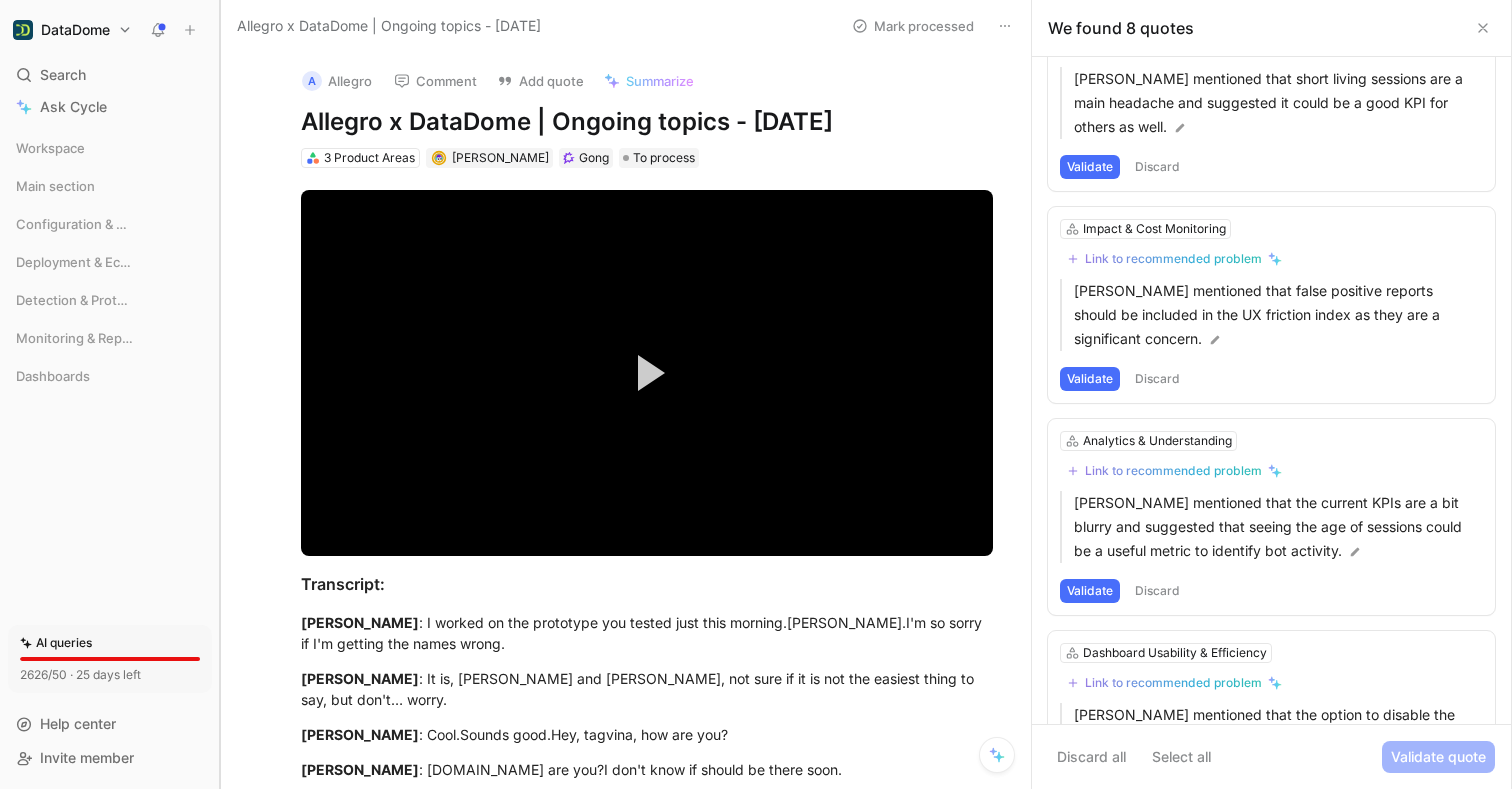 drag, startPoint x: 184, startPoint y: 355, endPoint x: 219, endPoint y: 355, distance: 35 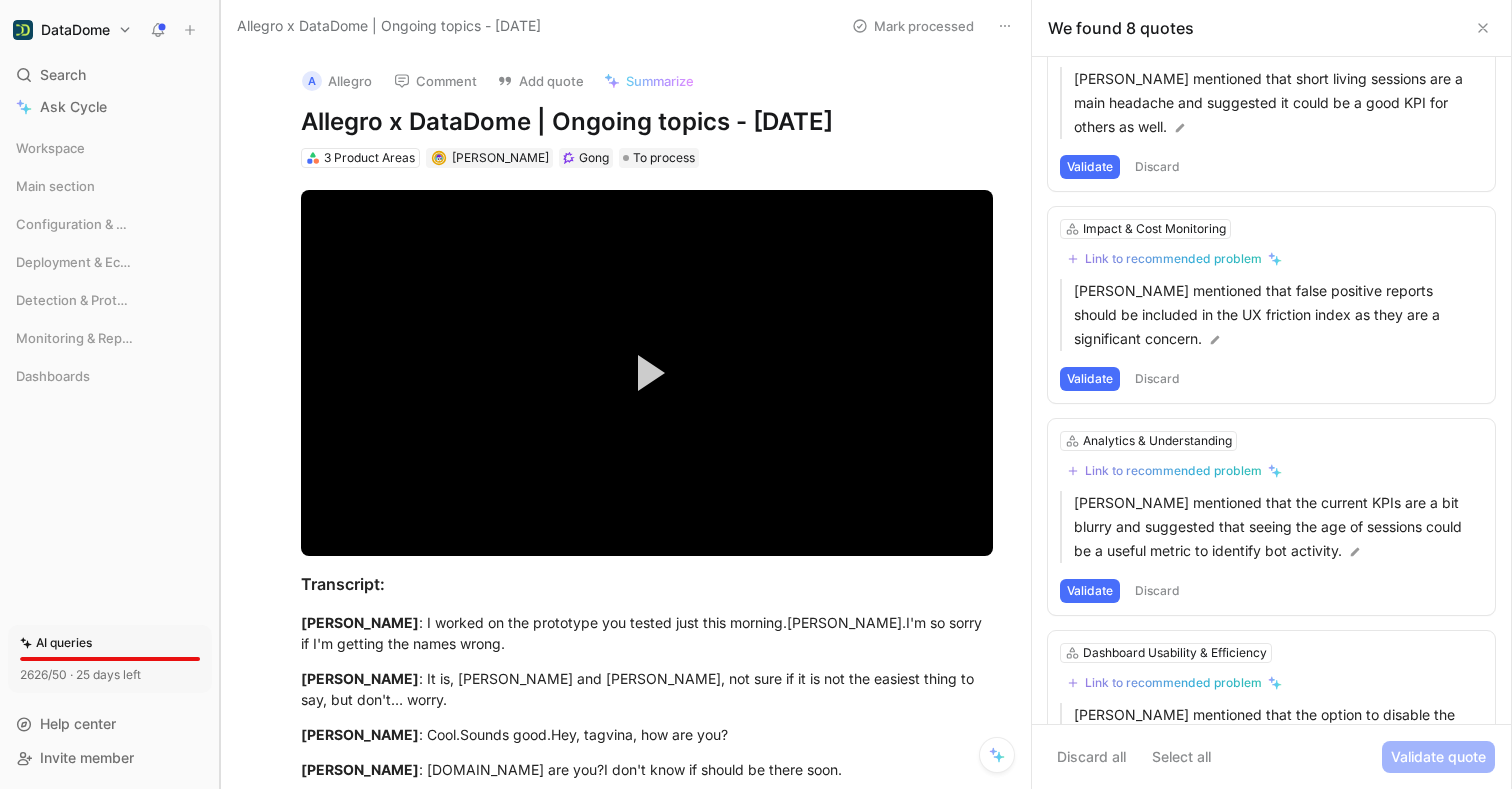 click at bounding box center (220, 394) 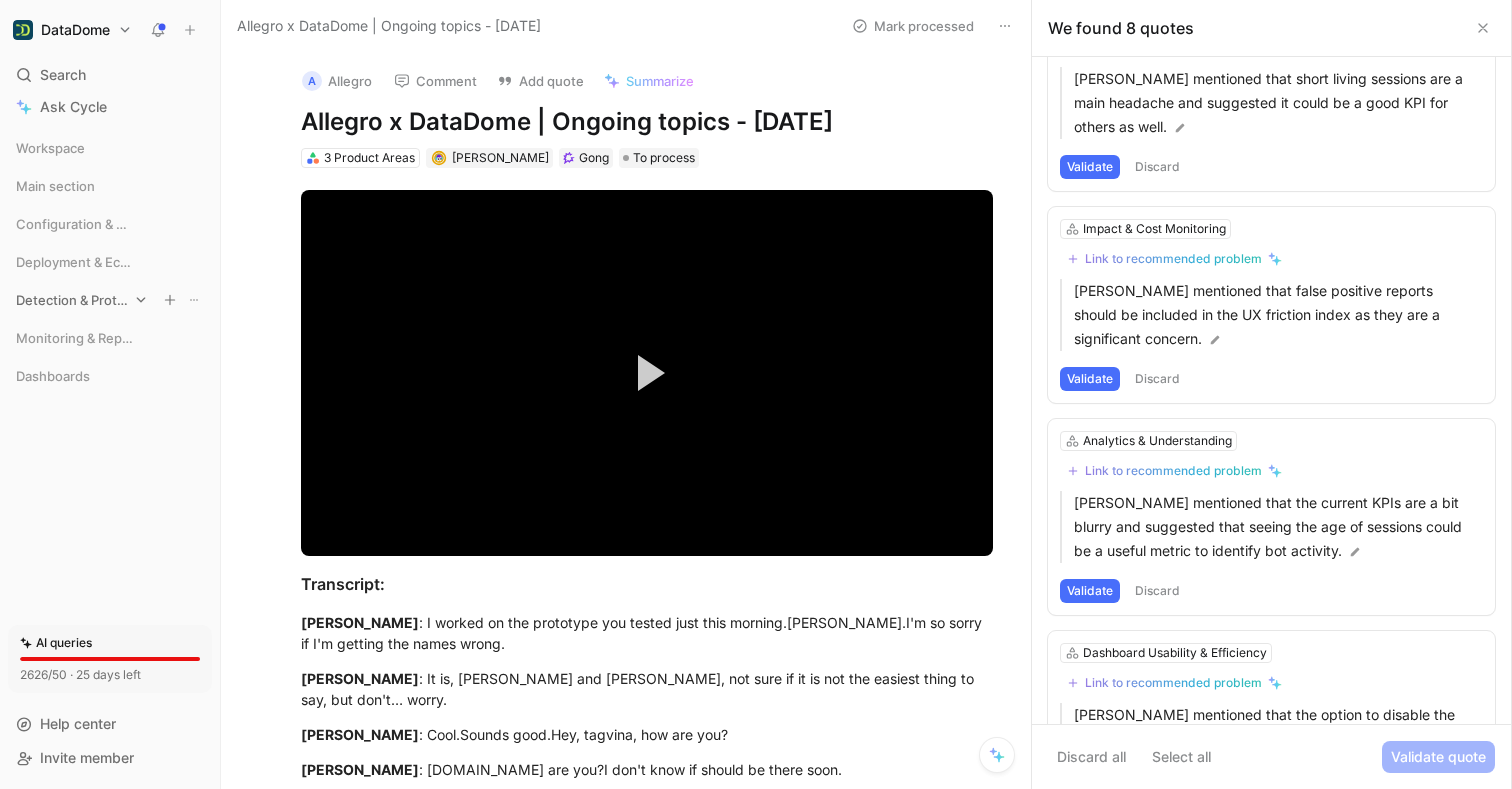 click 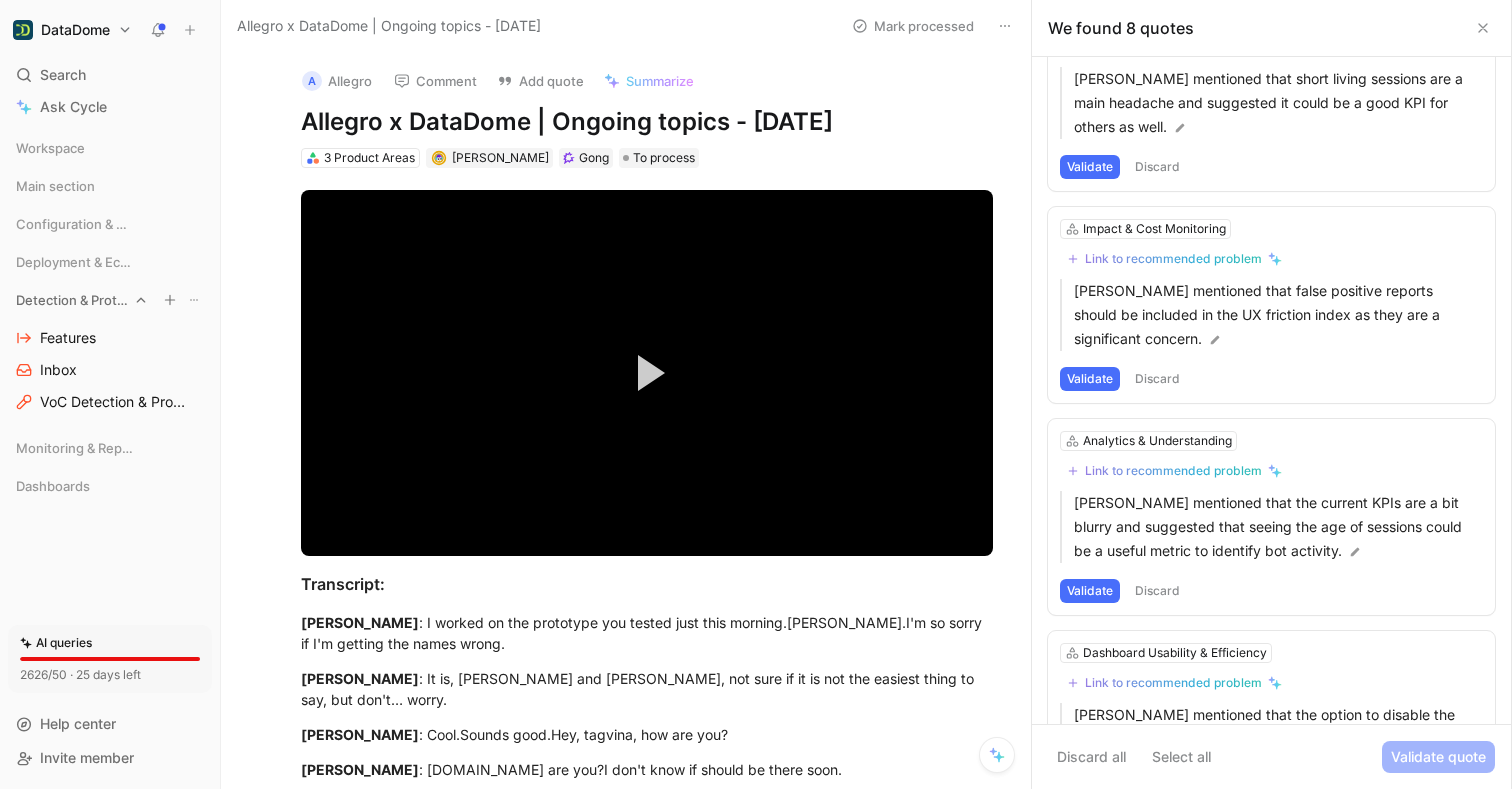 click 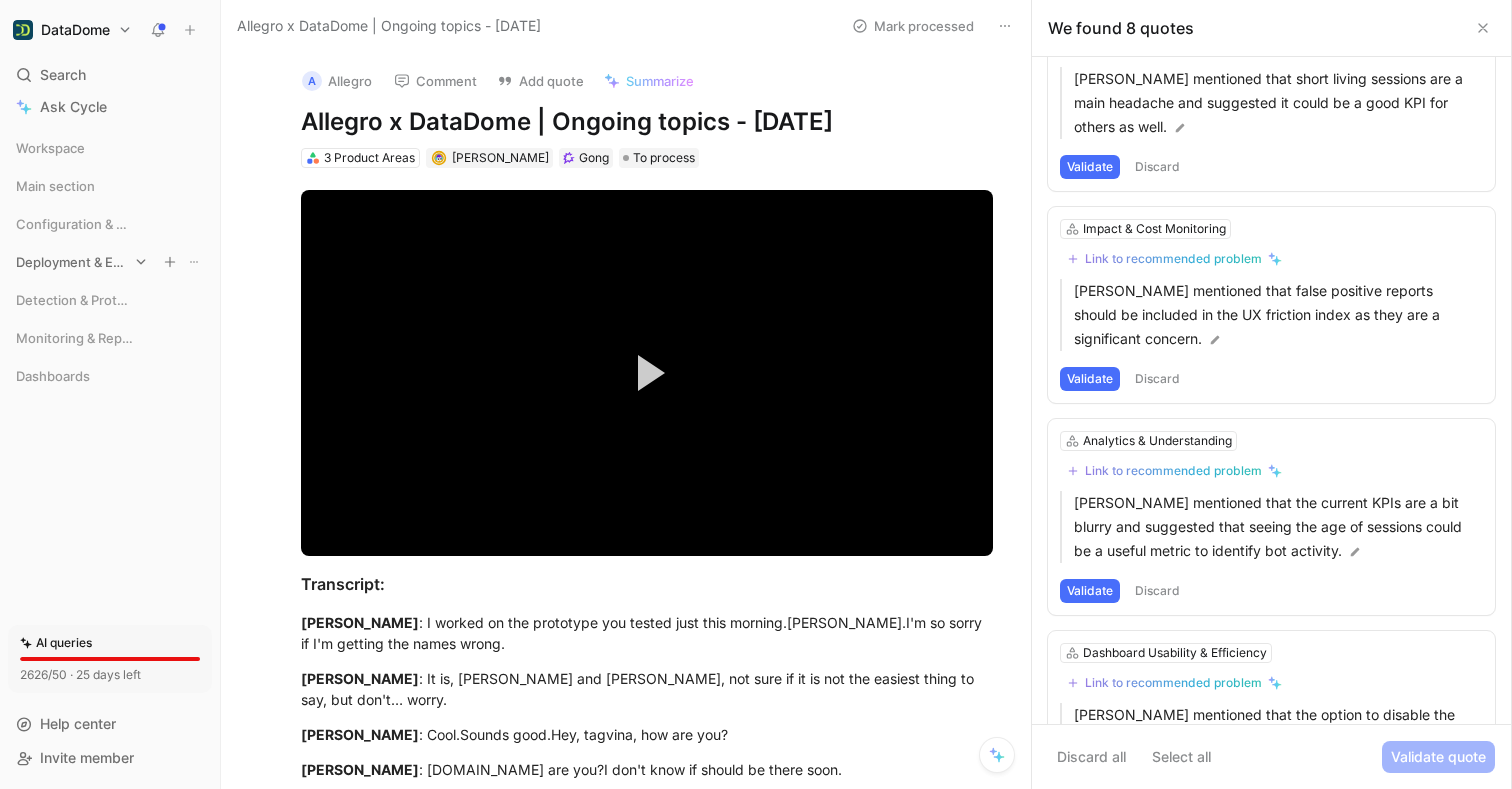 click on "Deployment & Ecosystem" at bounding box center [110, 262] 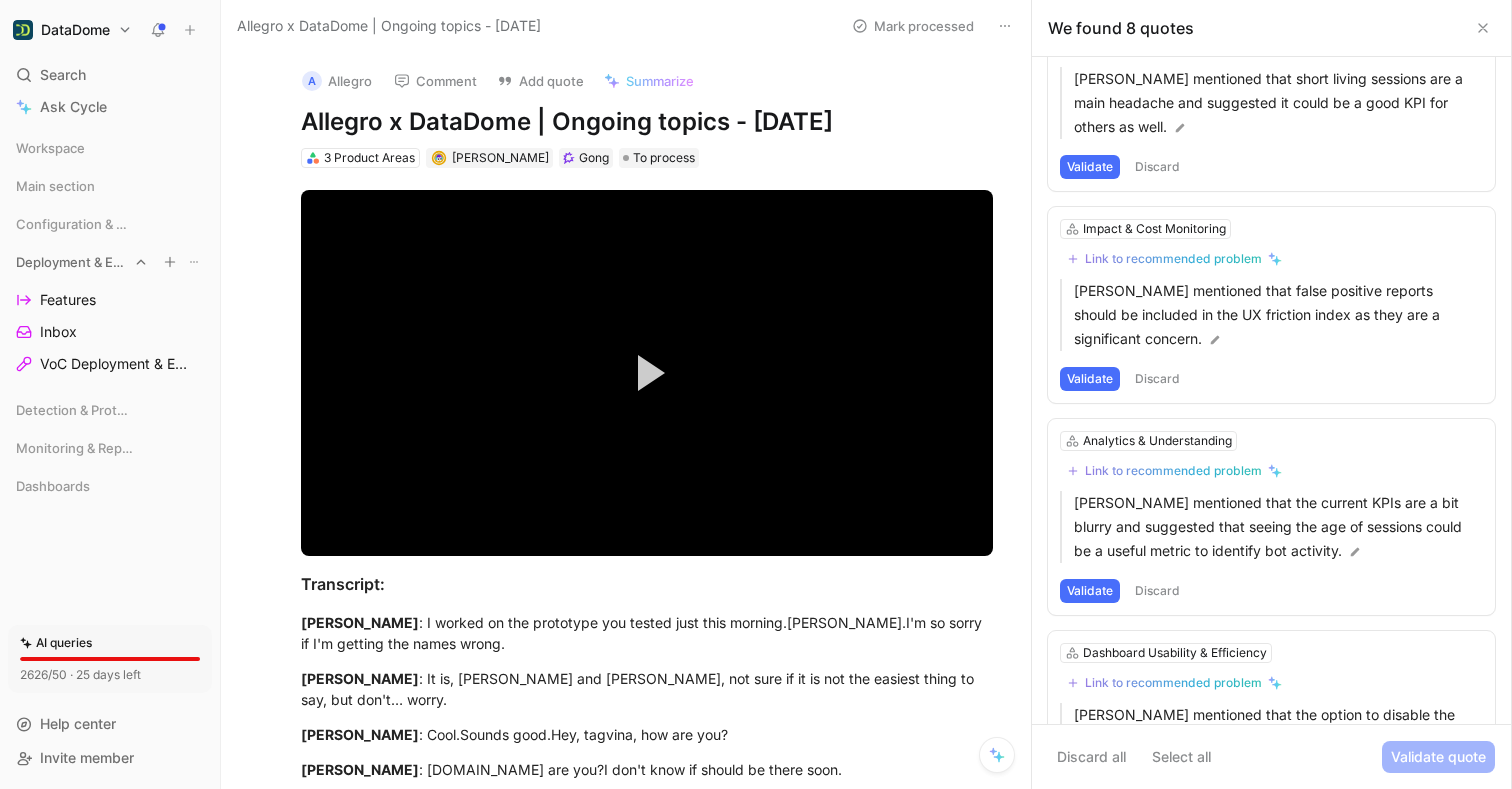 click 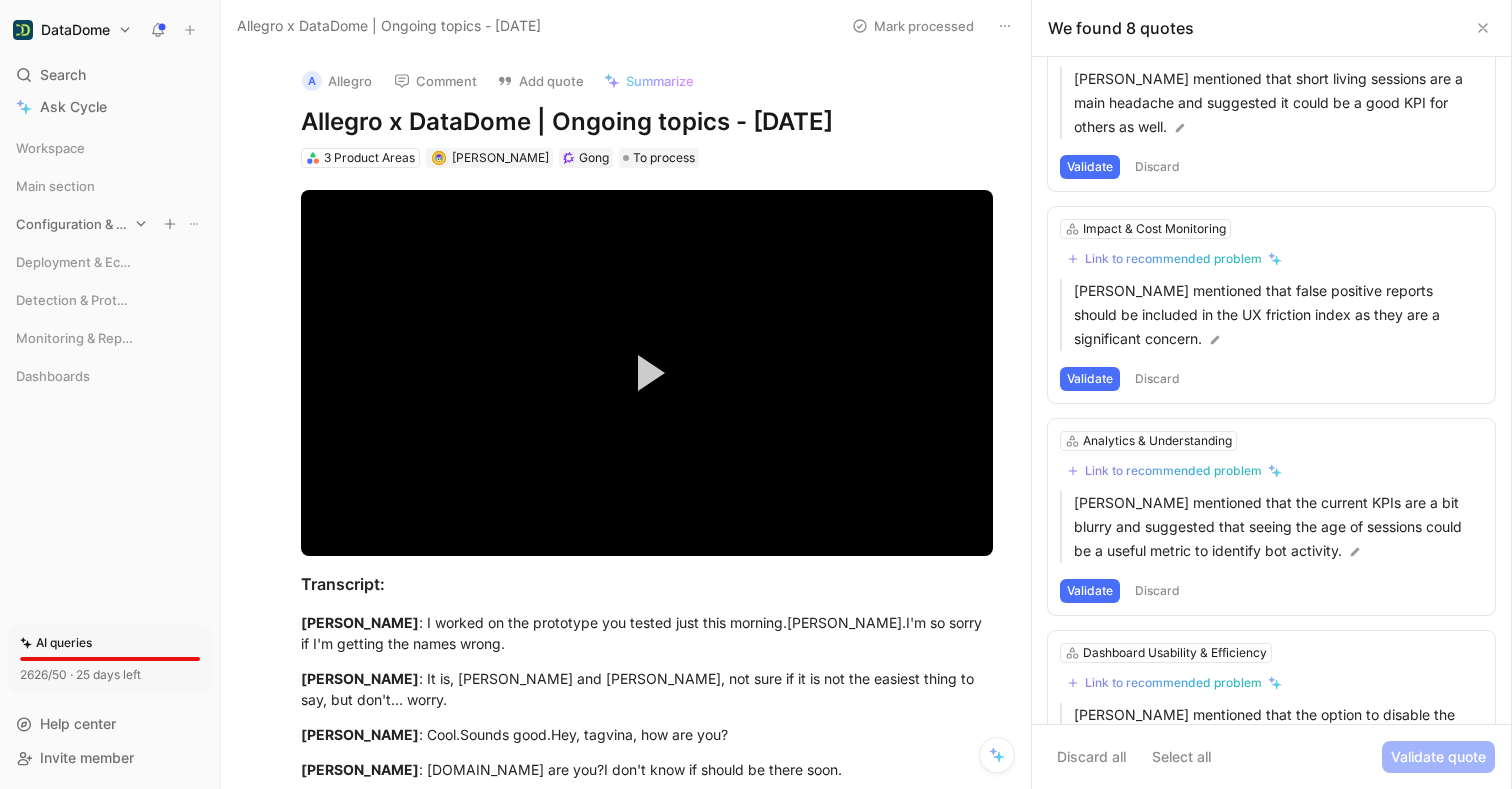 click 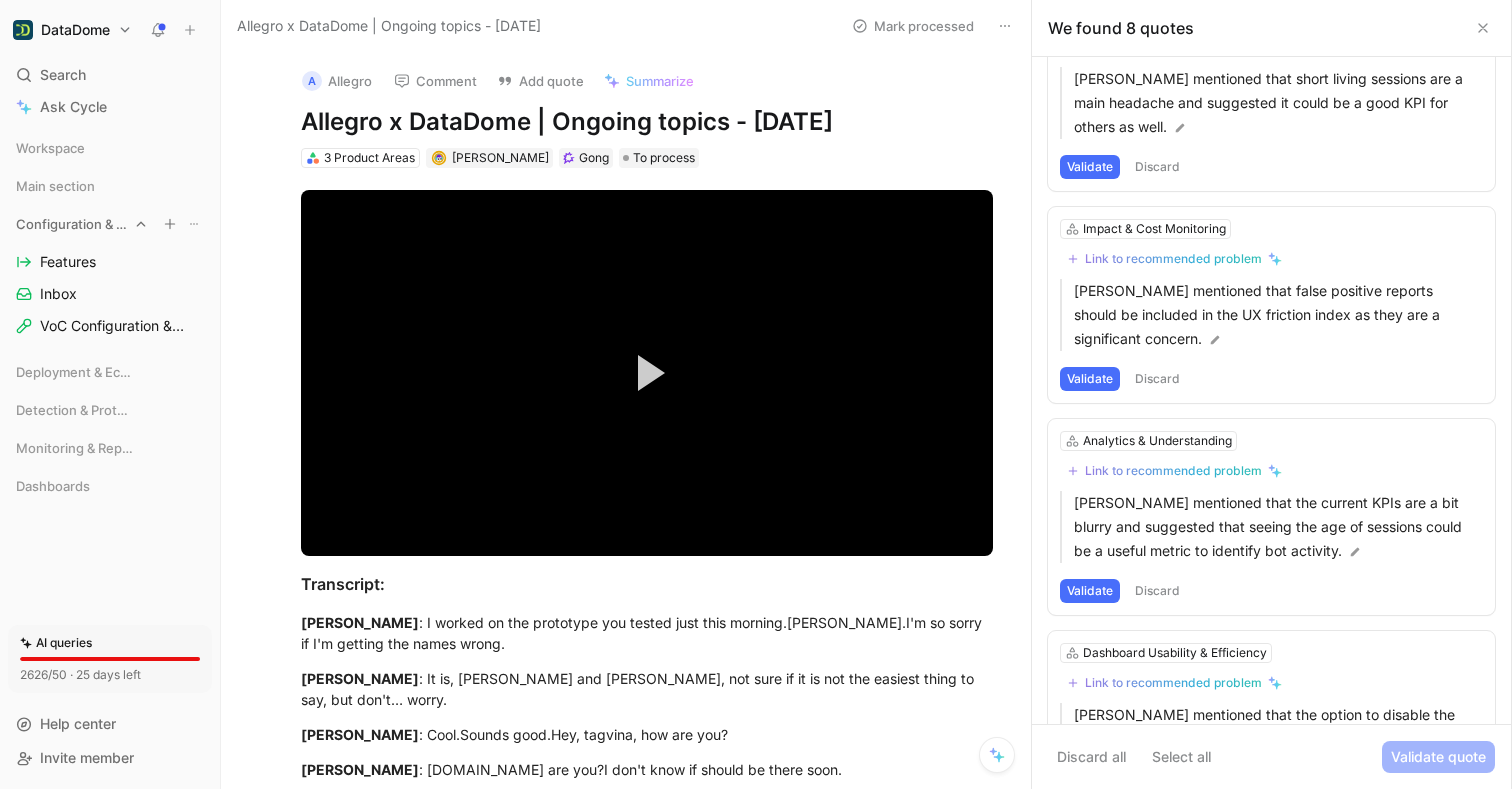 click 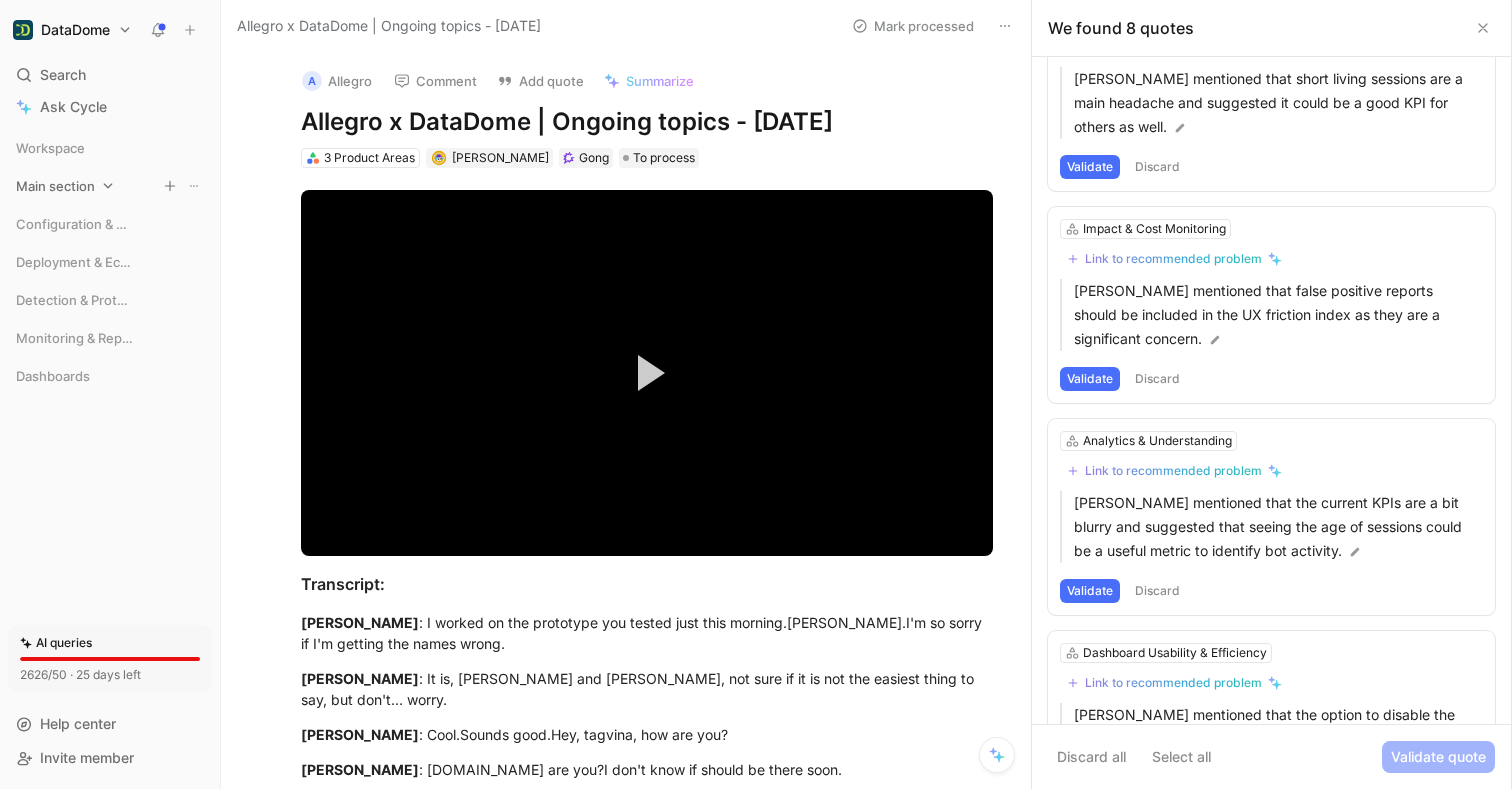 click 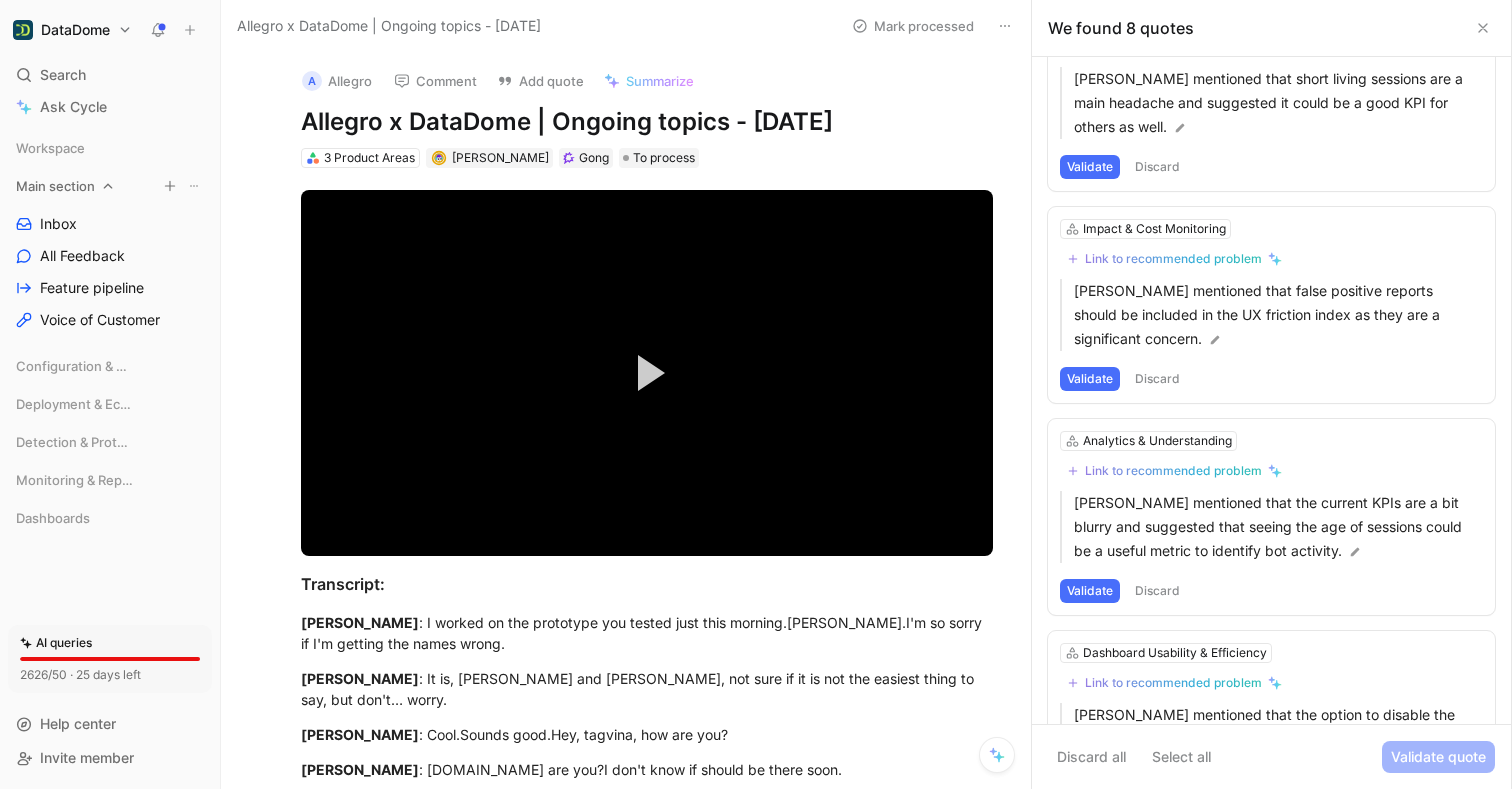 click 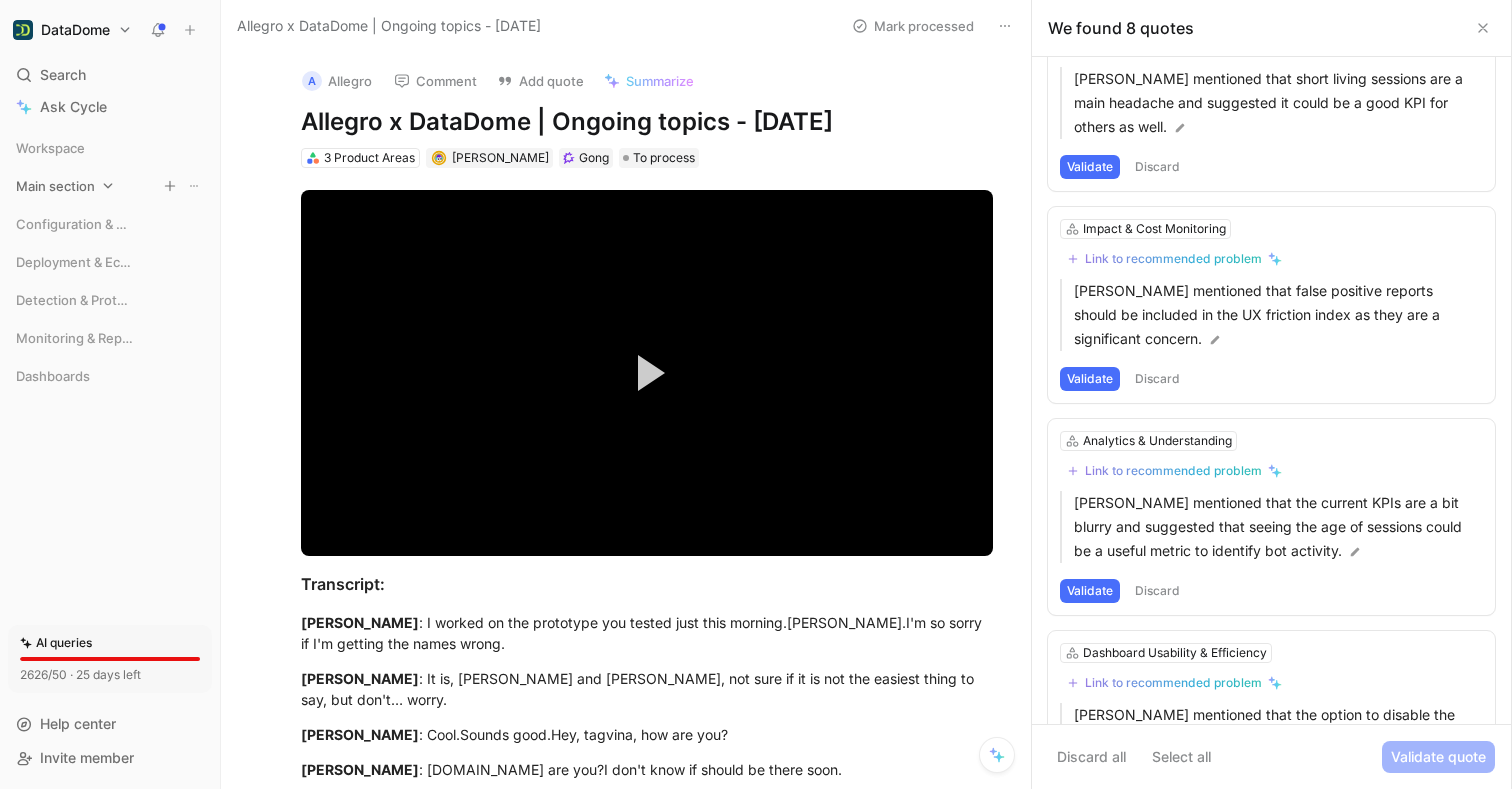 click 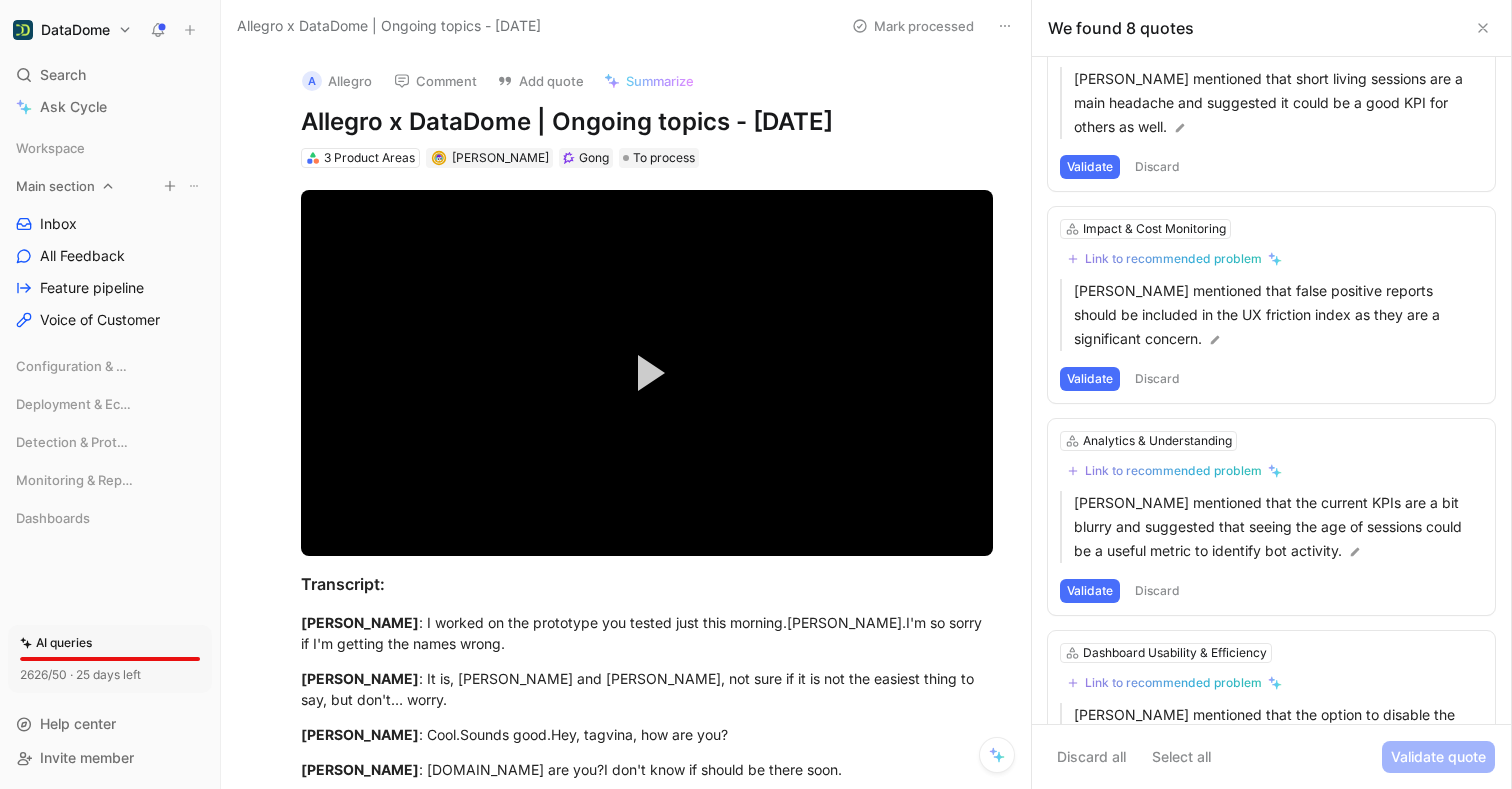 click 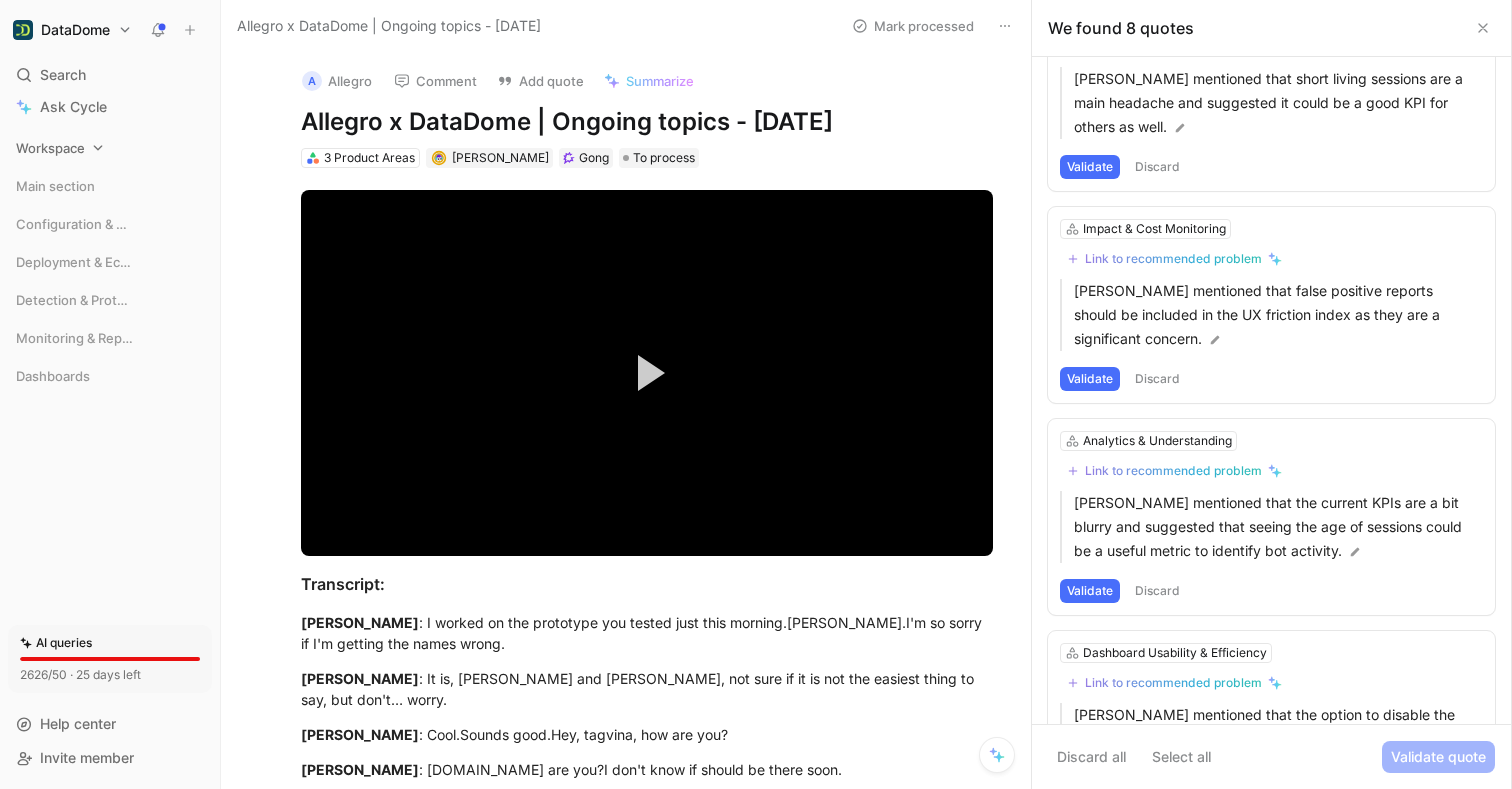 click 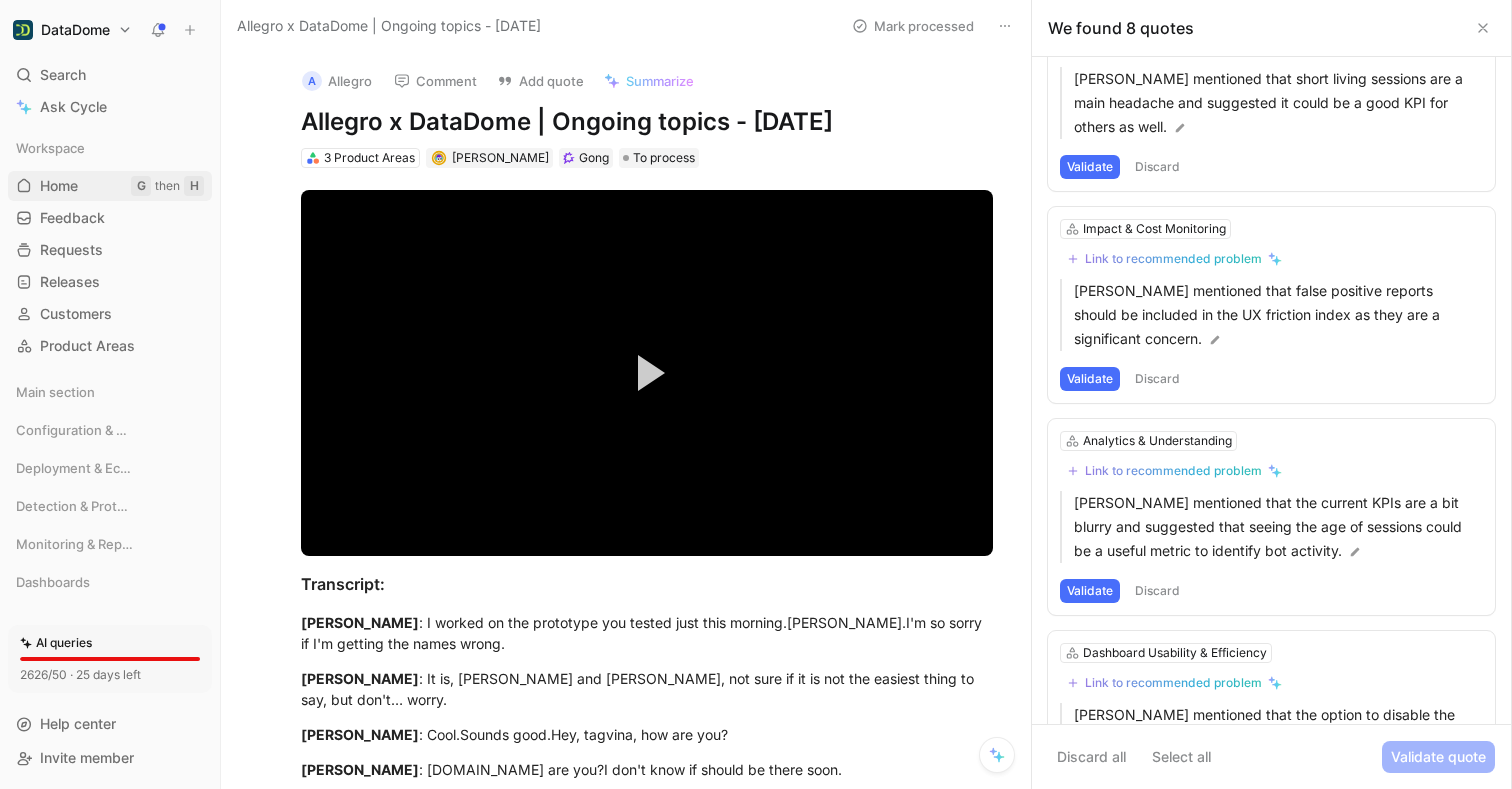 click on "Home G then H" at bounding box center [110, 186] 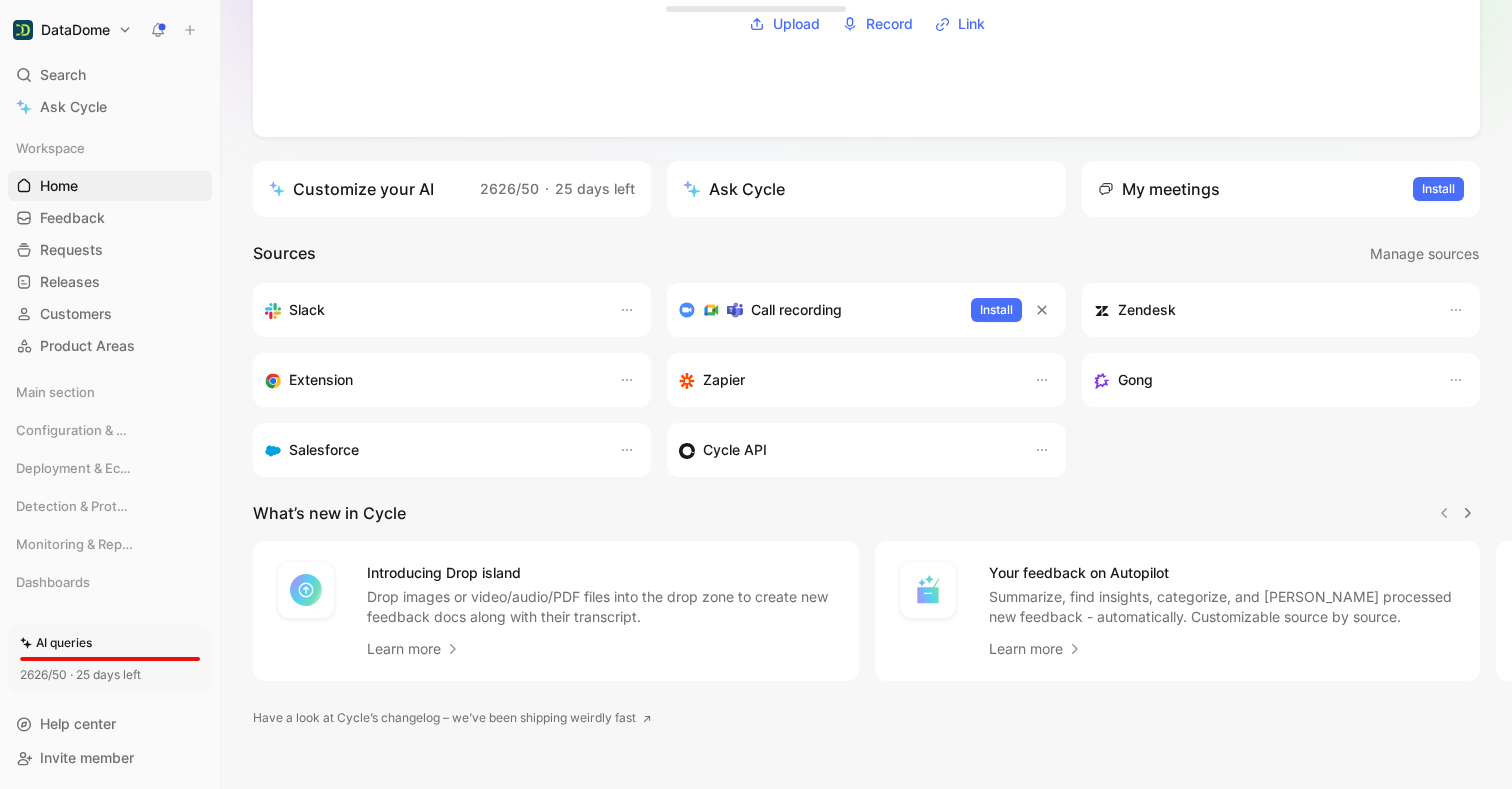 scroll, scrollTop: 306, scrollLeft: 0, axis: vertical 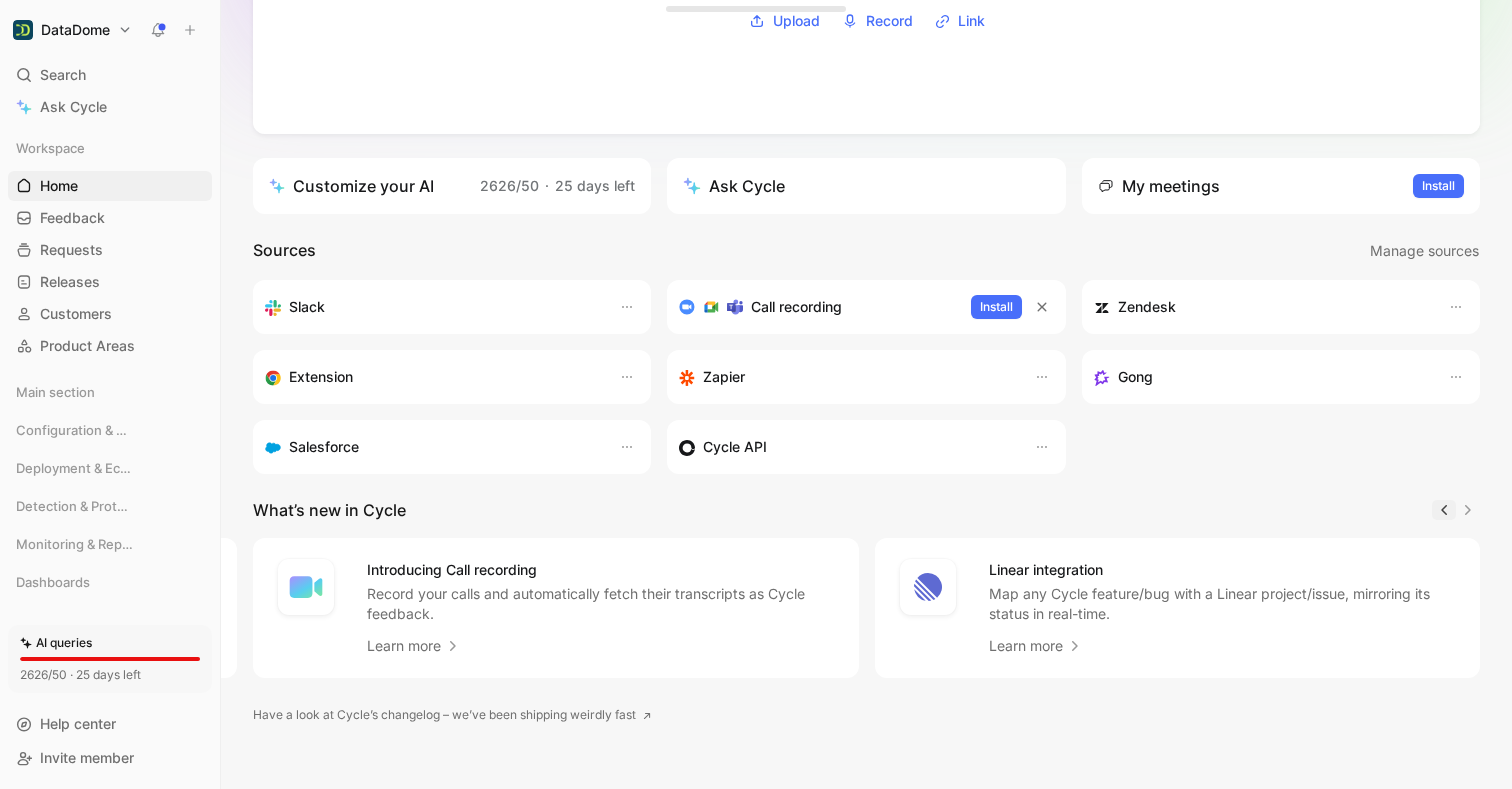 click 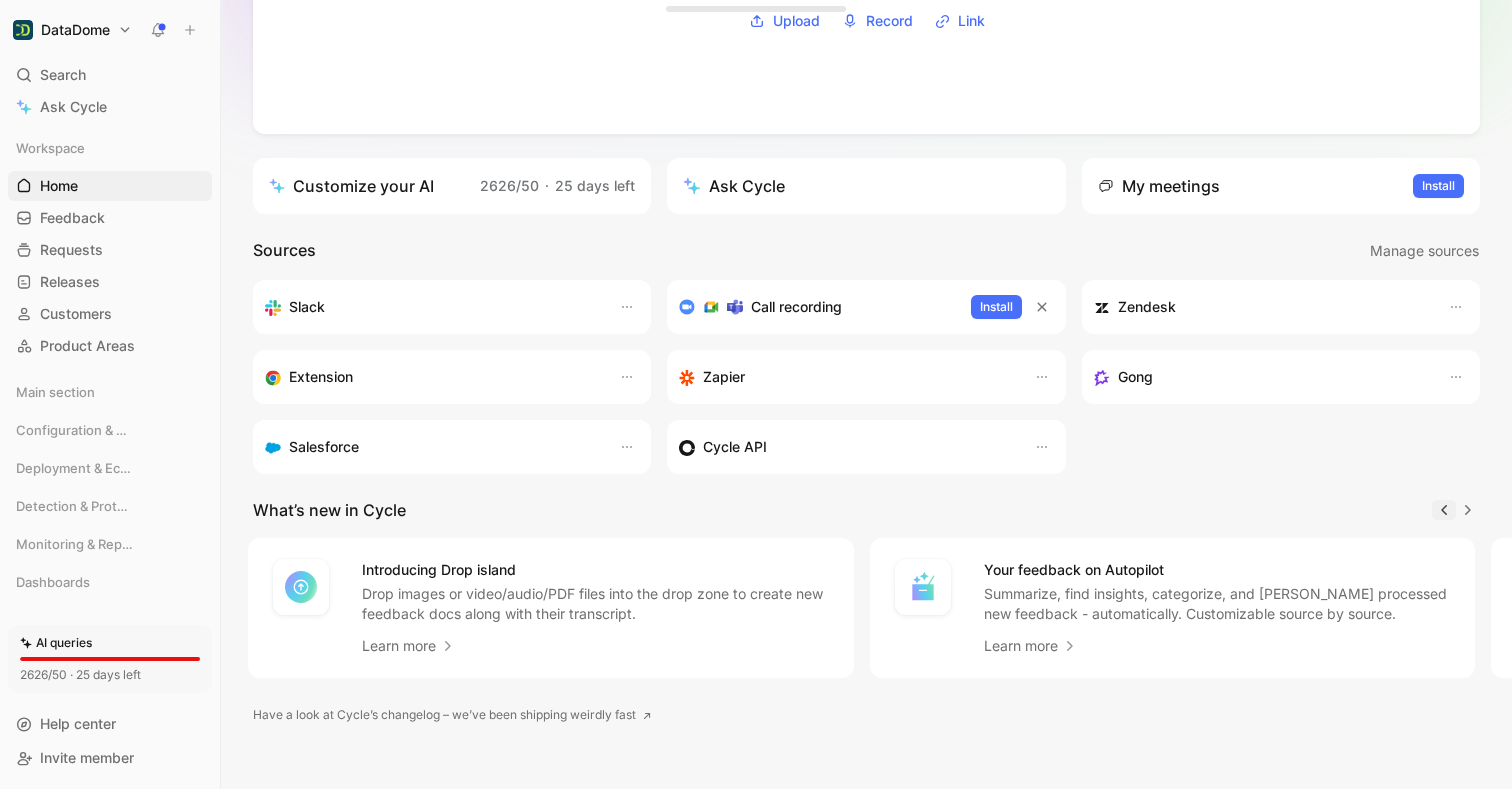 scroll, scrollTop: 0, scrollLeft: 0, axis: both 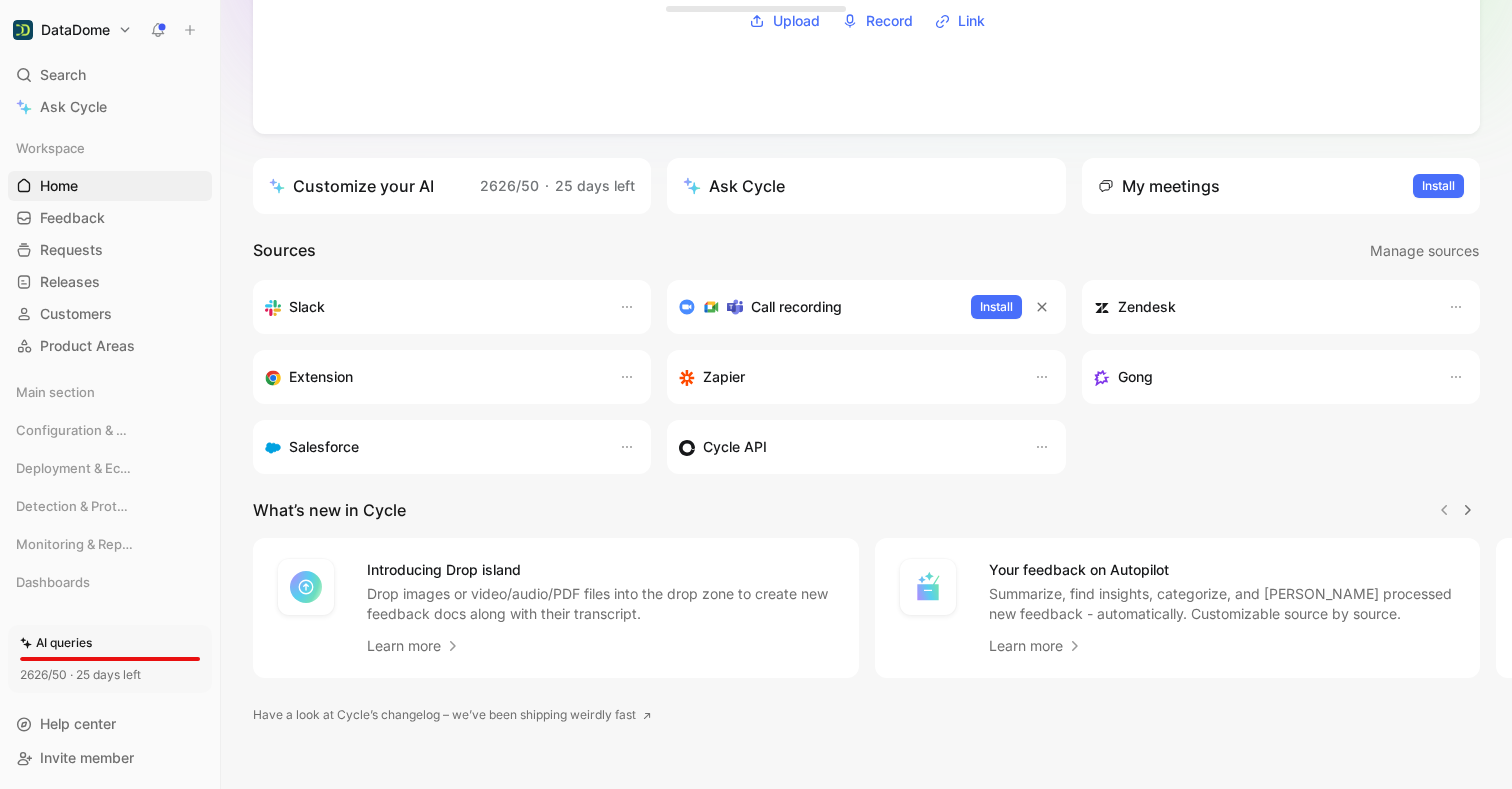 click on "Have a look at Cycle’s changelog – we’ve been shipping weirdly fast" at bounding box center (452, 715) 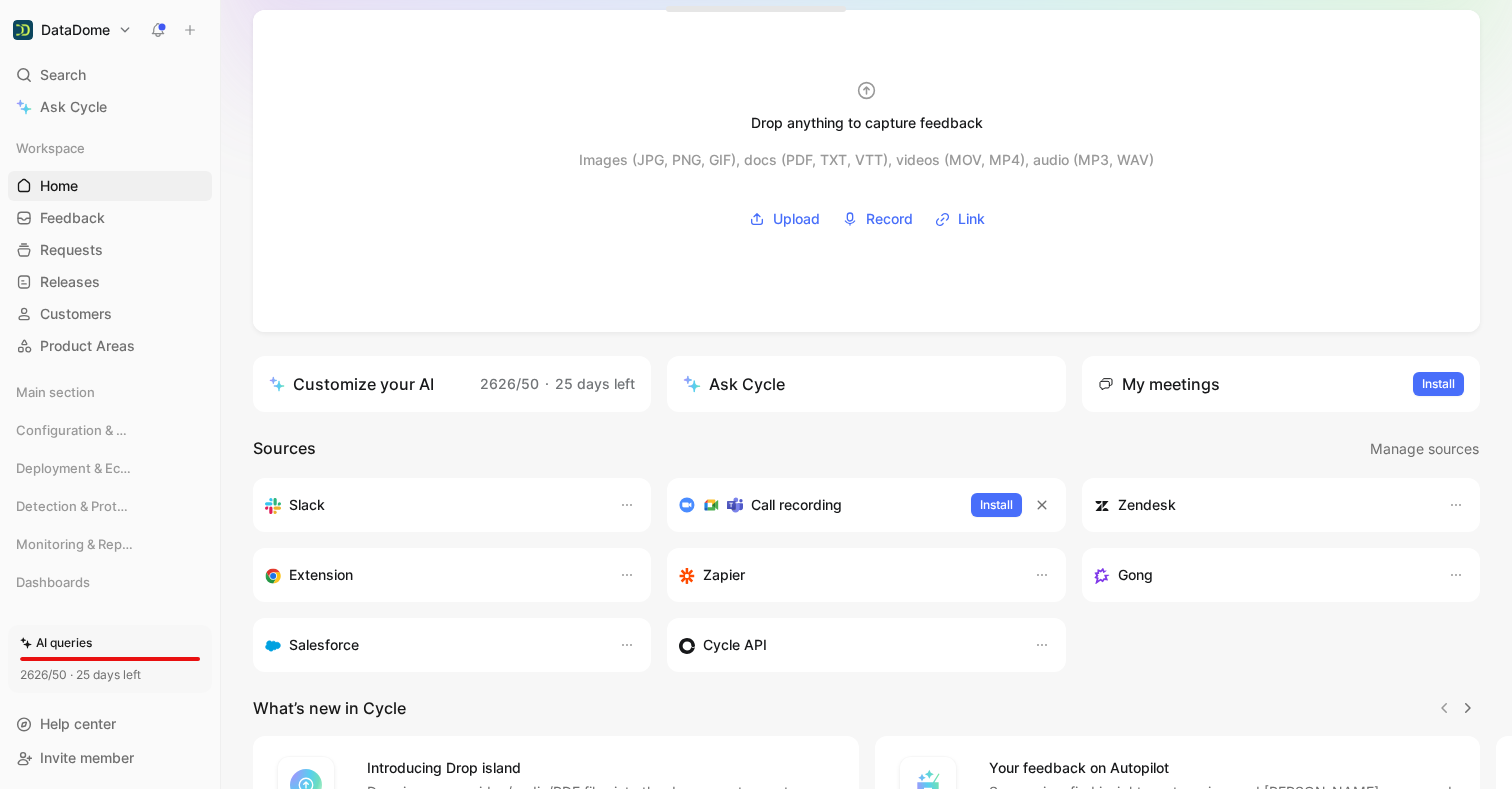 scroll, scrollTop: 0, scrollLeft: 0, axis: both 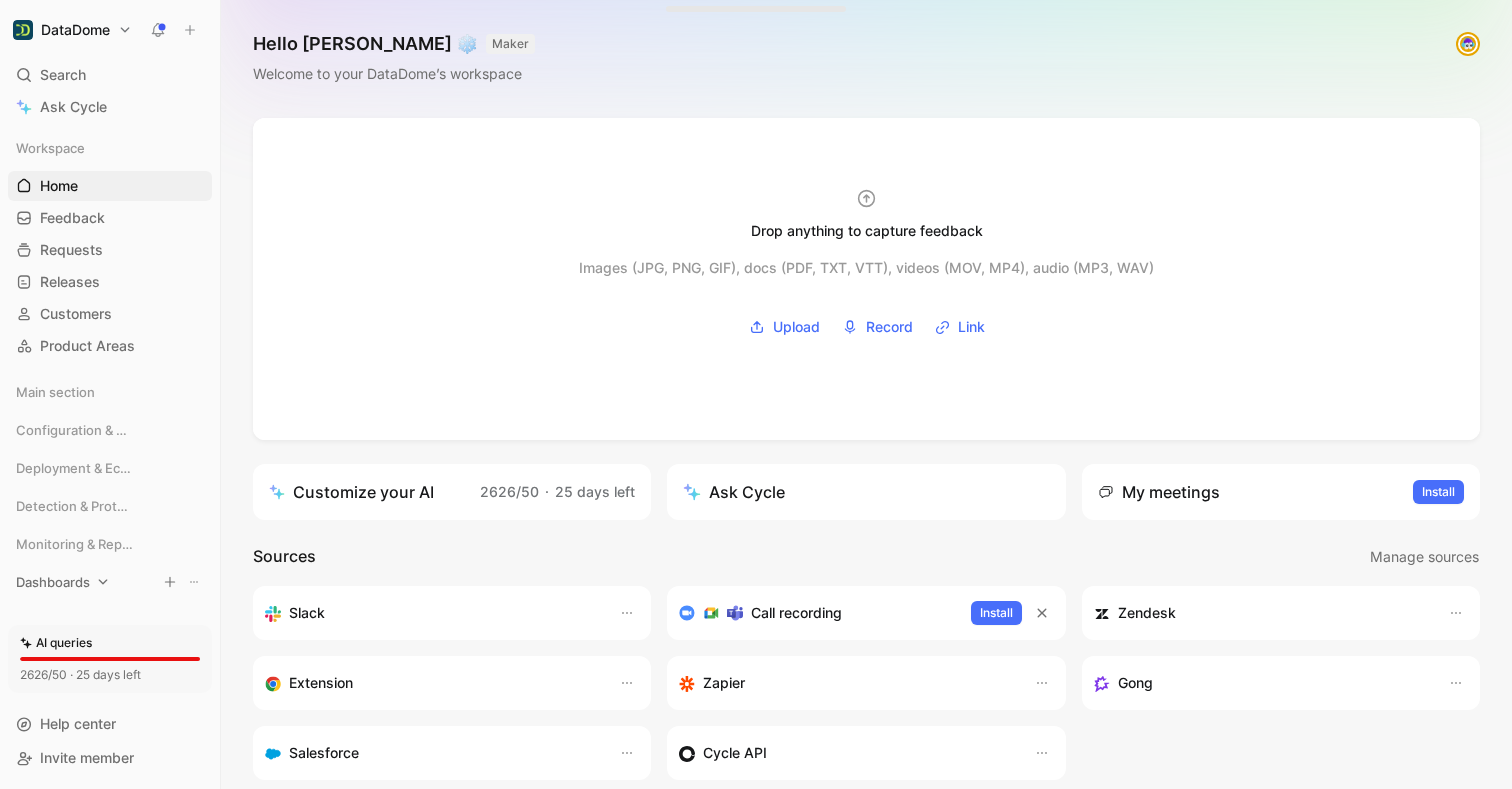 click 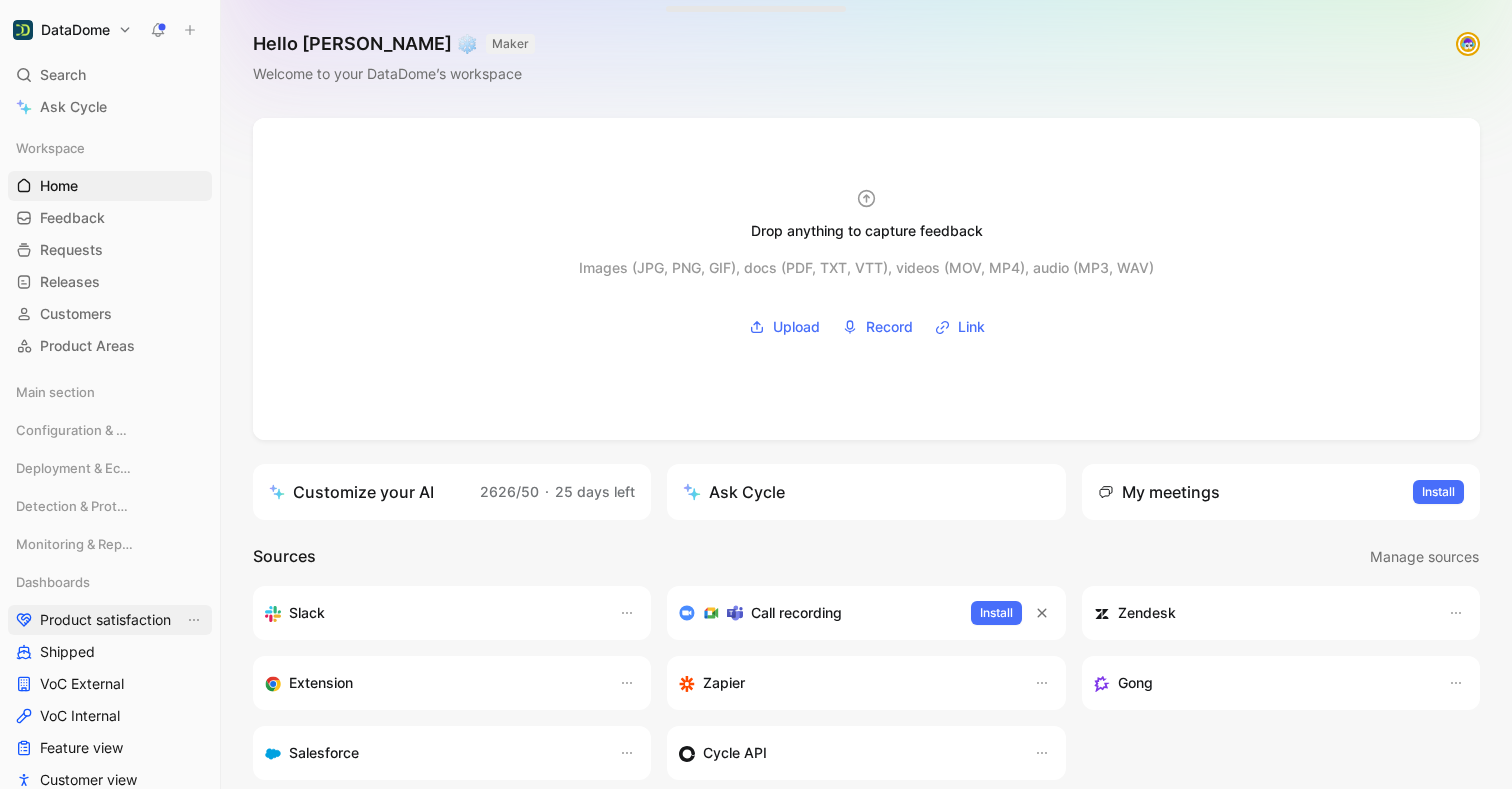 click on "Product satisfaction" at bounding box center (105, 620) 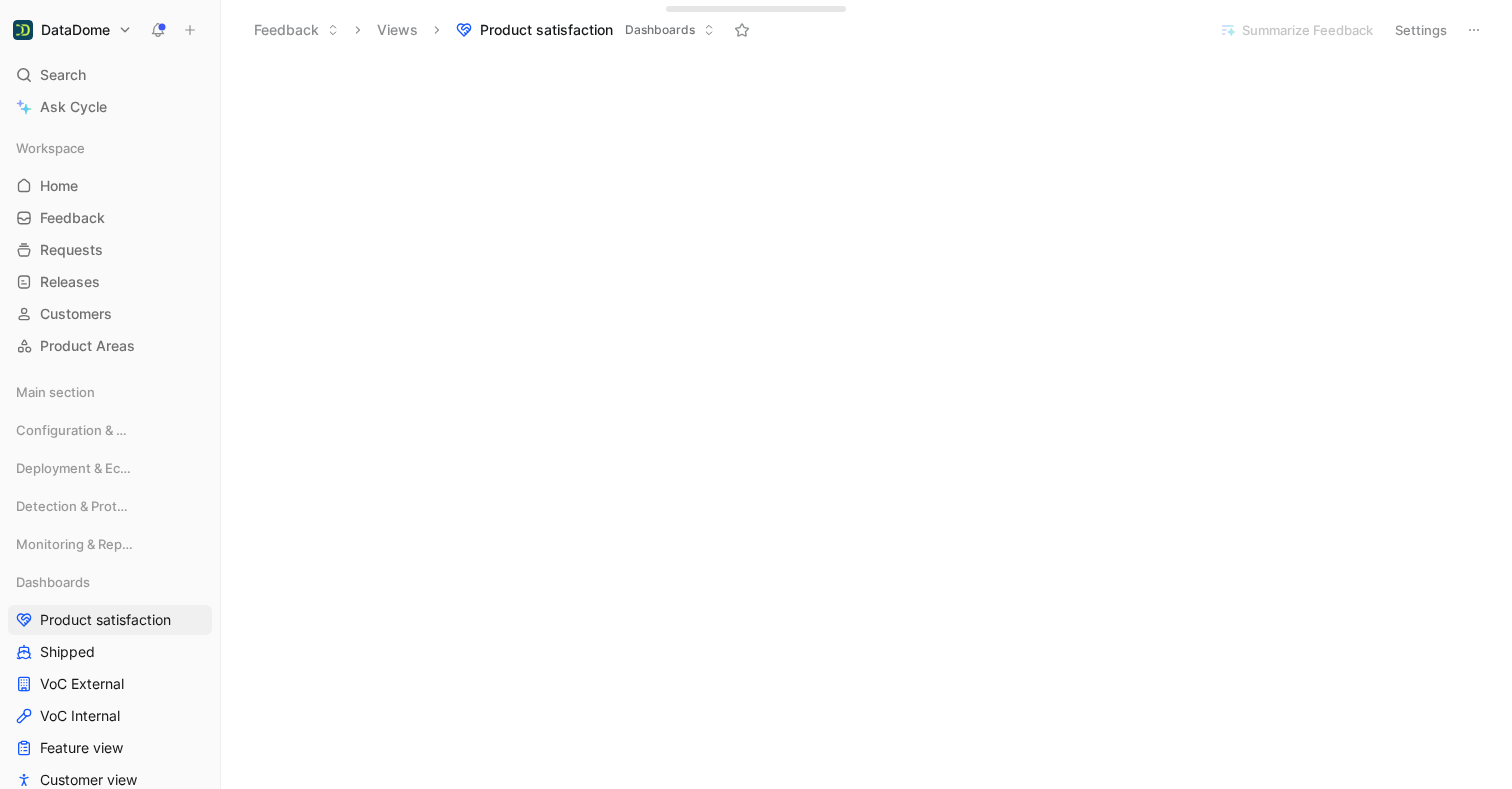 scroll, scrollTop: 0, scrollLeft: 0, axis: both 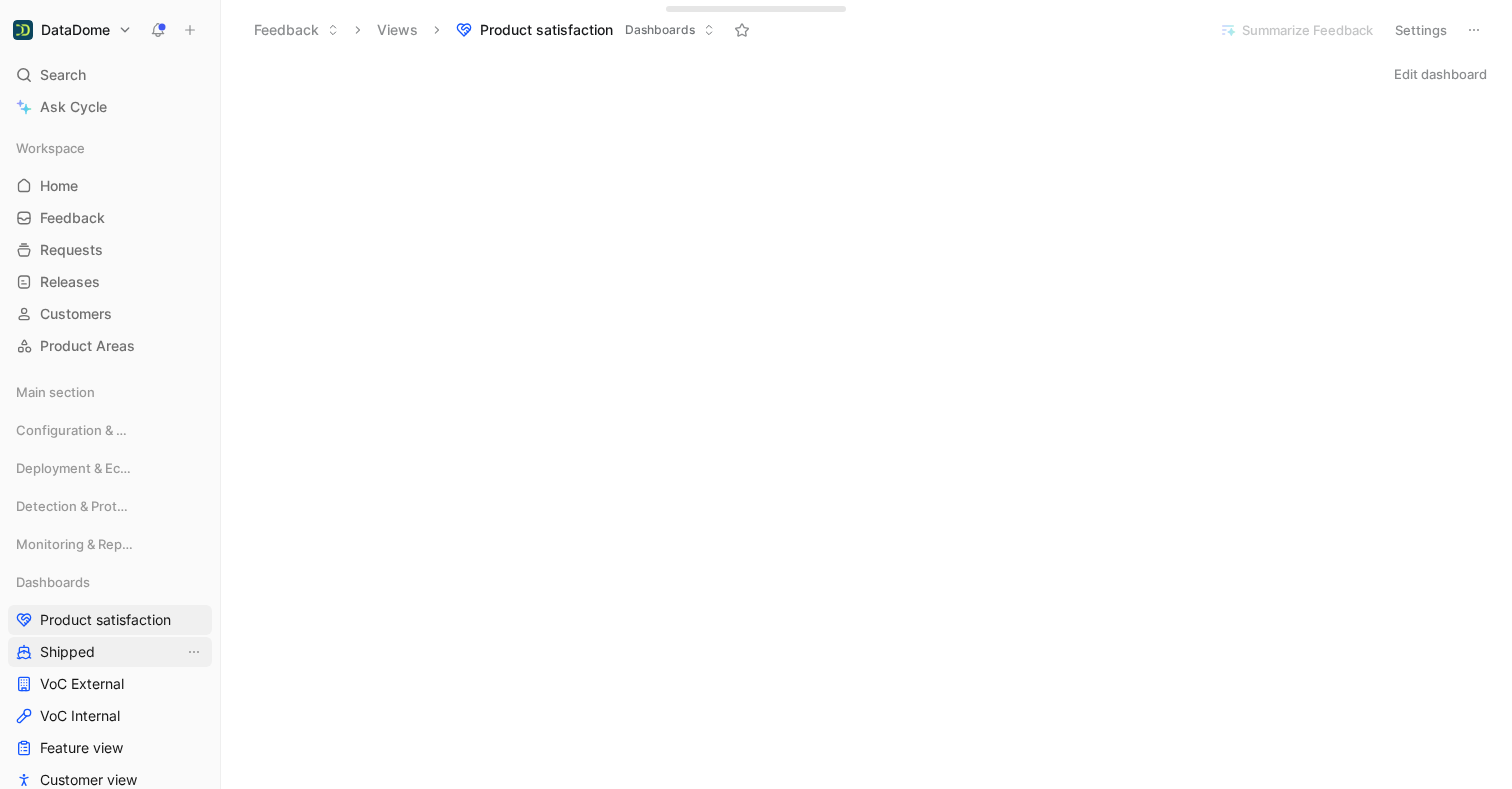 click on "Shipped" at bounding box center [67, 652] 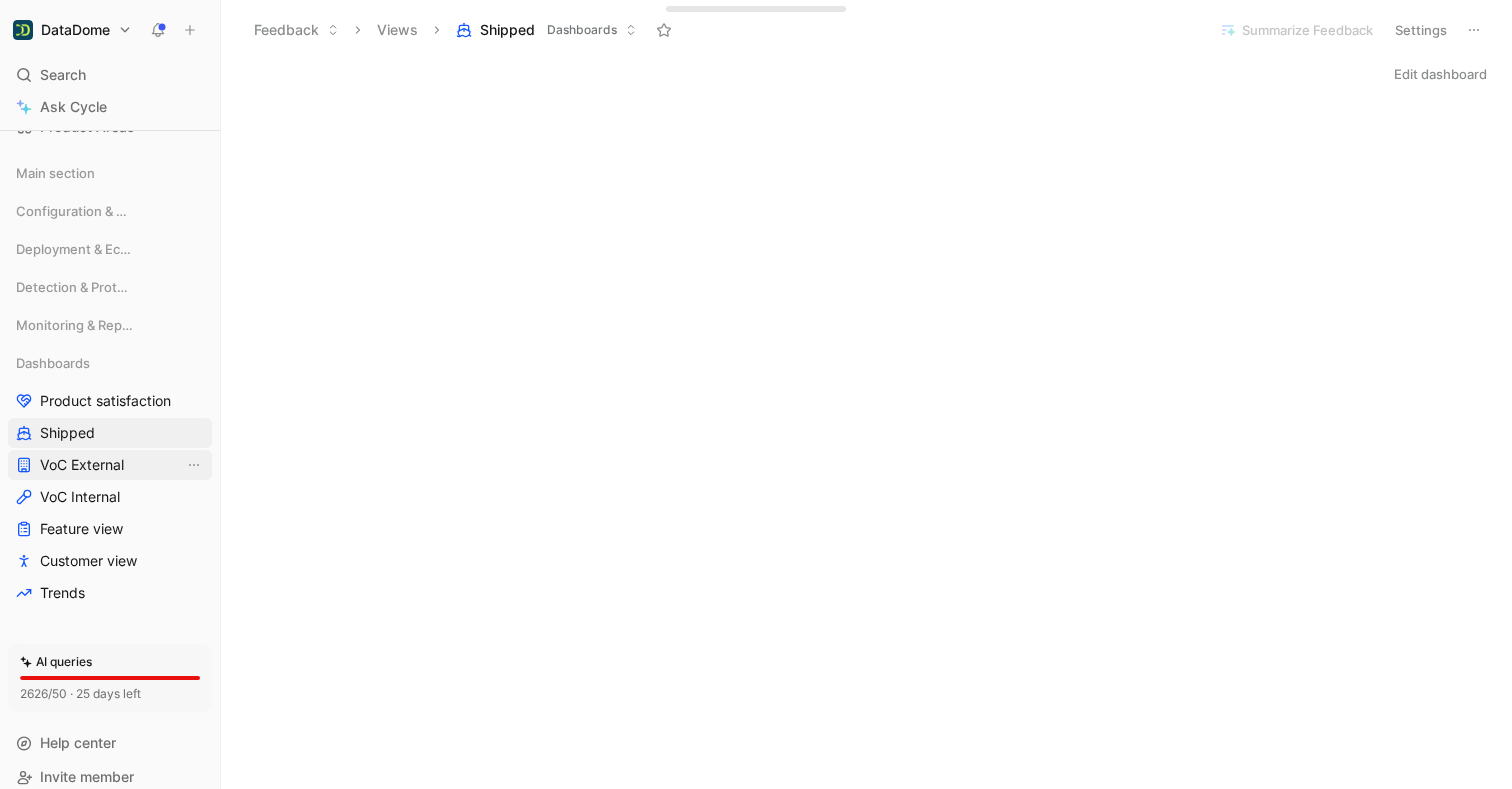 scroll, scrollTop: 238, scrollLeft: 0, axis: vertical 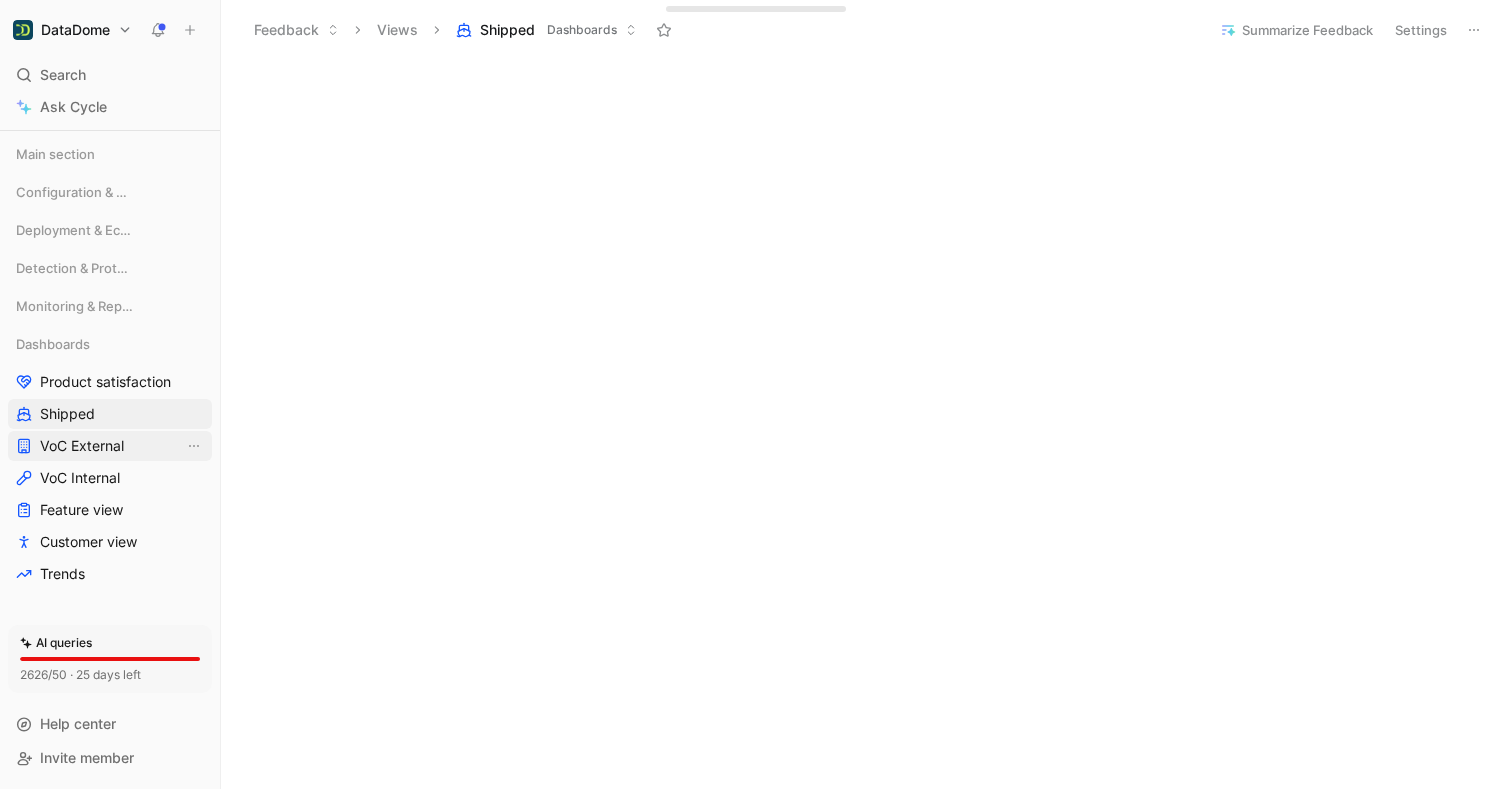 click on "VoC External" at bounding box center (110, 446) 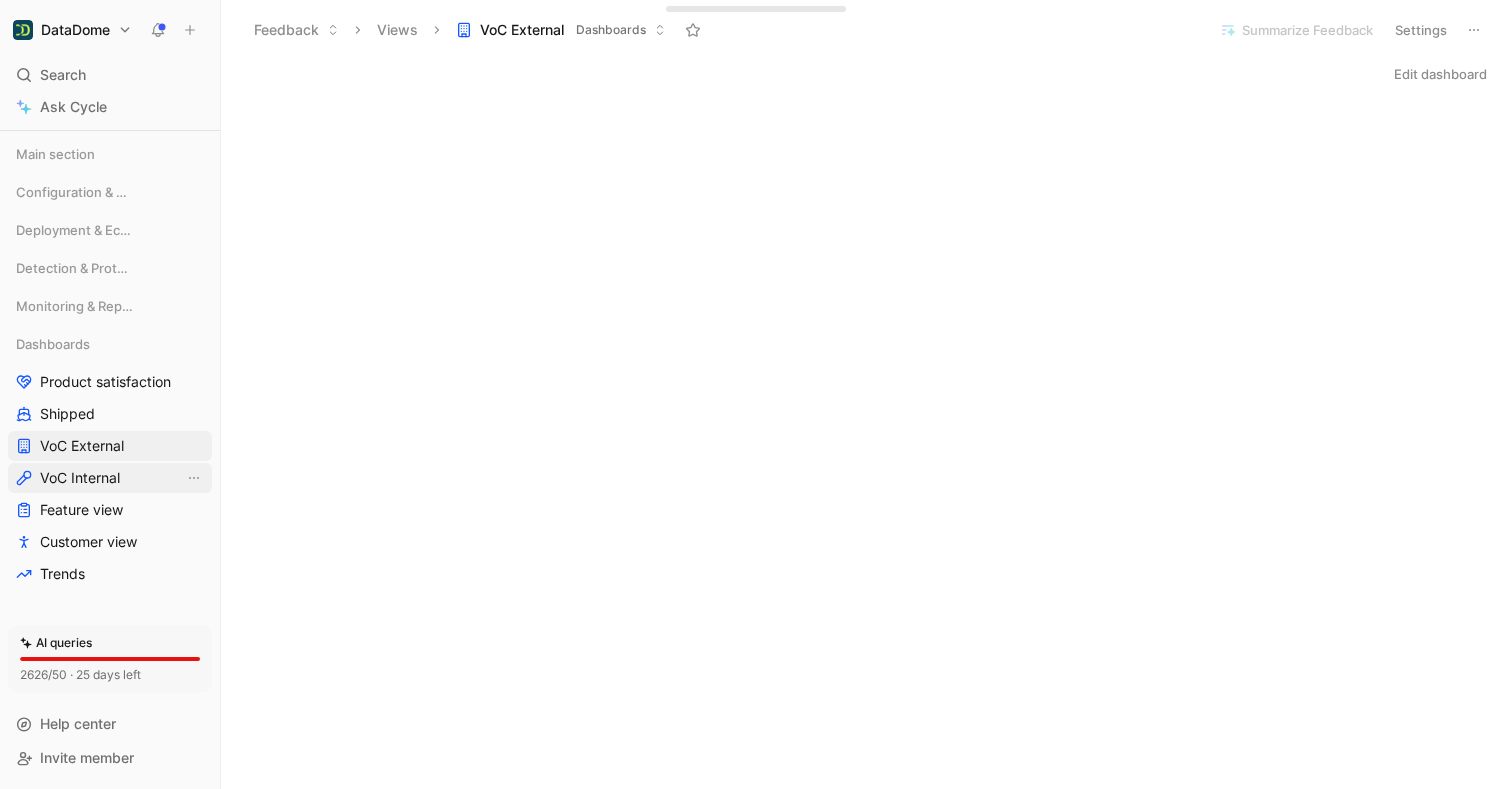 click on "VoC Internal" at bounding box center (110, 478) 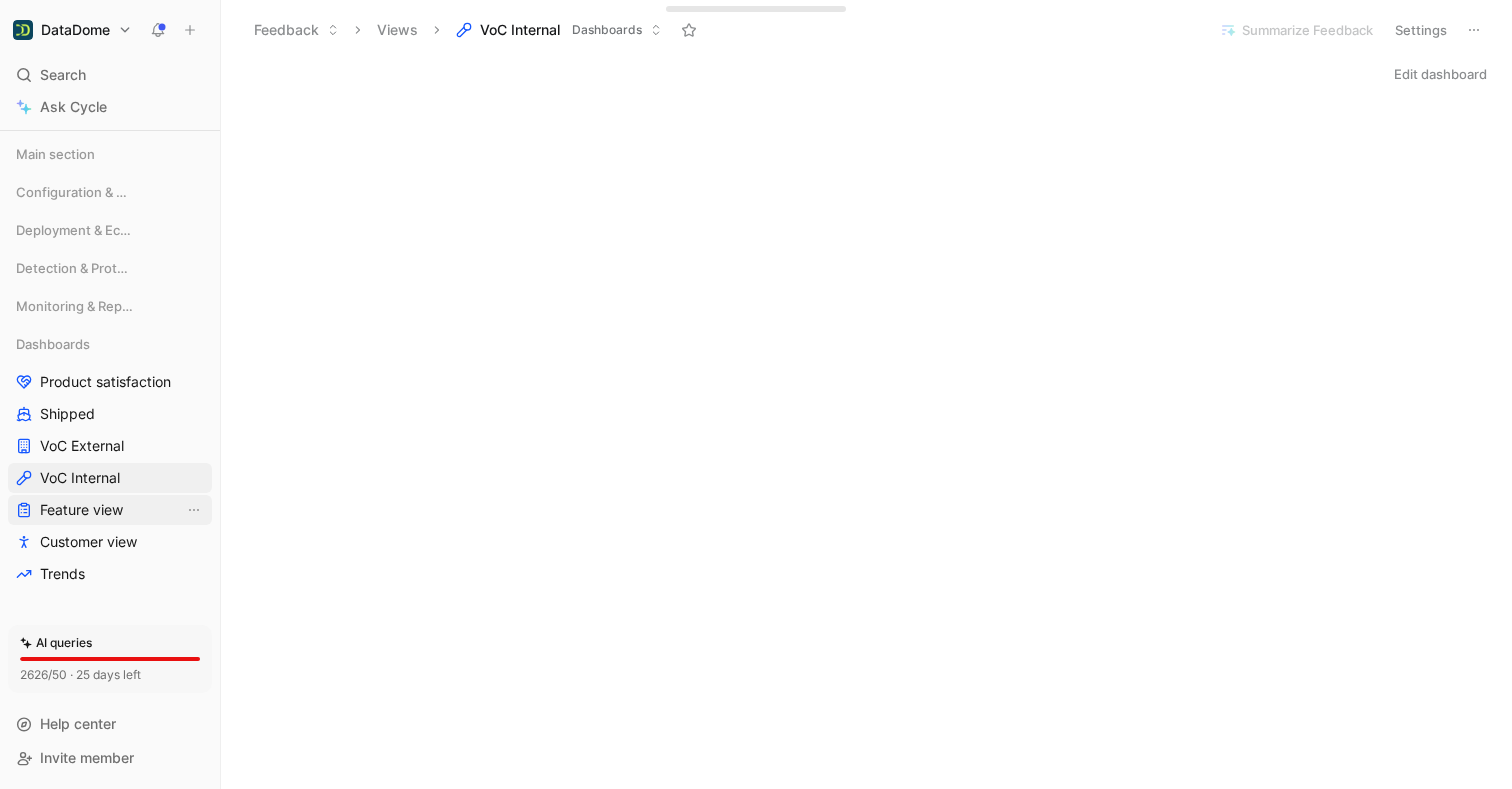 click on "Feature view" at bounding box center (81, 510) 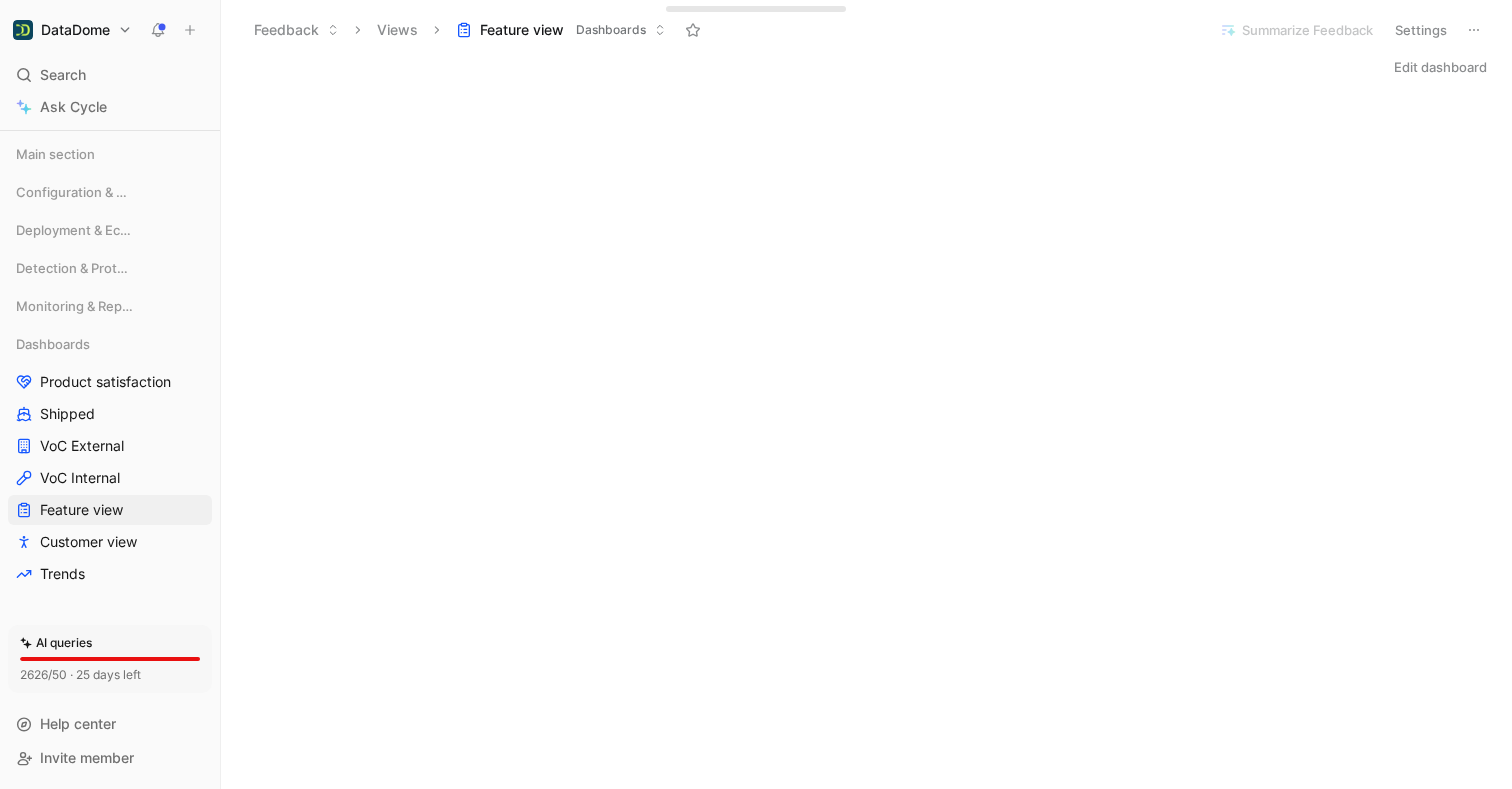 scroll, scrollTop: 0, scrollLeft: 0, axis: both 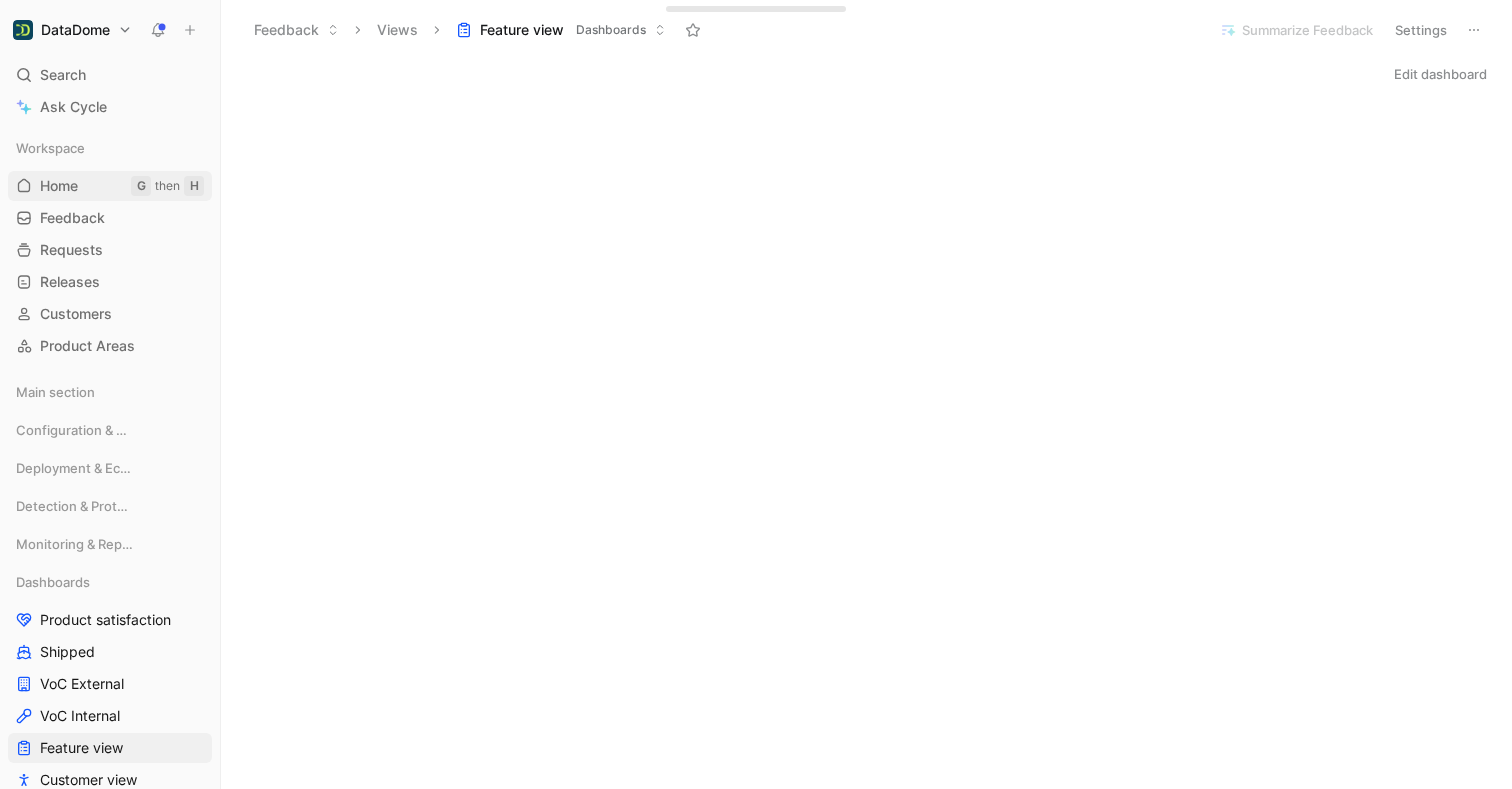 click on "Home" at bounding box center (59, 186) 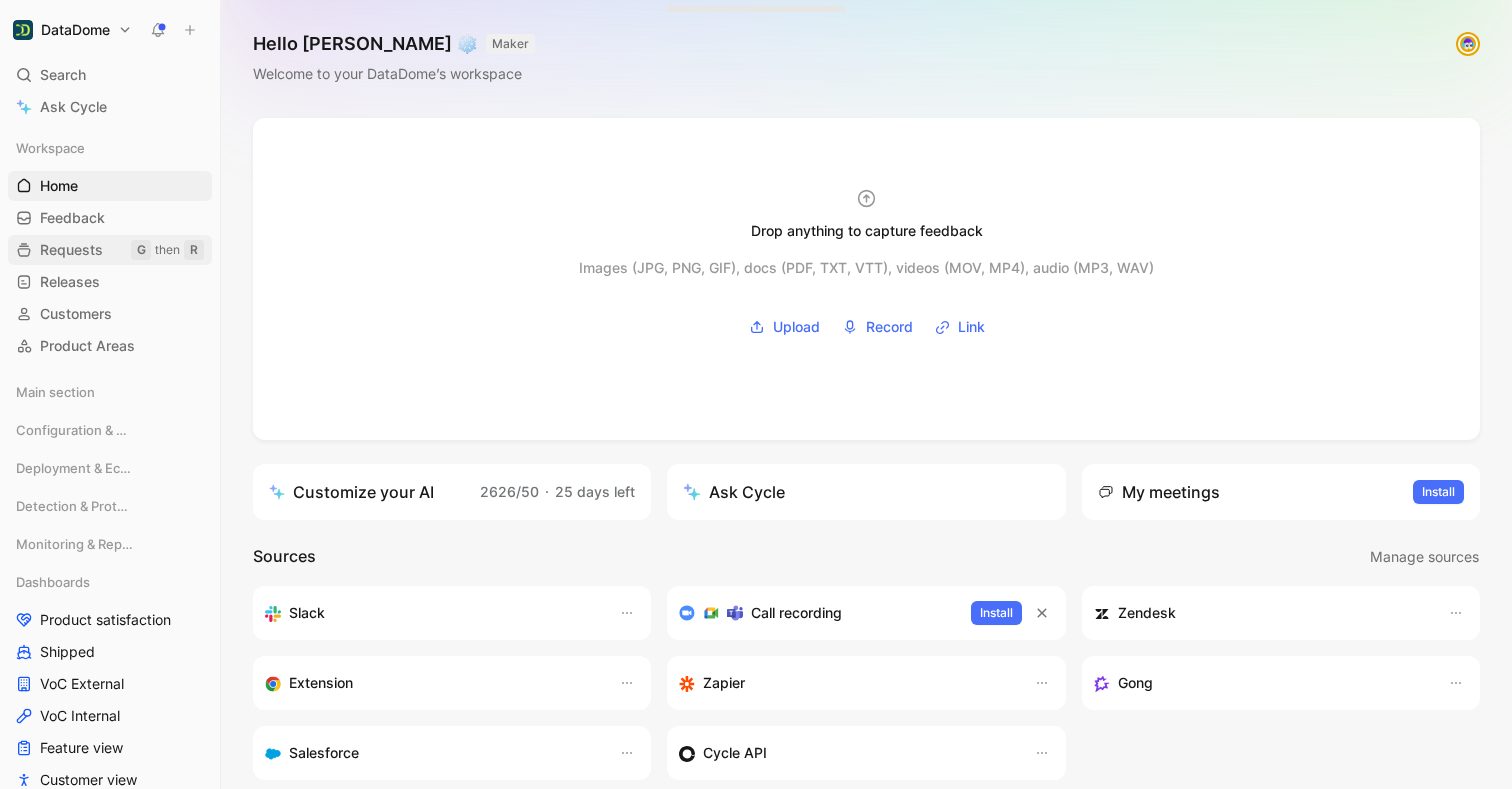 click on "Requests G then R" at bounding box center [110, 250] 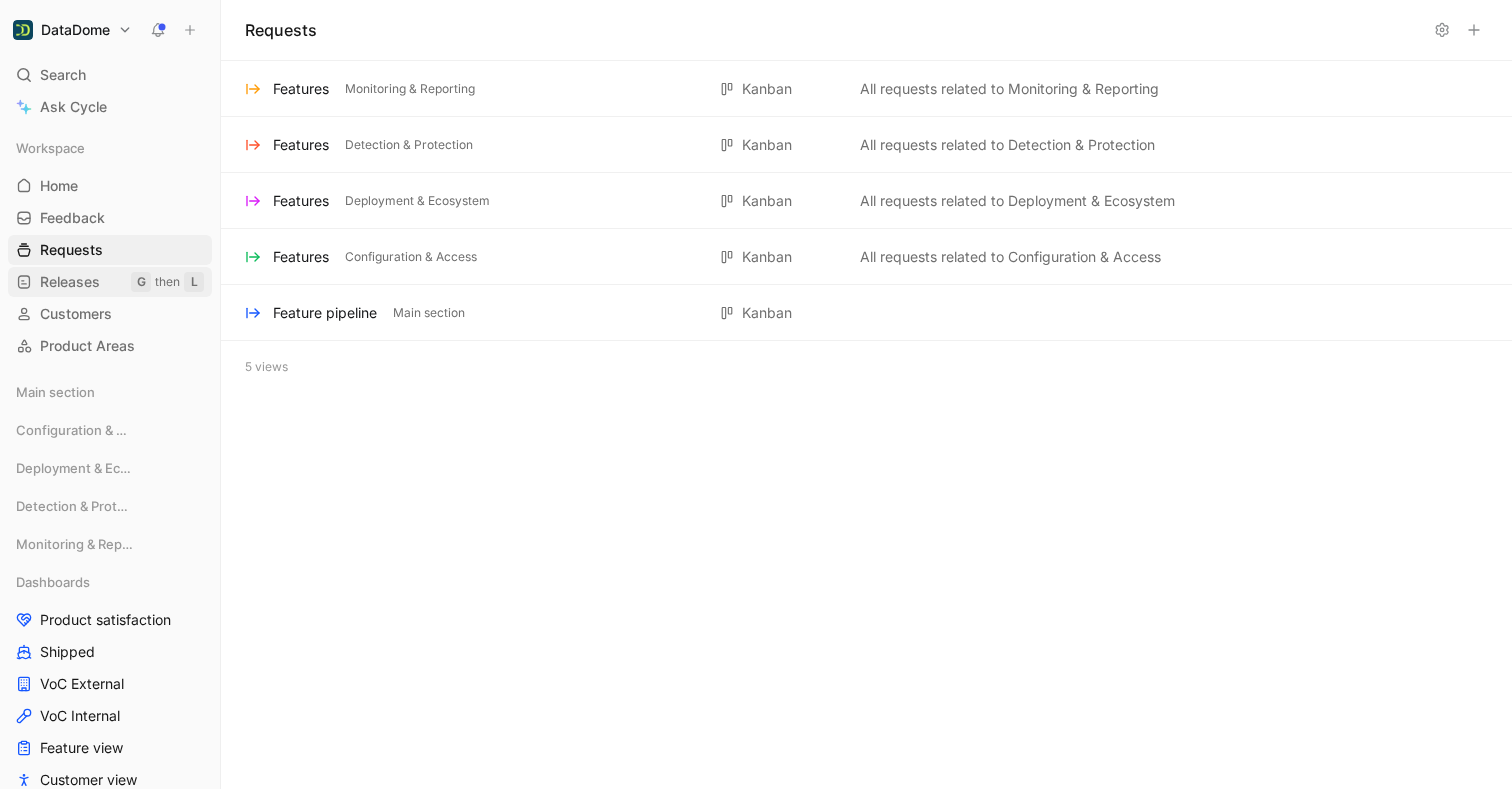 click on "Releases" at bounding box center (70, 282) 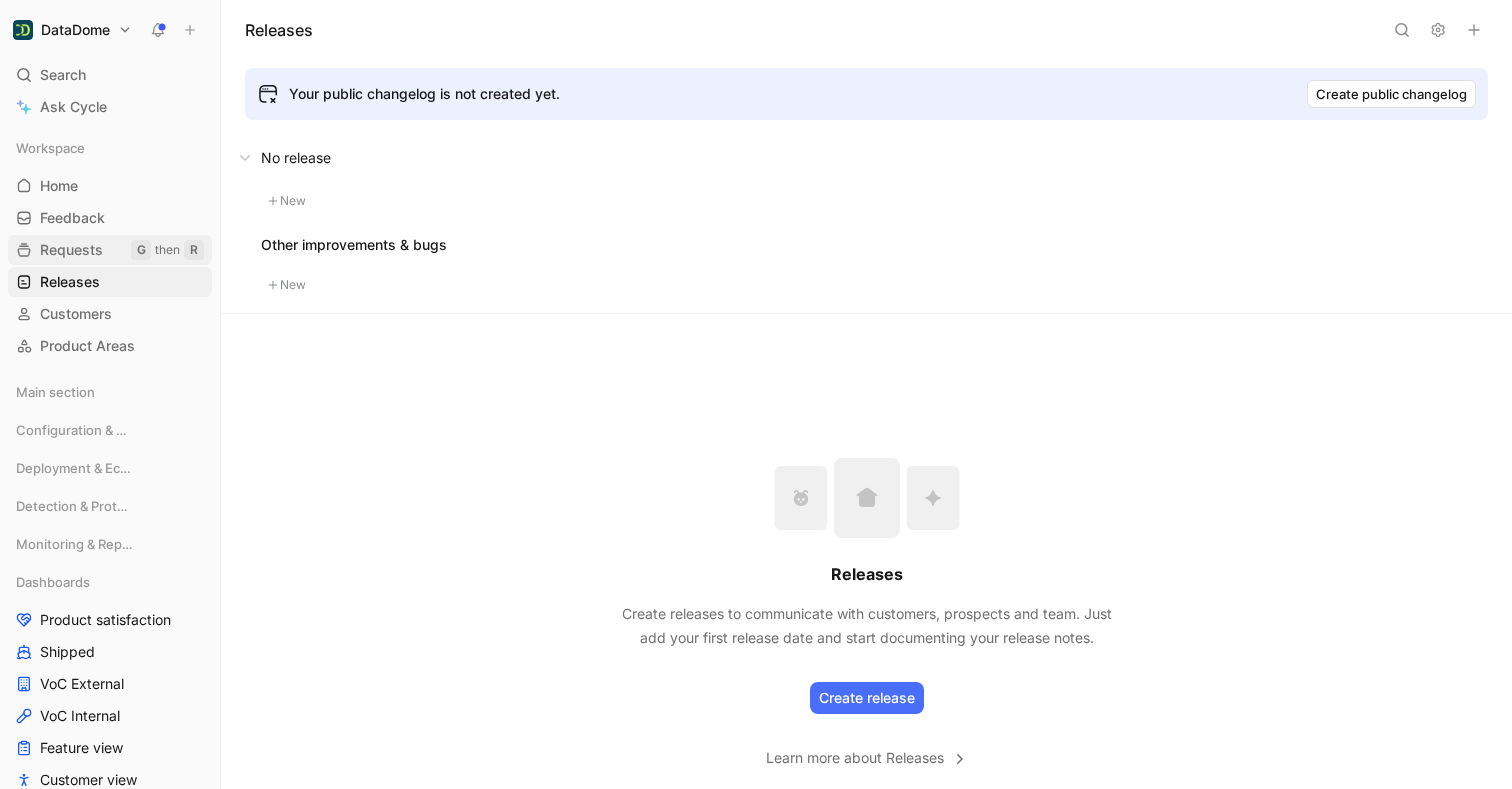 click on "Requests" at bounding box center [71, 250] 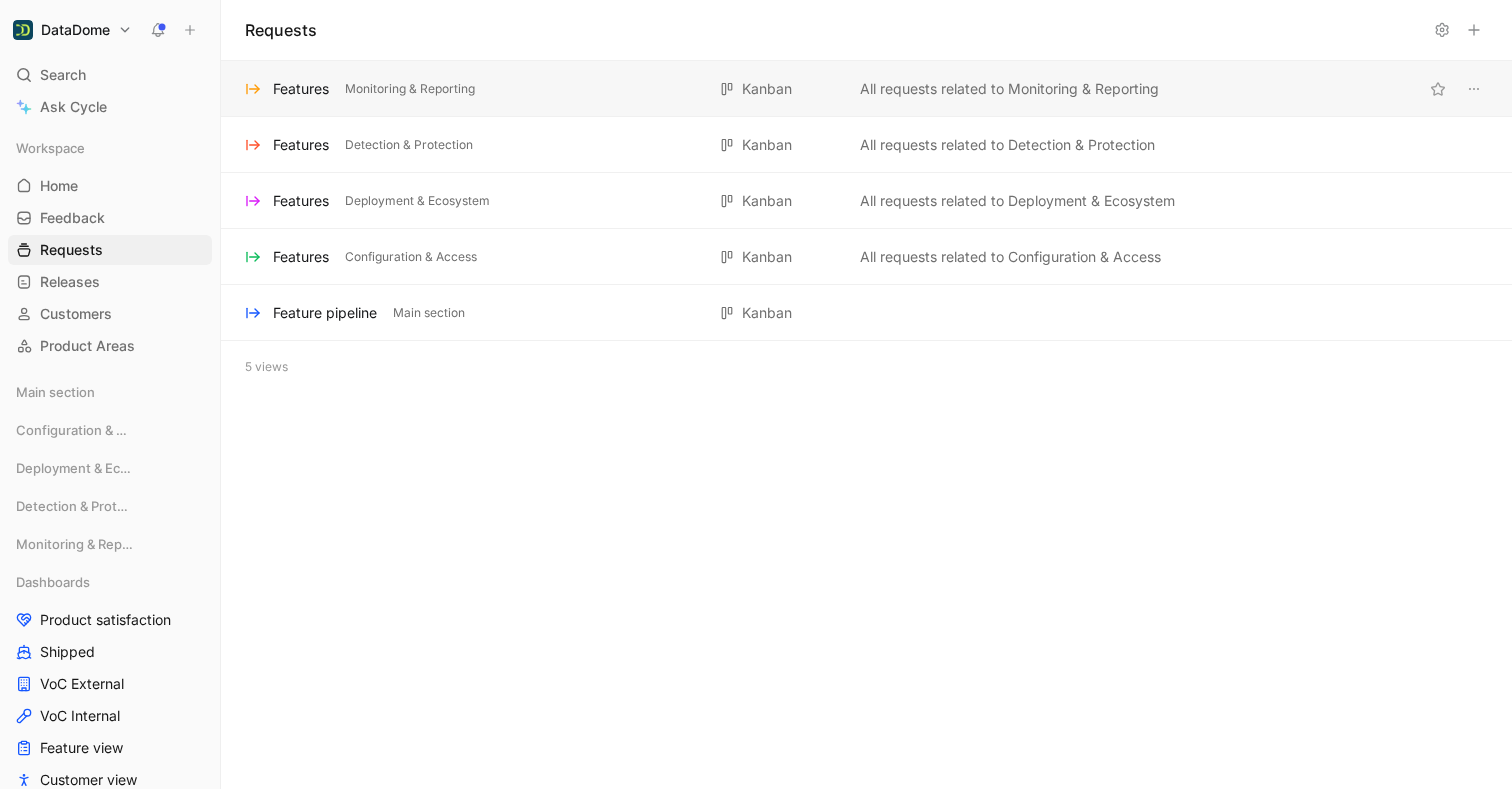 click on "Features" at bounding box center (301, 89) 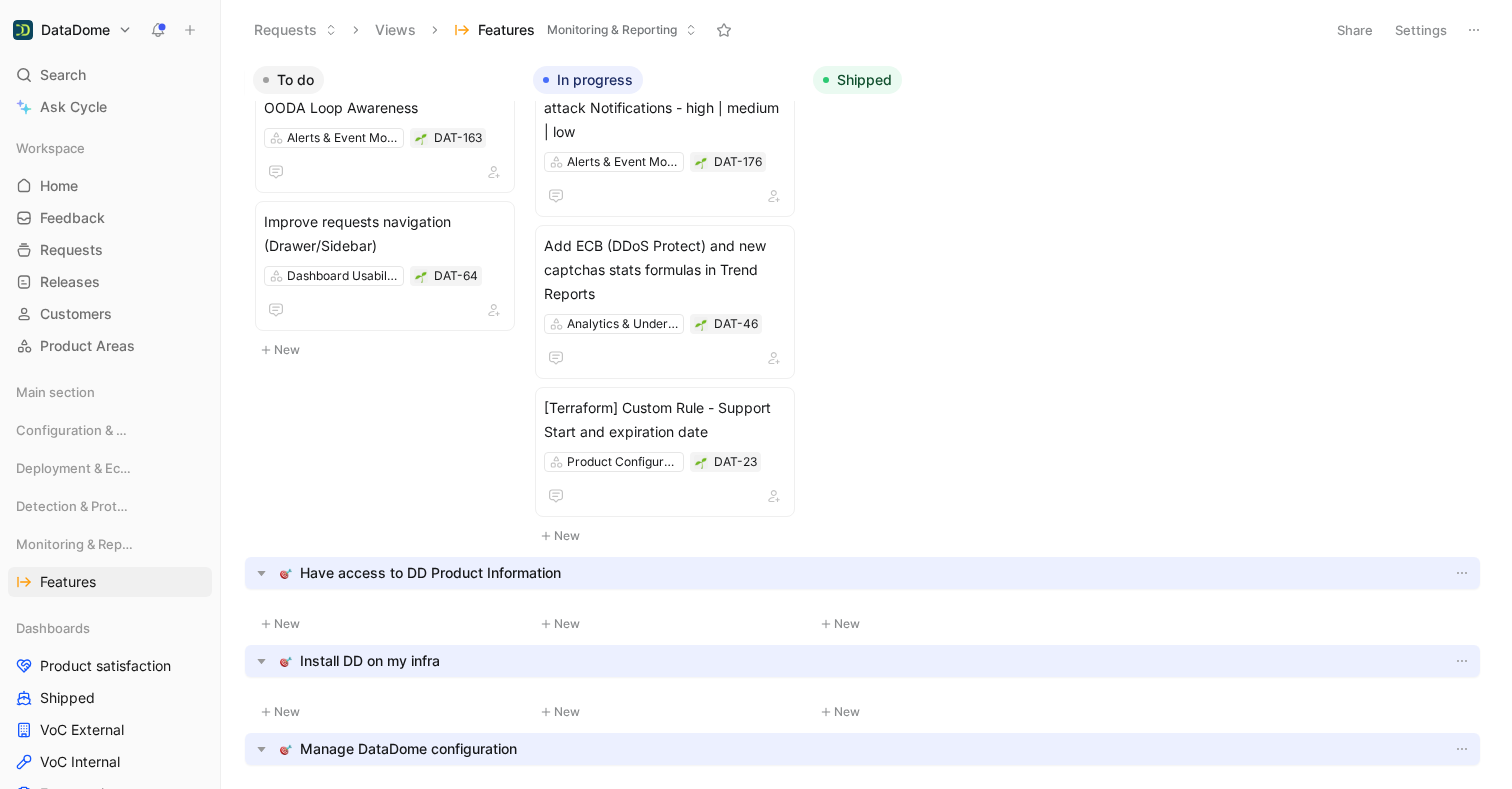 scroll, scrollTop: 0, scrollLeft: 0, axis: both 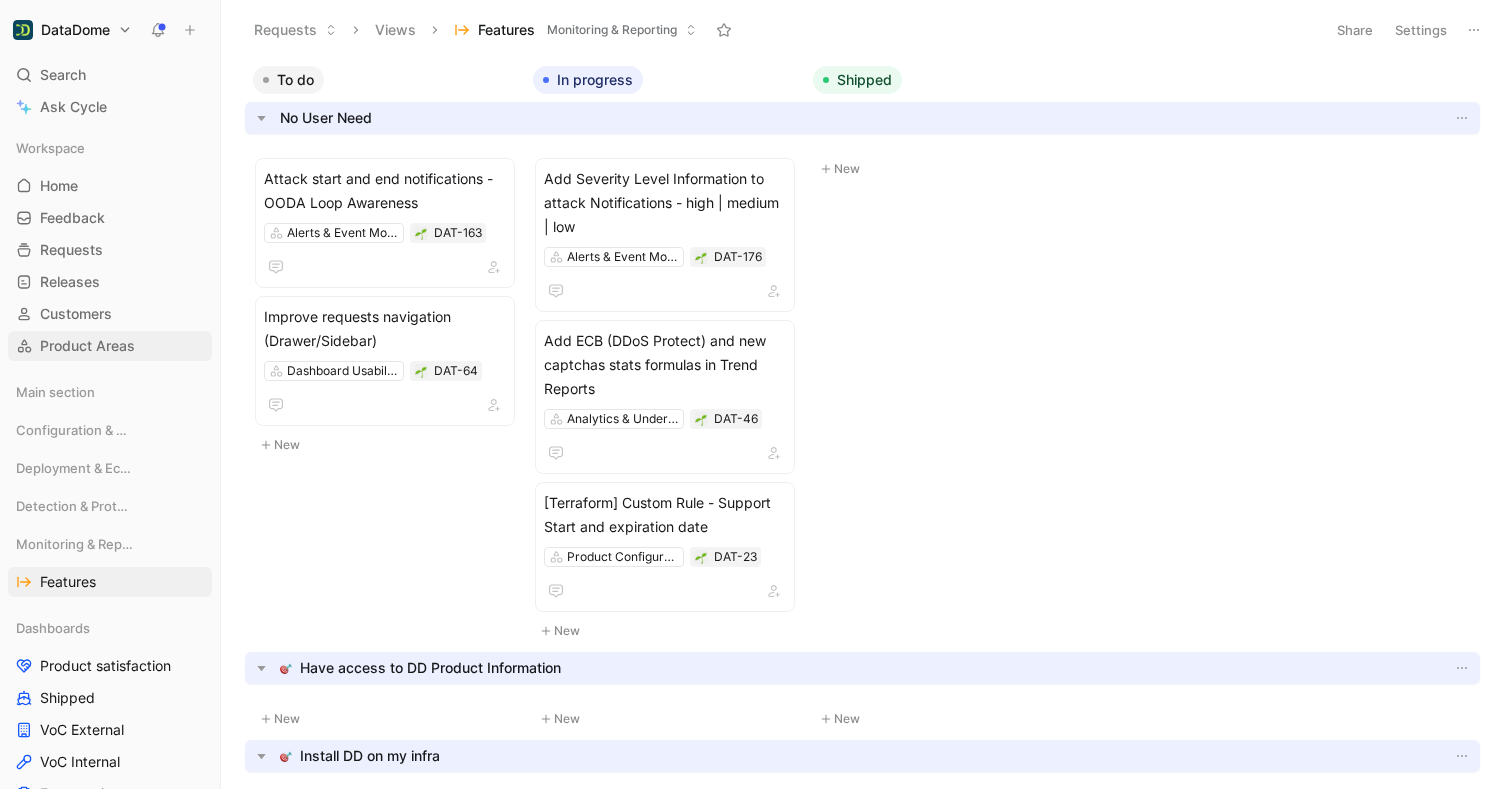 click on "Product Areas" at bounding box center (87, 346) 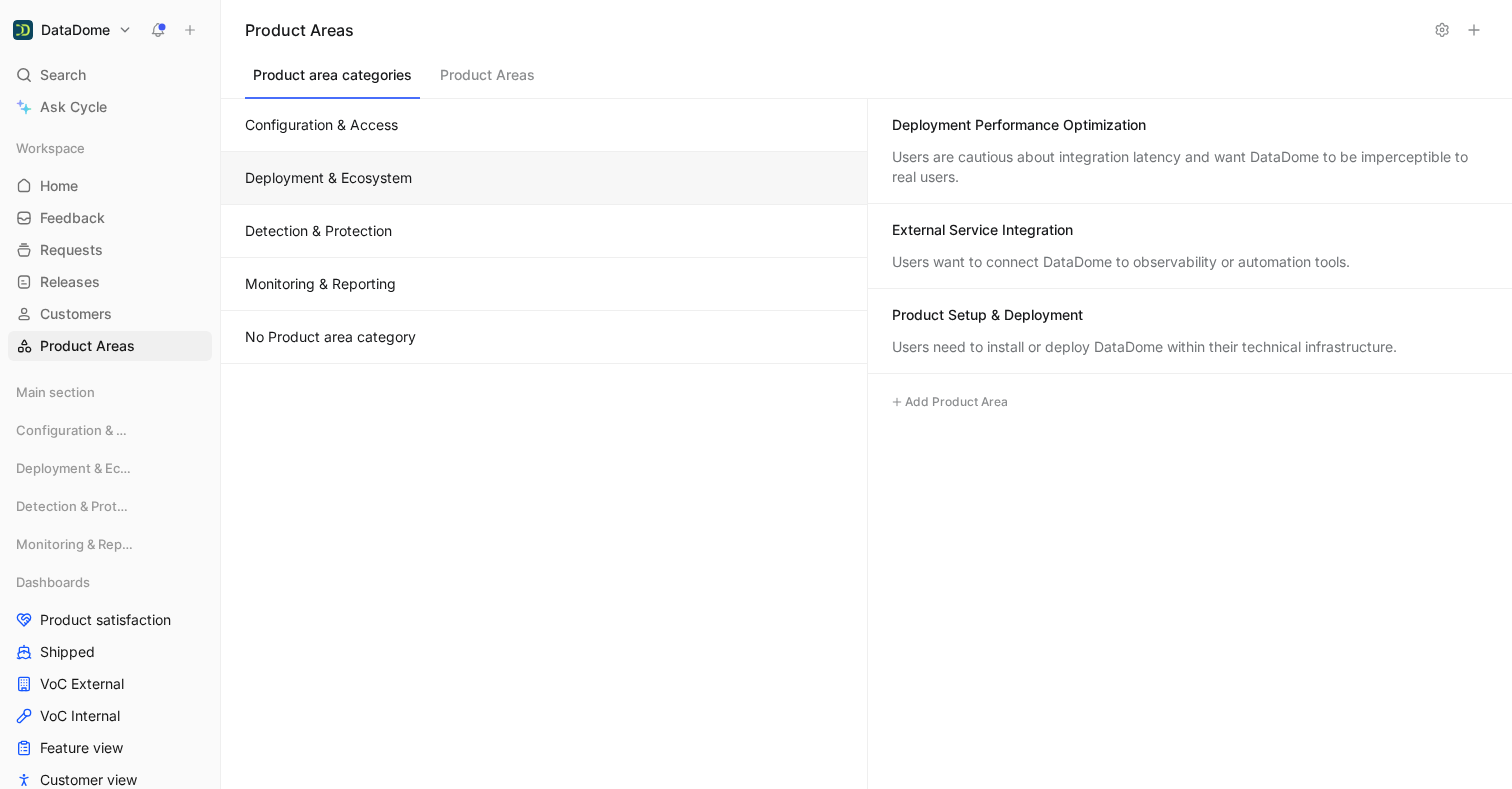 click on "Deployment & Ecosystem" at bounding box center (544, 178) 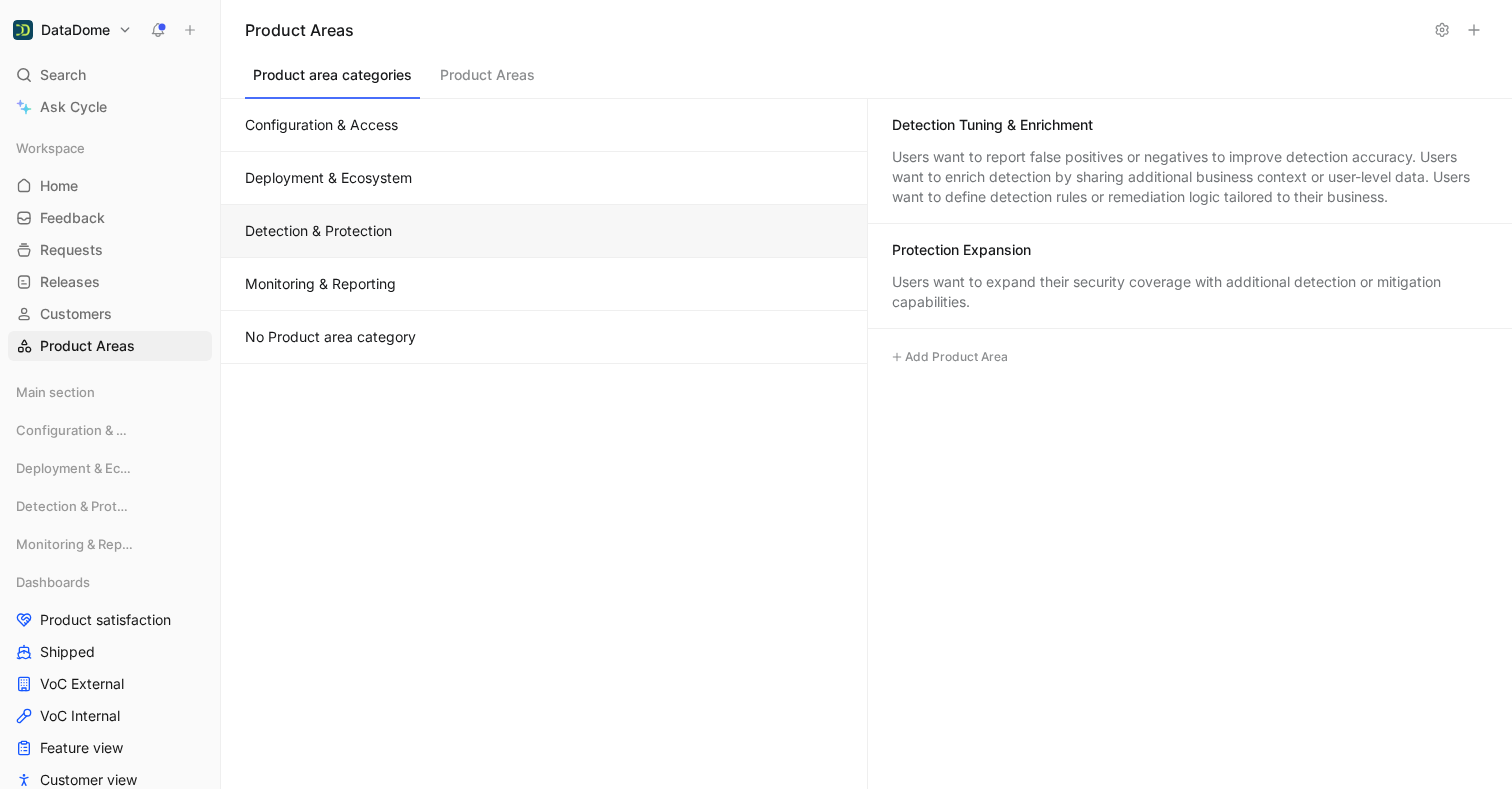 click on "Detection & Protection" at bounding box center (544, 231) 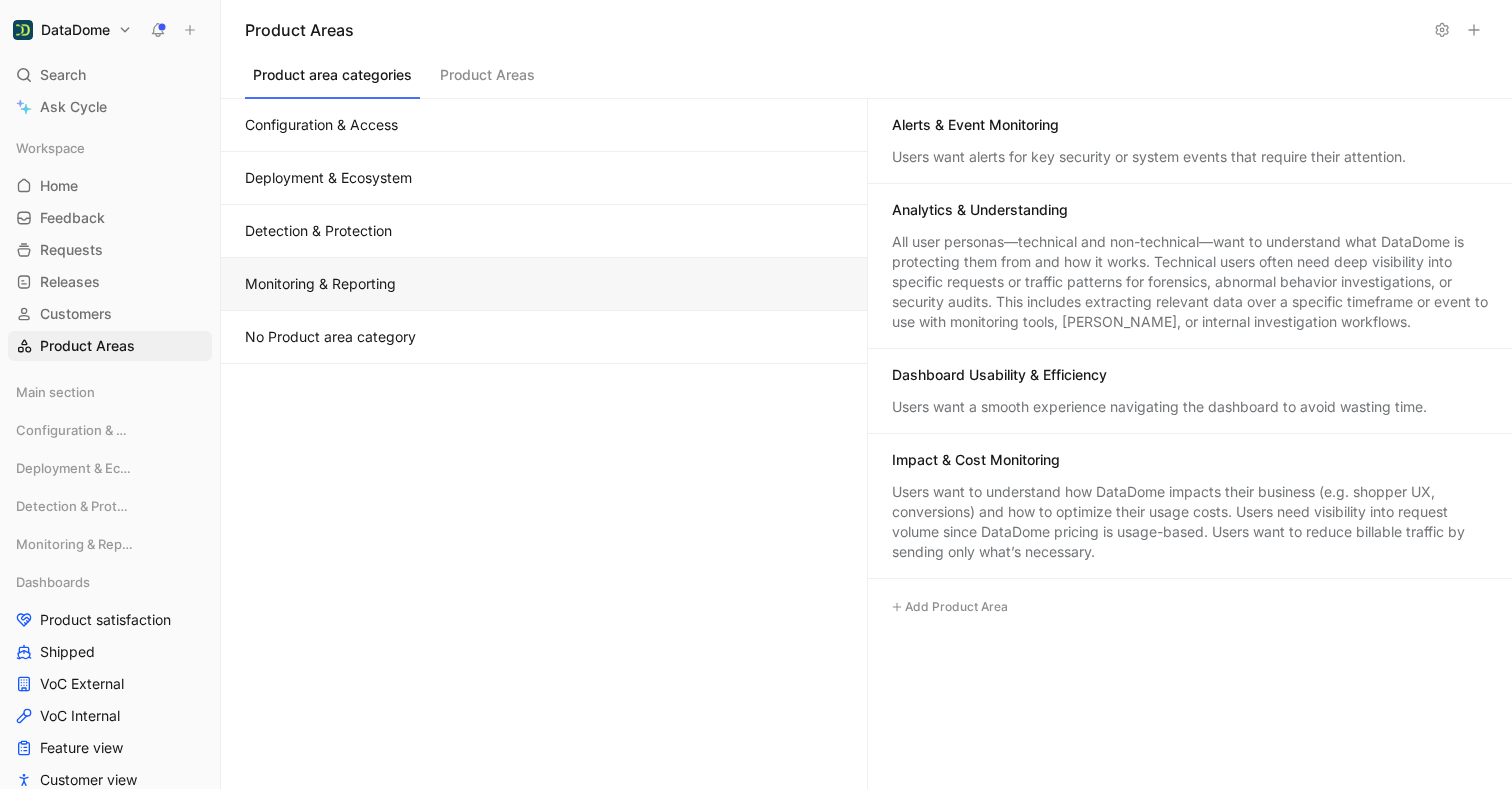 click on "Monitoring & Reporting" at bounding box center (544, 284) 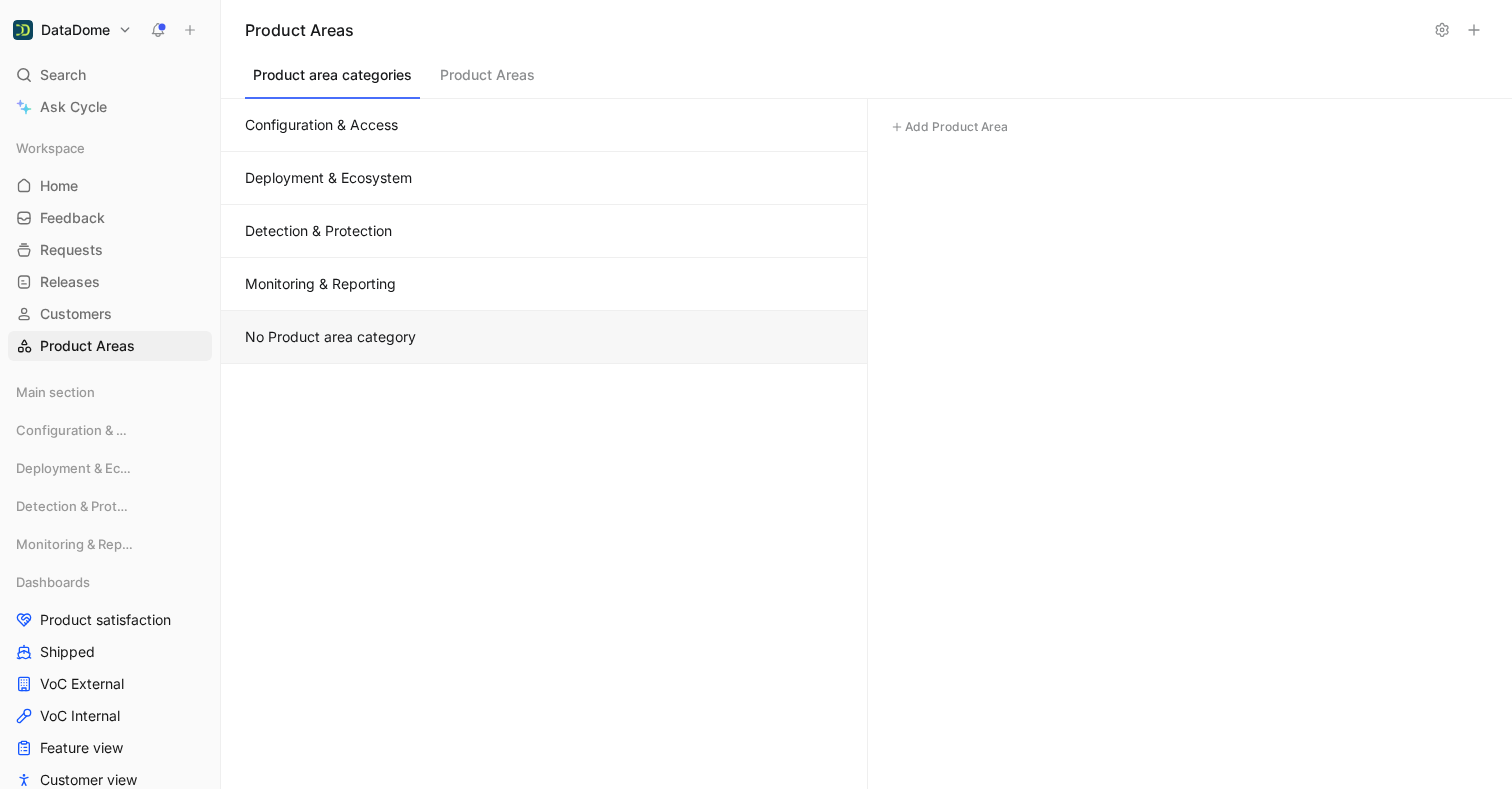 click on "No Product area category" at bounding box center [544, 337] 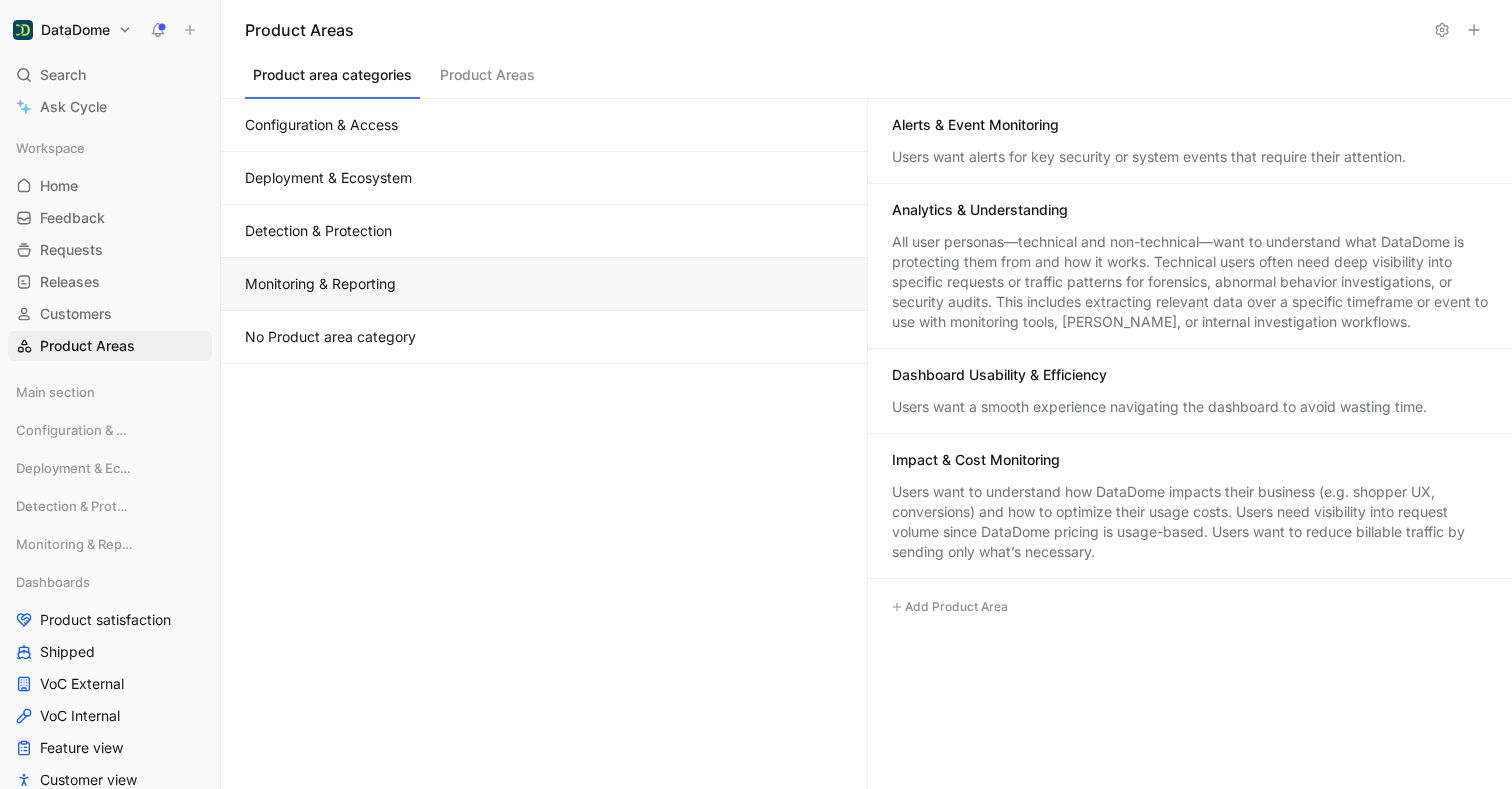 click on "Monitoring & Reporting" at bounding box center (544, 284) 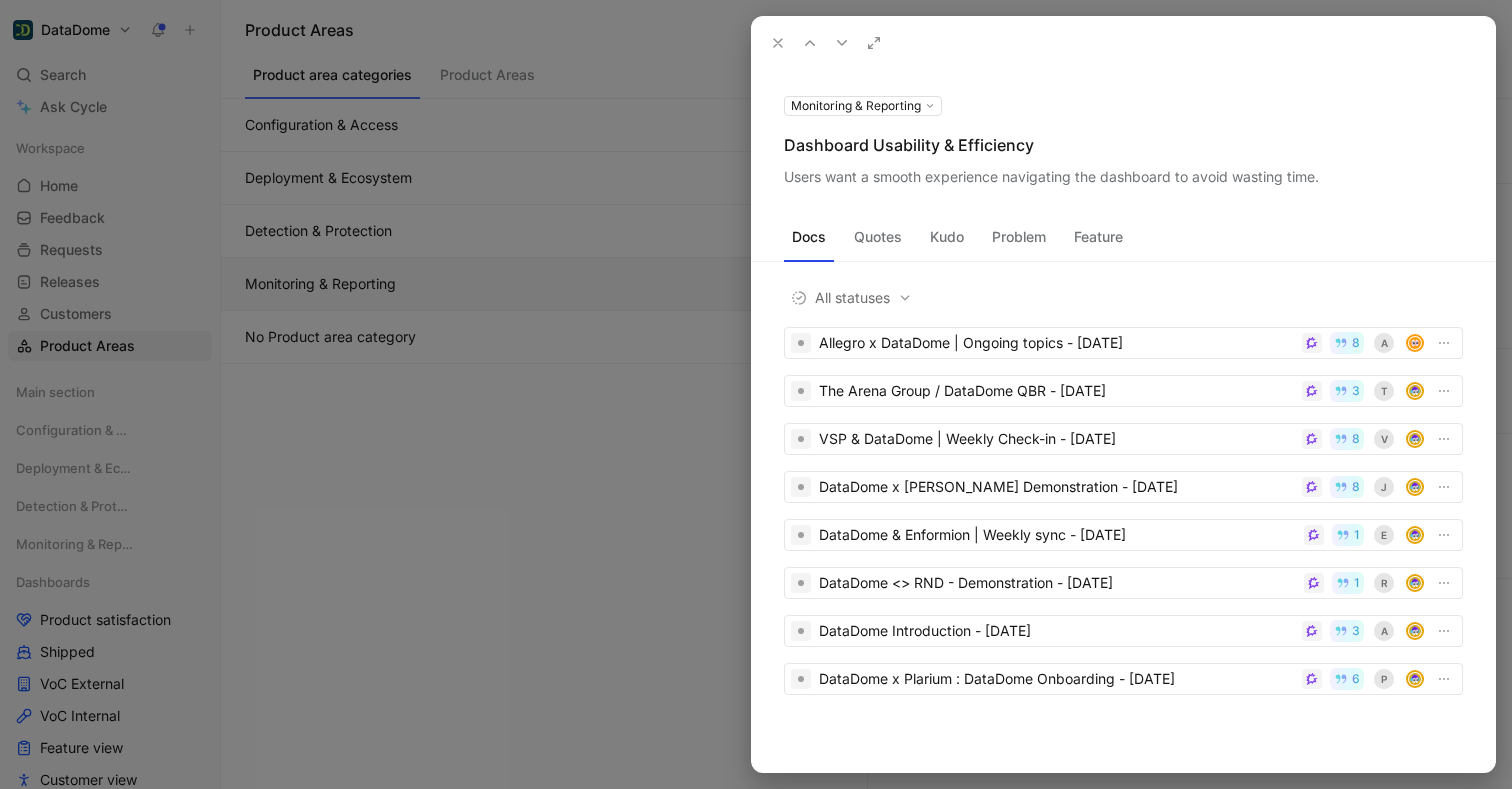 click 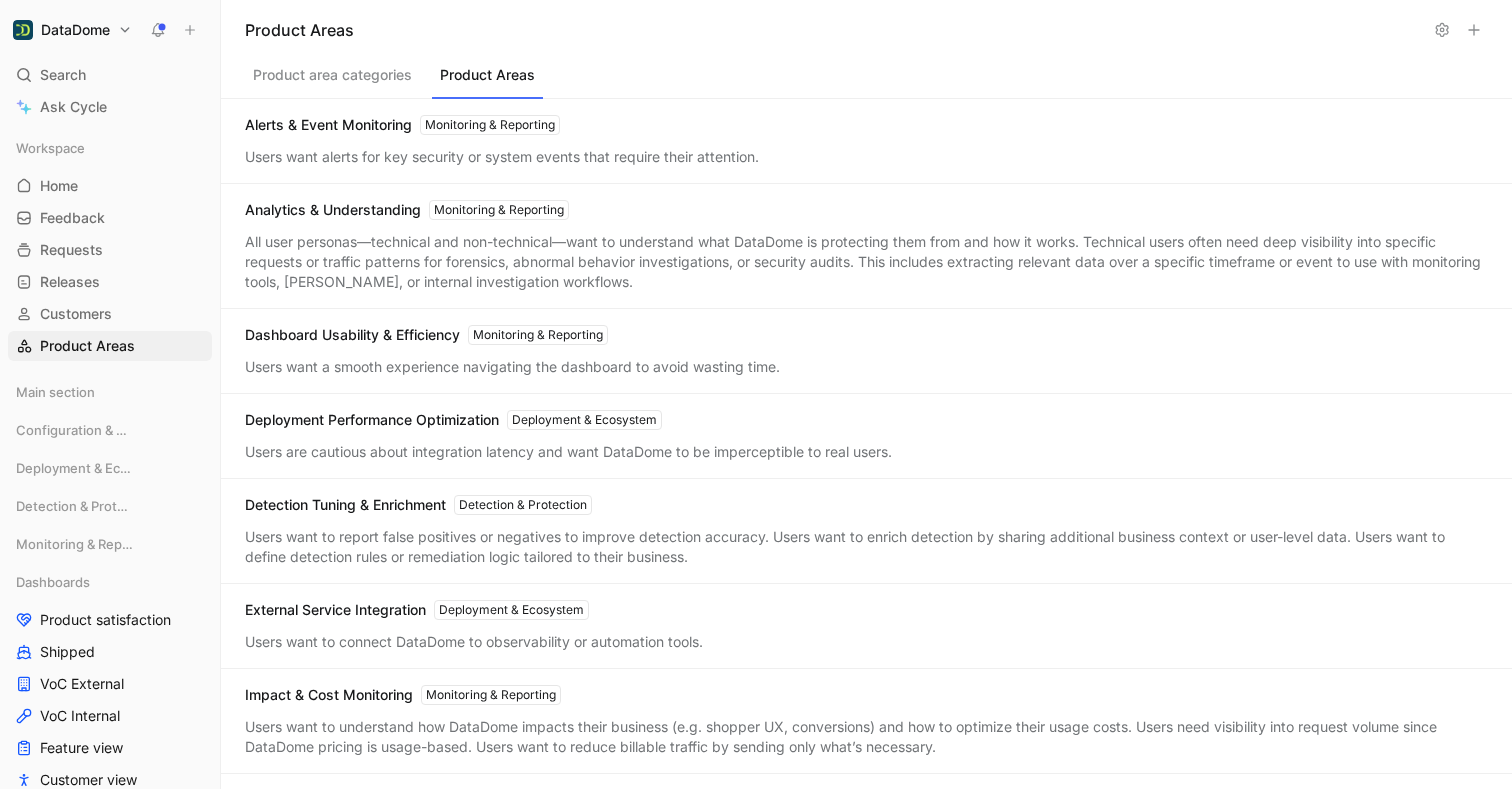 click on "Product Areas" at bounding box center [487, 80] 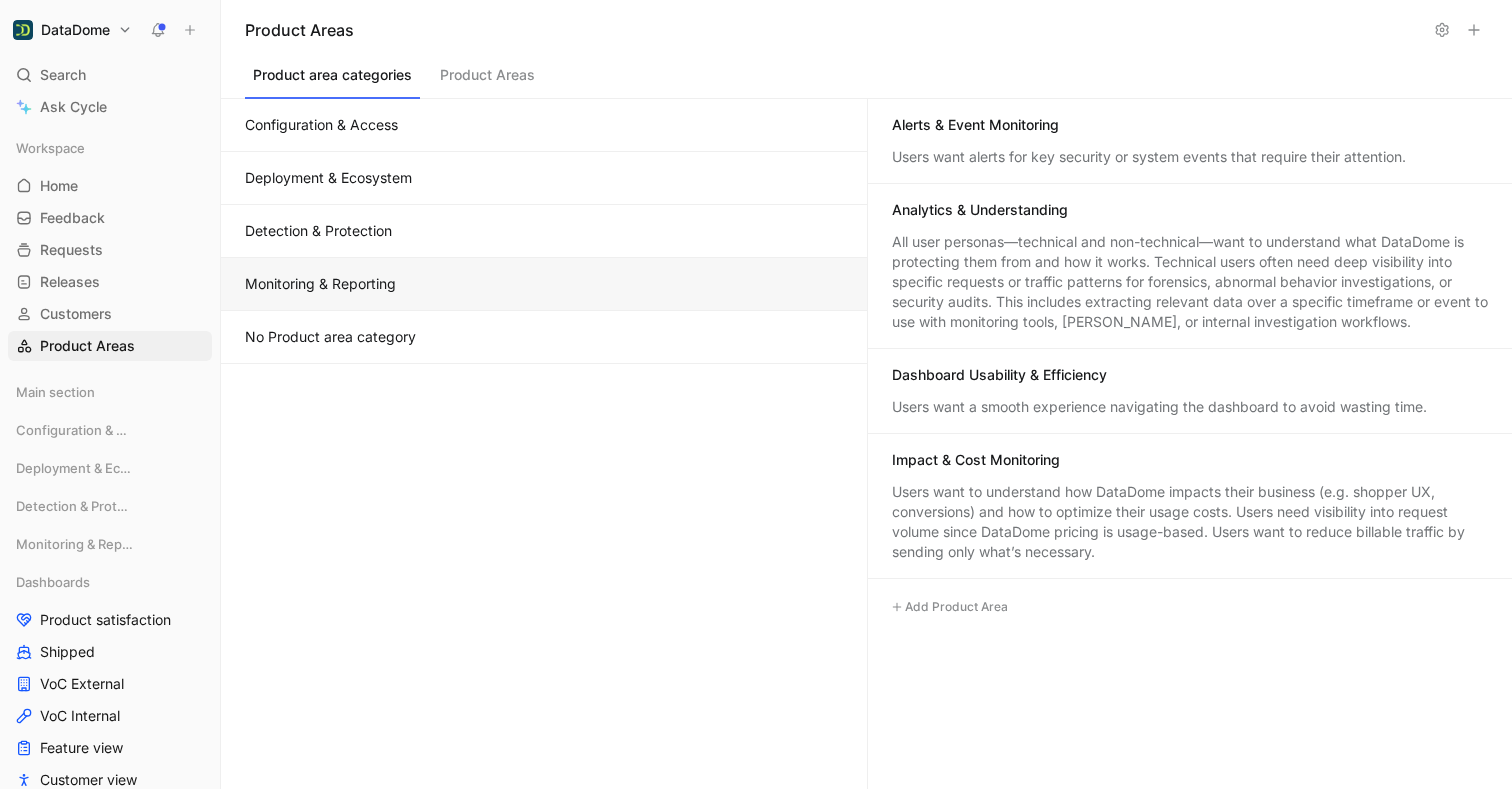 click on "Product Areas" at bounding box center (487, 80) 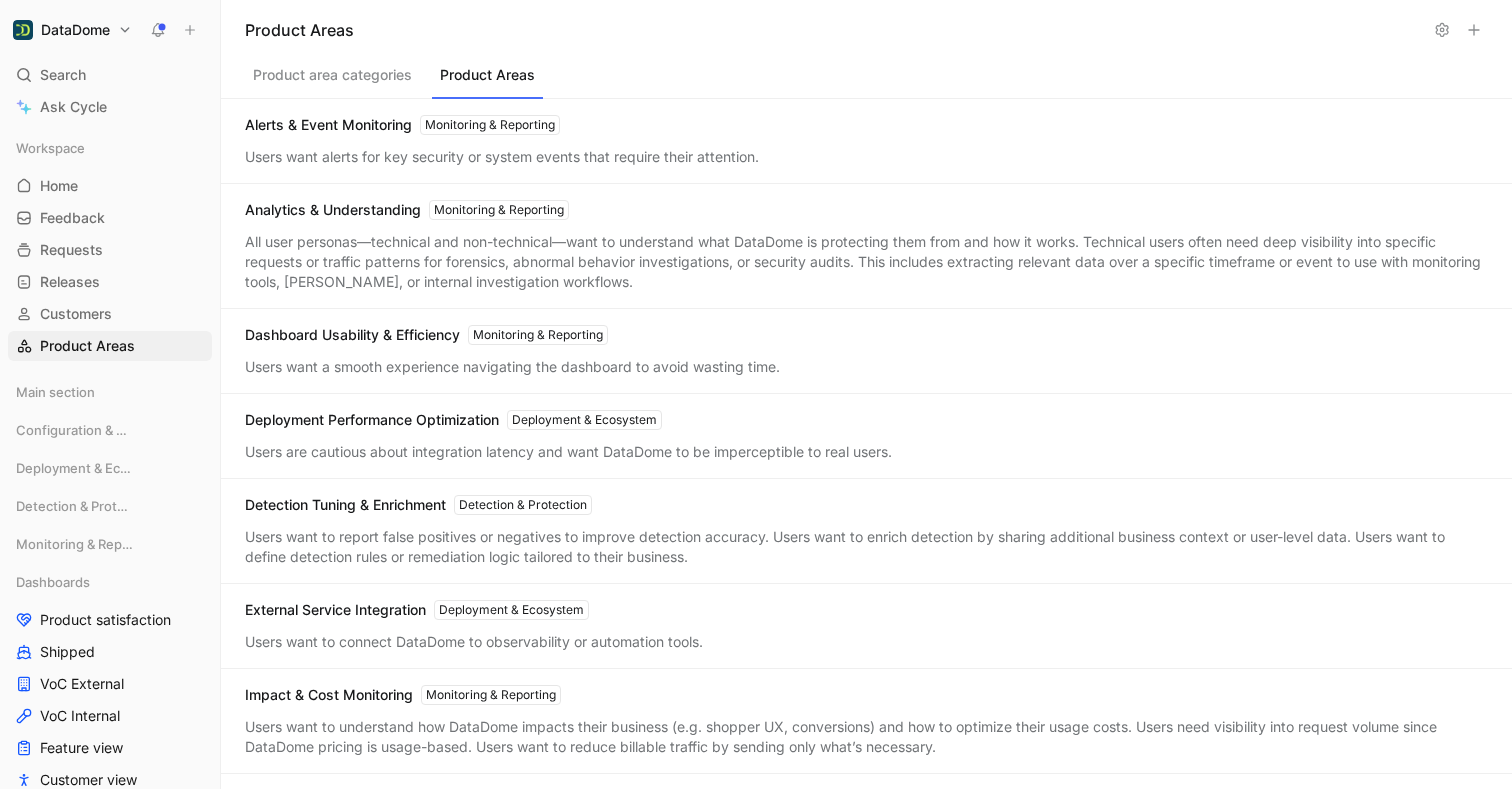 click on "Product area categories" at bounding box center (332, 80) 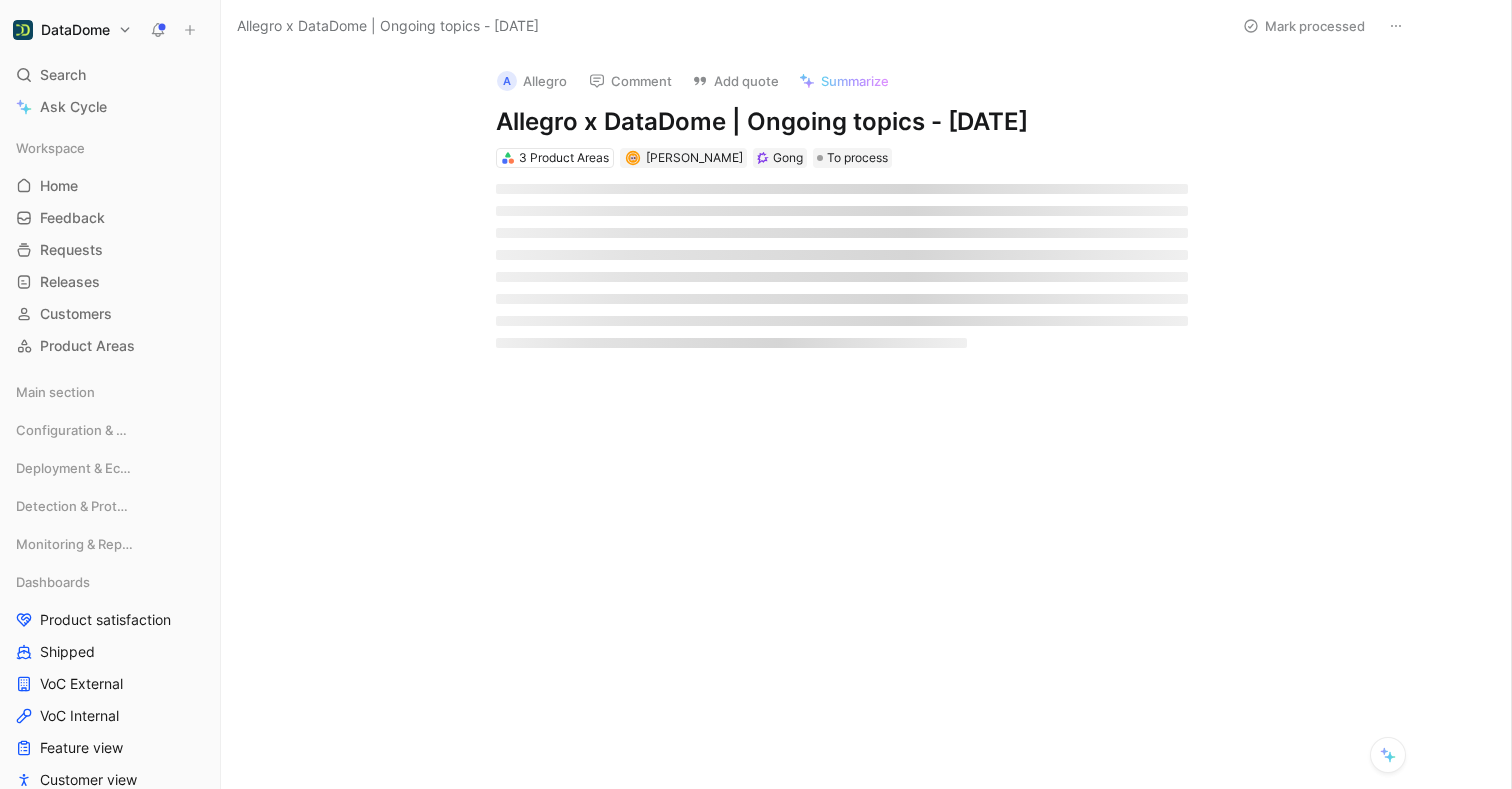 scroll, scrollTop: 0, scrollLeft: 0, axis: both 